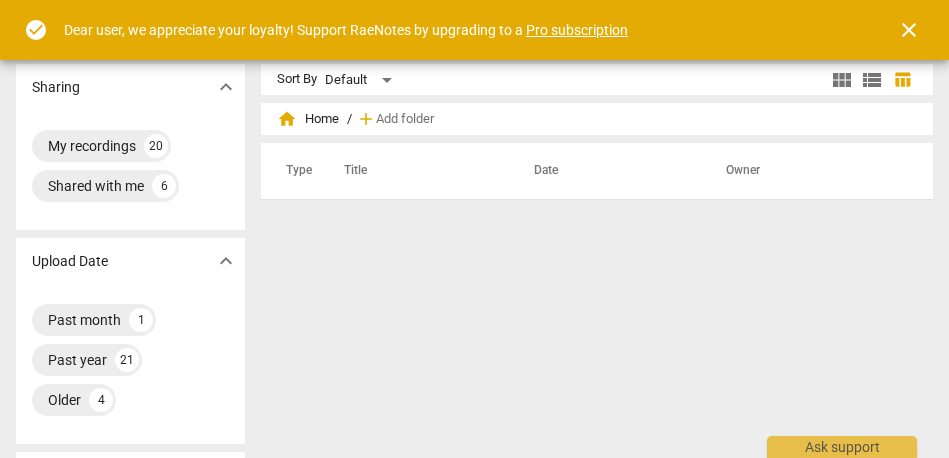 scroll, scrollTop: 0, scrollLeft: 0, axis: both 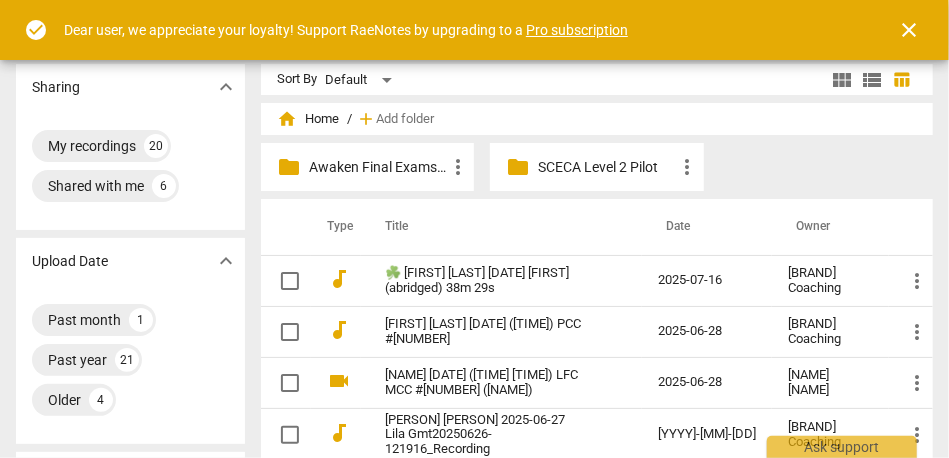 click on "close" at bounding box center [909, 30] 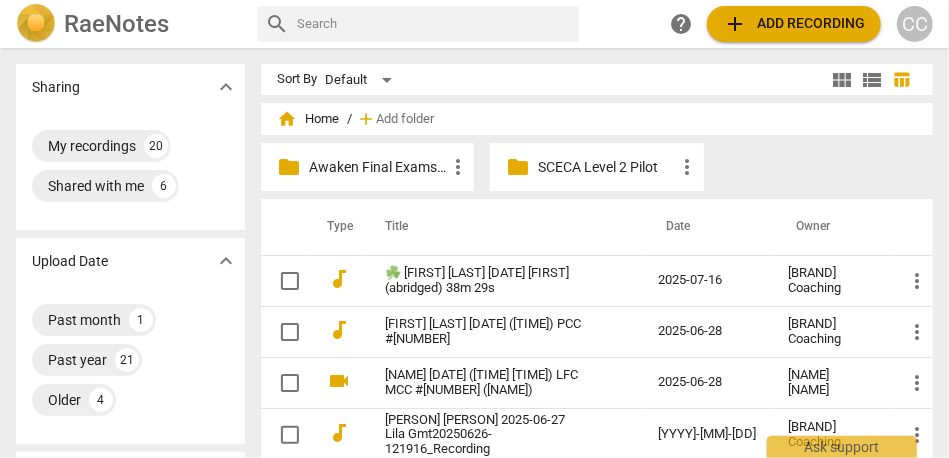 click on "Awaken Final Exams #18" at bounding box center [377, 167] 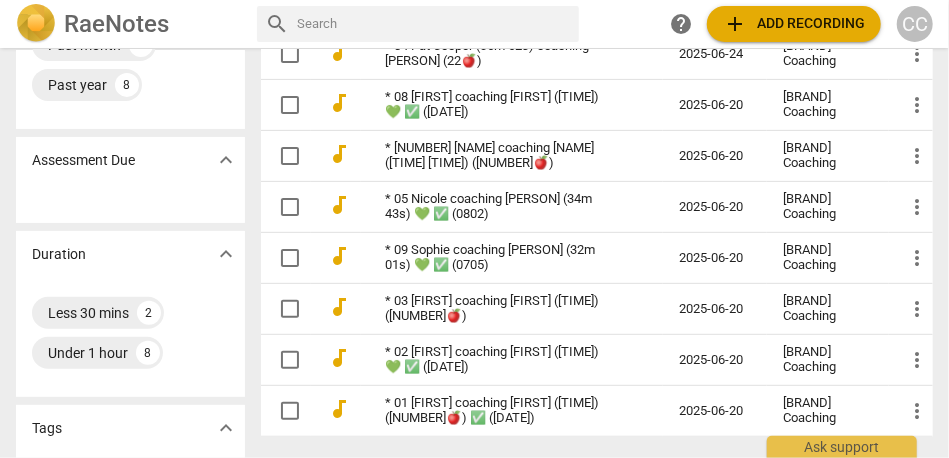 scroll, scrollTop: 276, scrollLeft: 0, axis: vertical 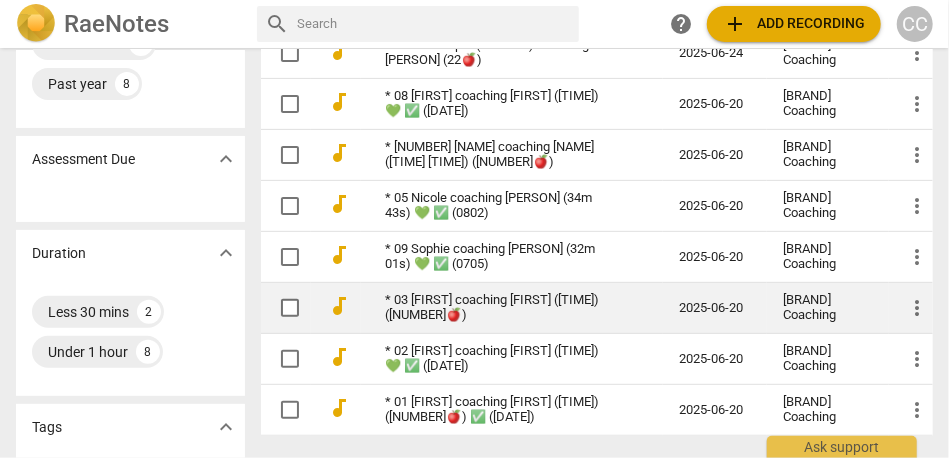 click on "* 03 [FIRST] coaching [FIRST] ([TIME]) ([NUMBER]🍎)" at bounding box center (496, 308) 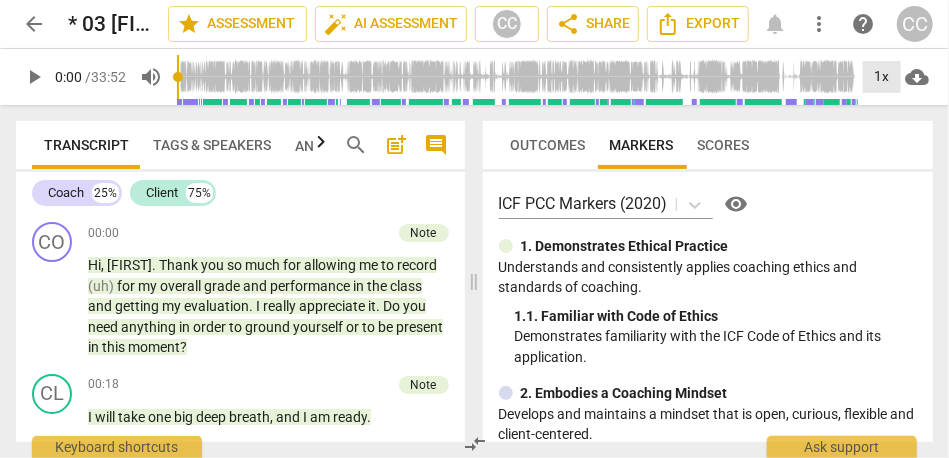 click on "1x" at bounding box center (882, 77) 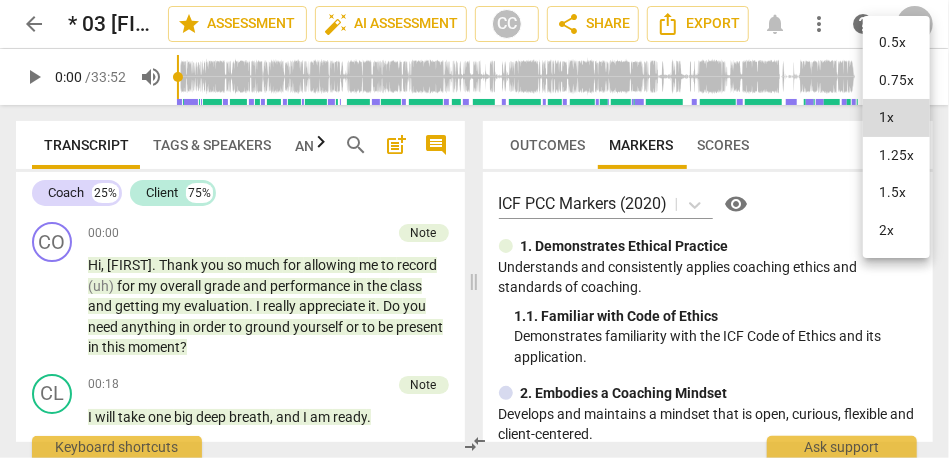 click on "1.25x" at bounding box center [896, 156] 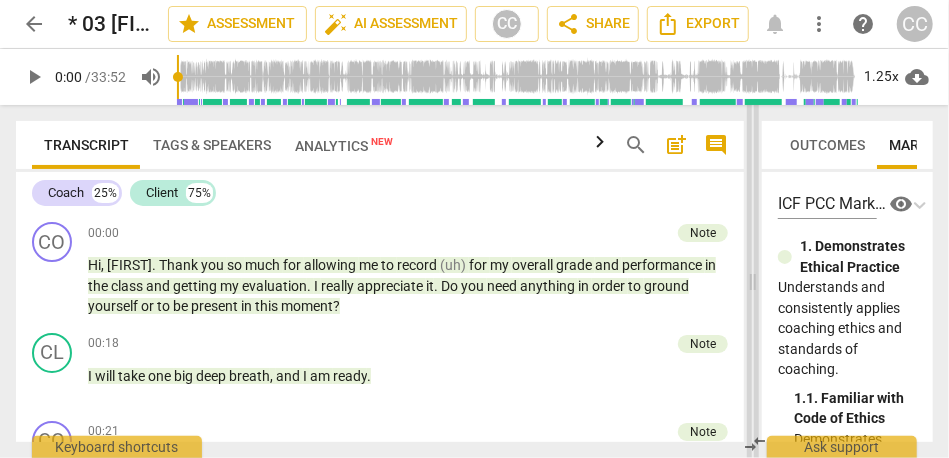 drag, startPoint x: 472, startPoint y: 295, endPoint x: 753, endPoint y: 295, distance: 281 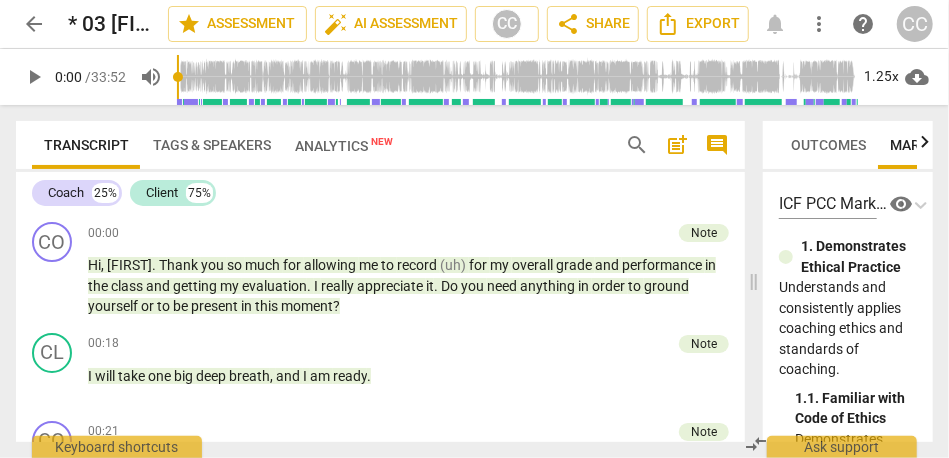 click on "comment" at bounding box center [717, 145] 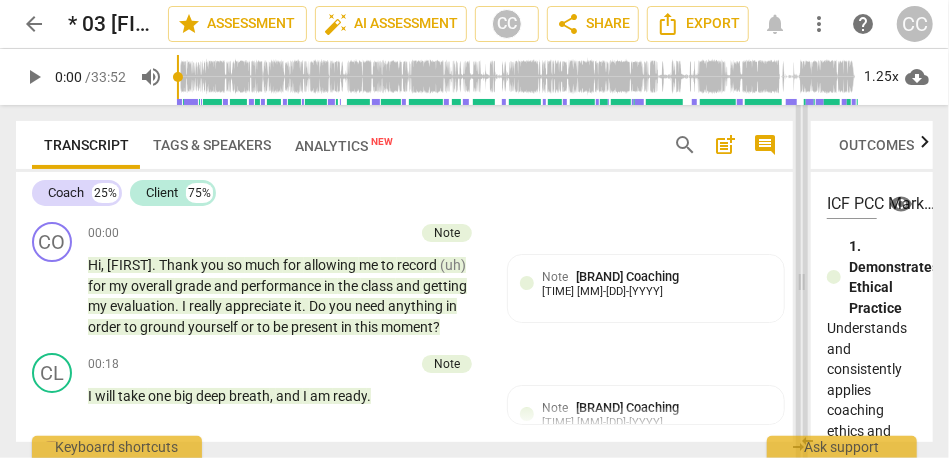 drag, startPoint x: 432, startPoint y: 281, endPoint x: 797, endPoint y: 304, distance: 365.72394 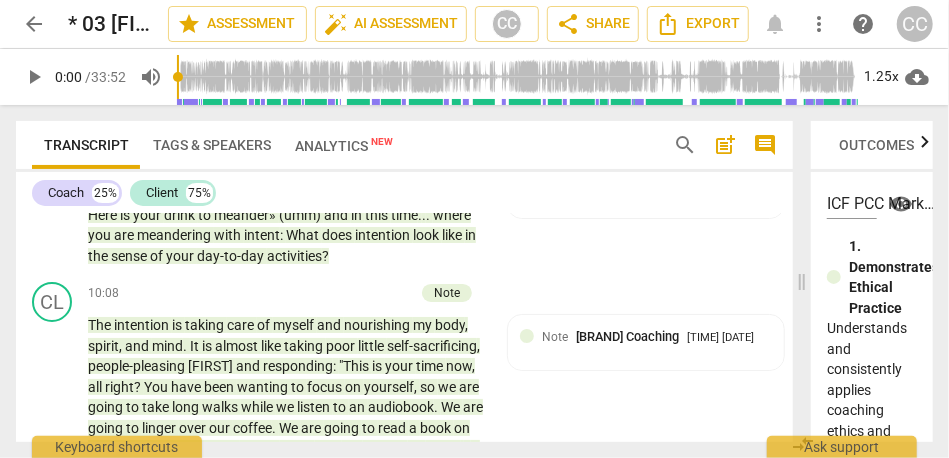 scroll, scrollTop: 2927, scrollLeft: 0, axis: vertical 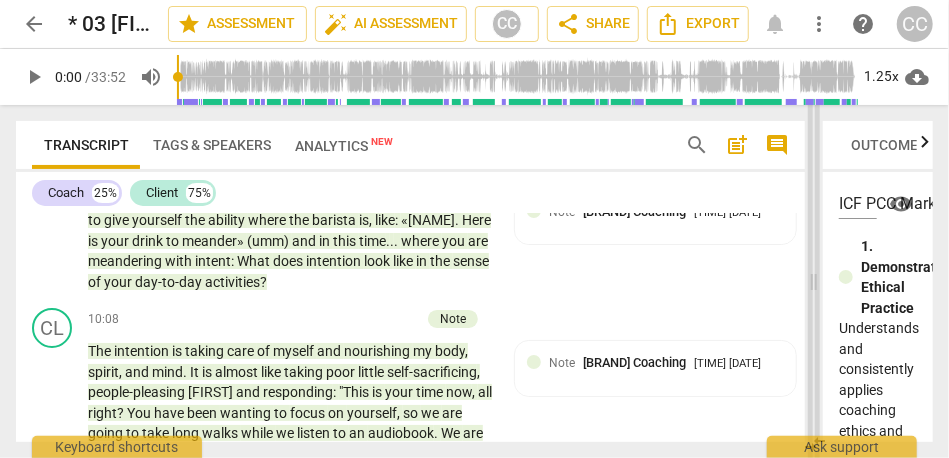 drag, startPoint x: 797, startPoint y: 266, endPoint x: 809, endPoint y: 266, distance: 12 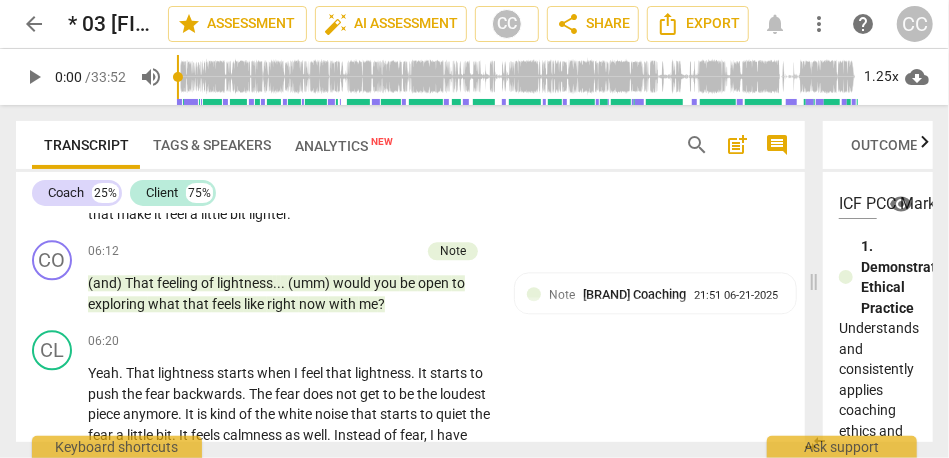 scroll, scrollTop: 1871, scrollLeft: 0, axis: vertical 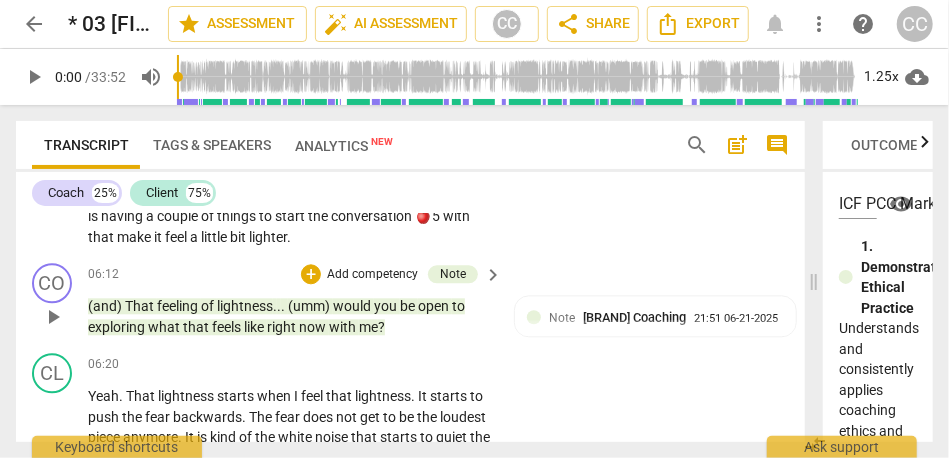 click on "me" at bounding box center [368, 327] 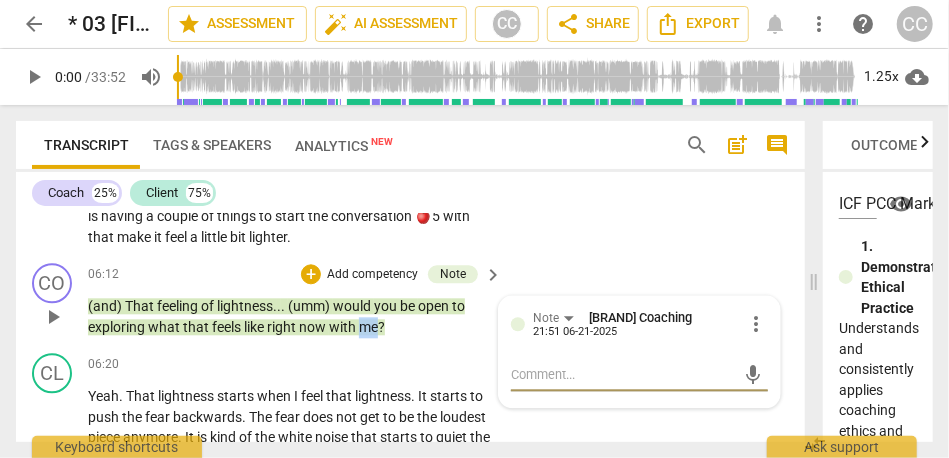 click on "me" at bounding box center [368, 327] 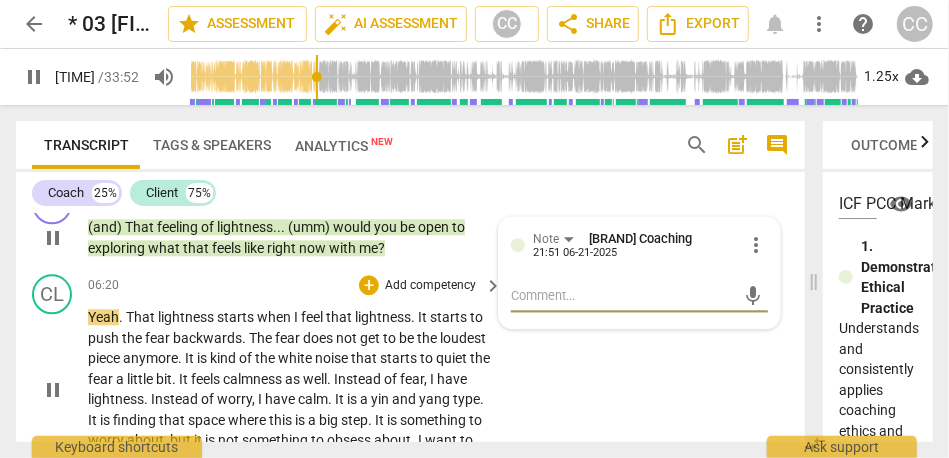 scroll, scrollTop: 2011, scrollLeft: 0, axis: vertical 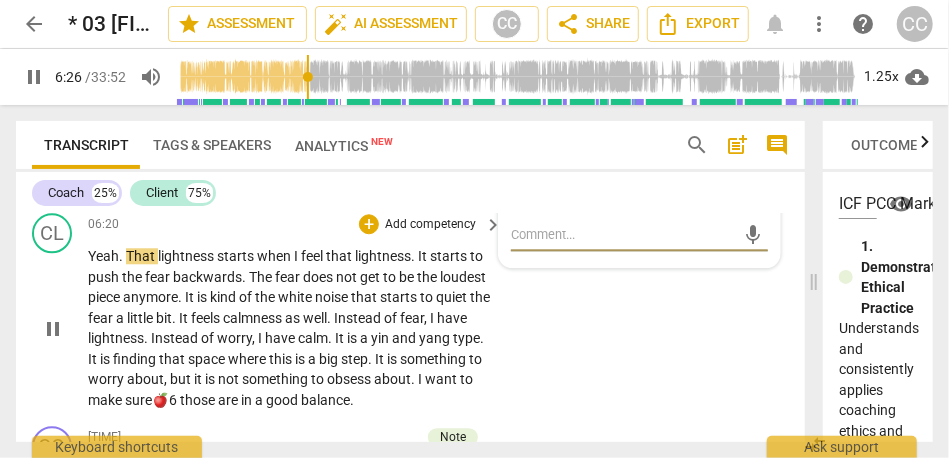 click on "That" at bounding box center [142, 256] 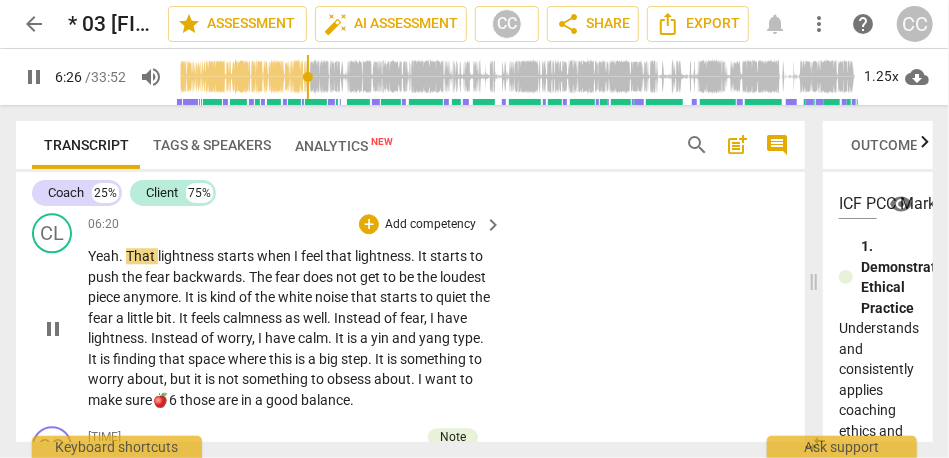 type on "387" 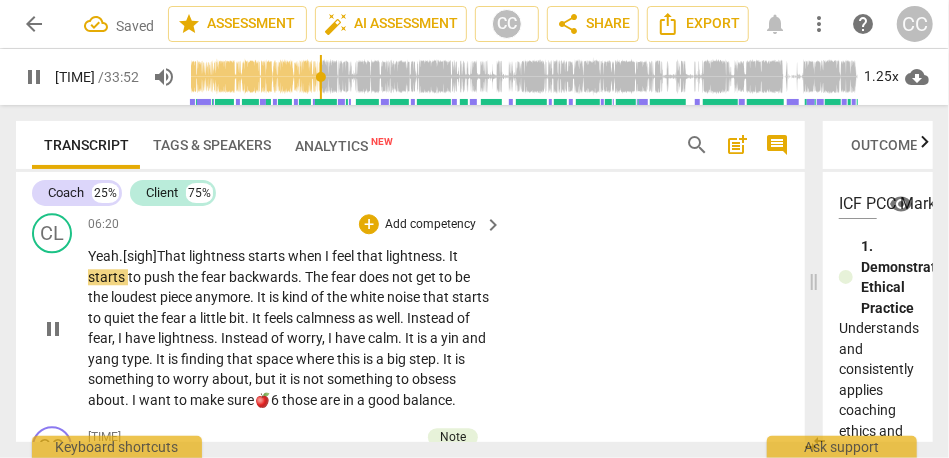click on "That" at bounding box center [173, 256] 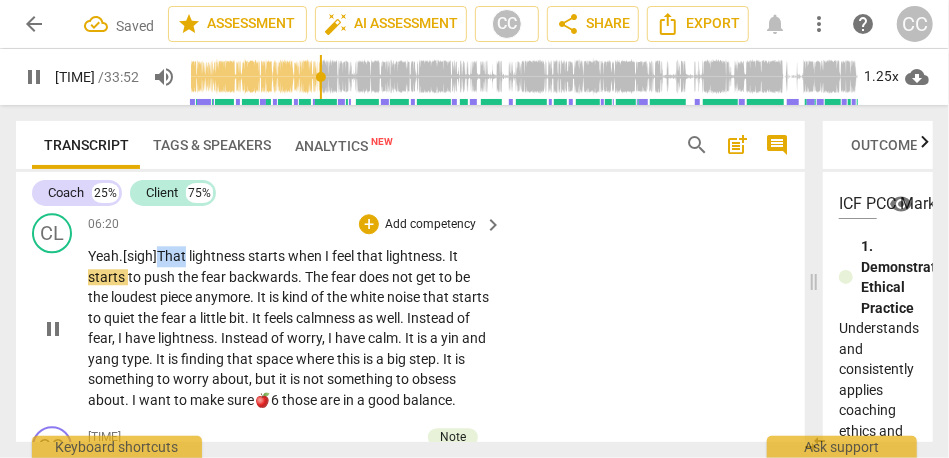 click on "That" at bounding box center (173, 256) 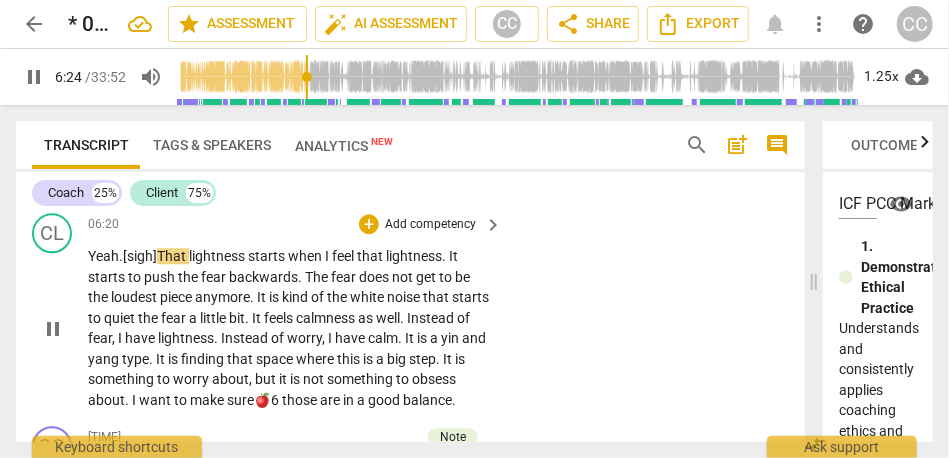 click on "Yeah" at bounding box center [103, 256] 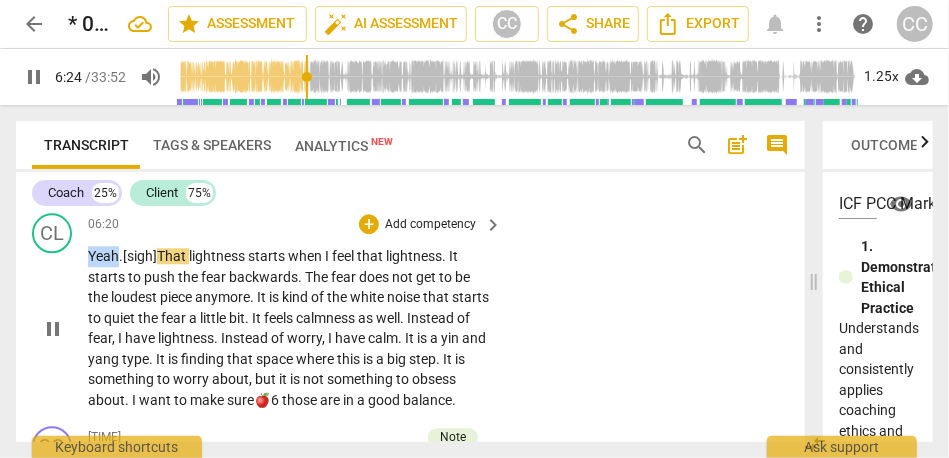 click on "Yeah" at bounding box center [103, 256] 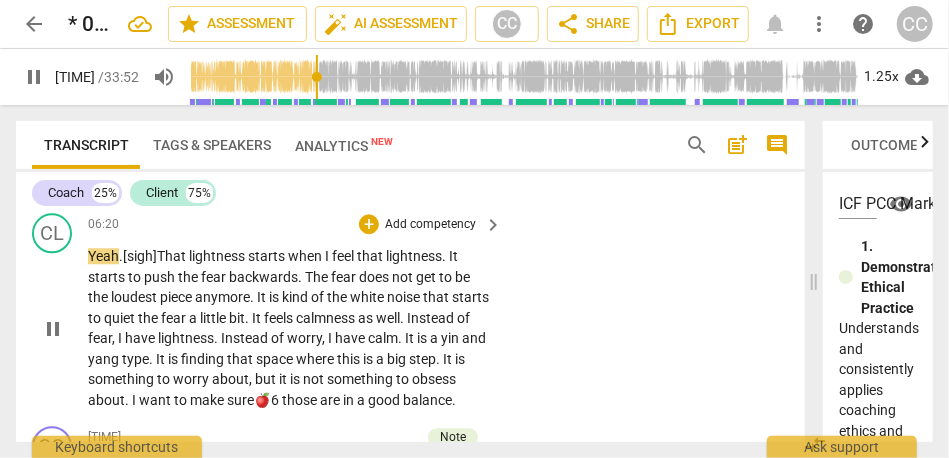 click on "starts" at bounding box center (268, 256) 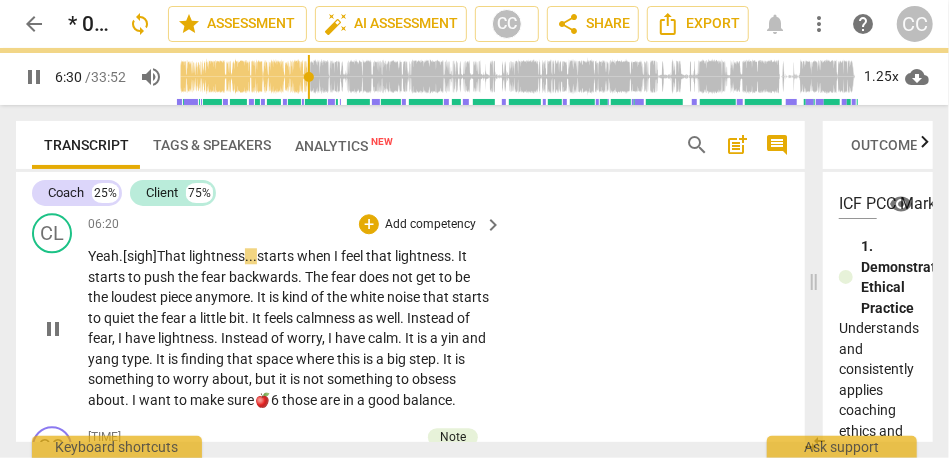 click on "when" at bounding box center [315, 256] 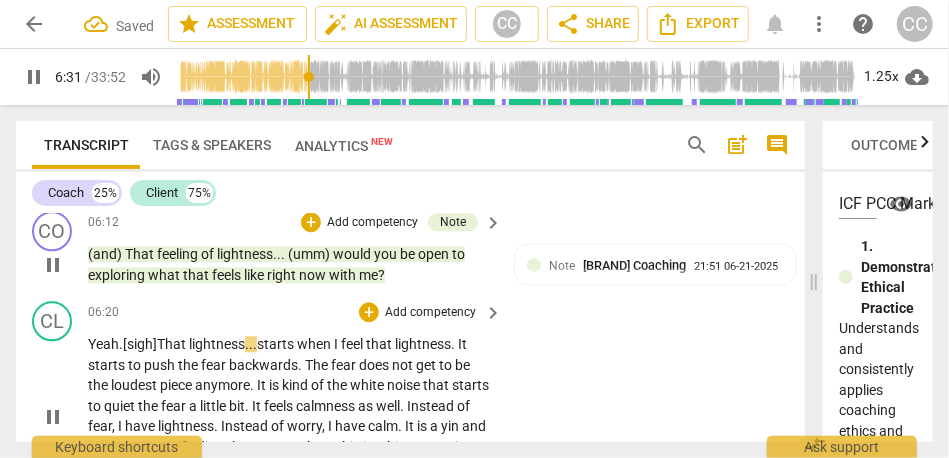 scroll, scrollTop: 1918, scrollLeft: 0, axis: vertical 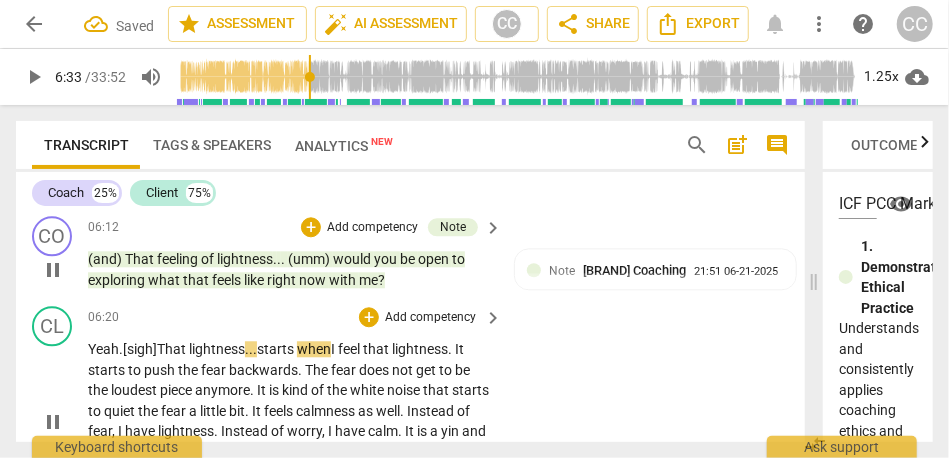 click on "starts" at bounding box center [277, 349] 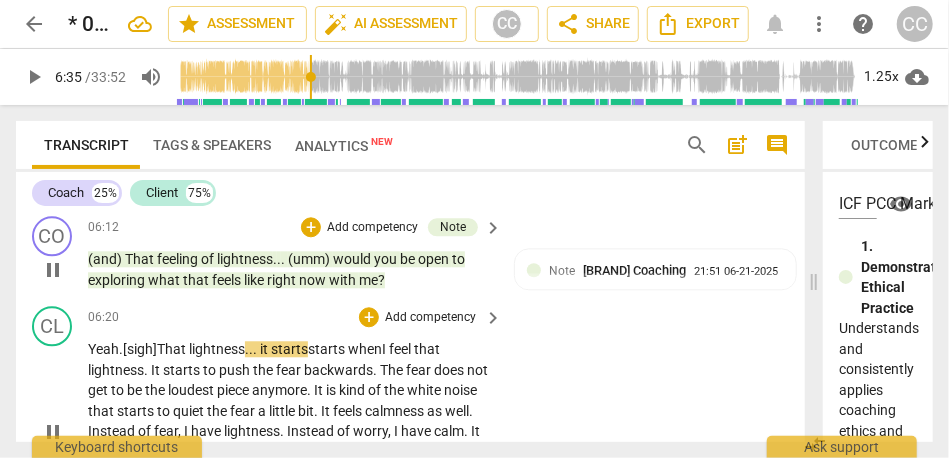 click on "when" at bounding box center [365, 349] 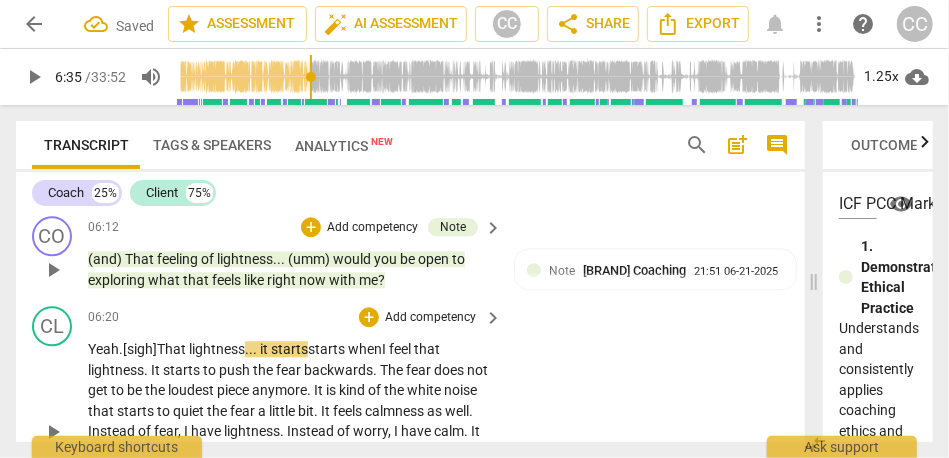 click on "starts" at bounding box center (328, 349) 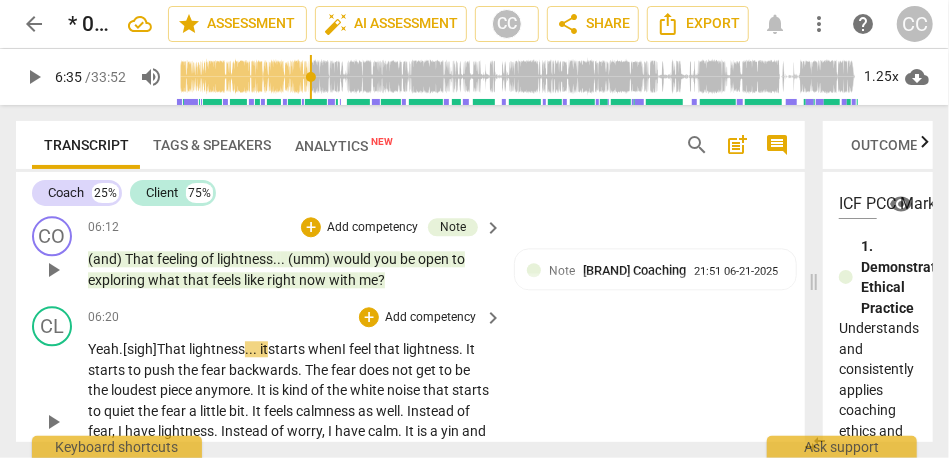 click on "lightness ... it" at bounding box center (228, 349) 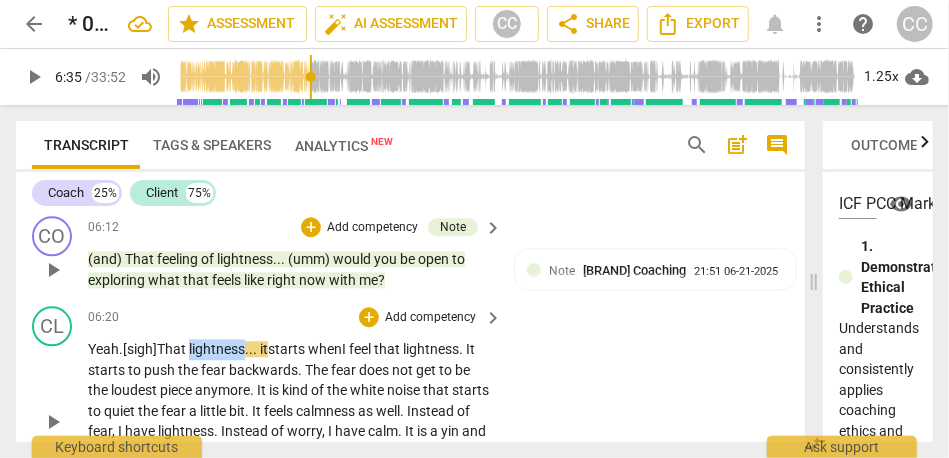 click on "lightness ... it" at bounding box center [228, 349] 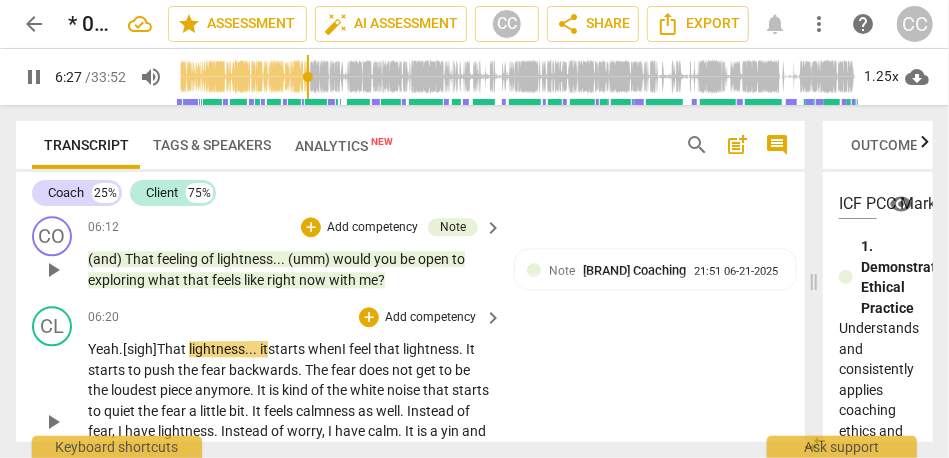 scroll, scrollTop: 1966, scrollLeft: 0, axis: vertical 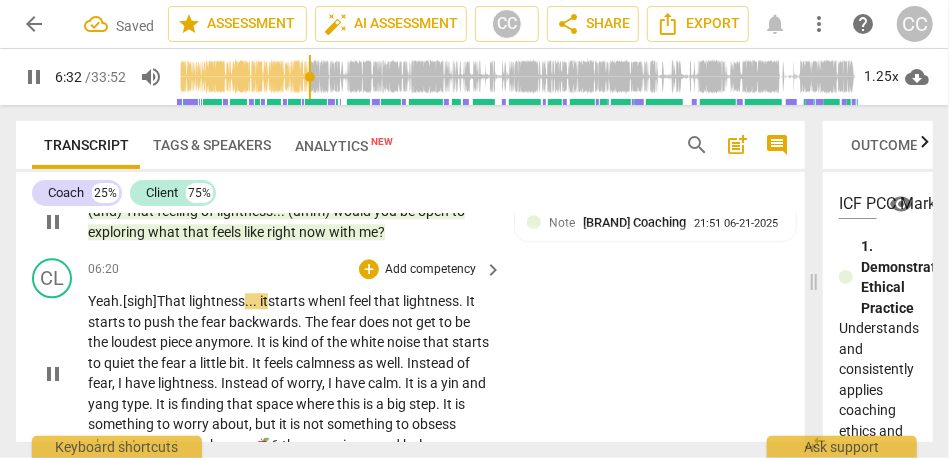 click on "starts" at bounding box center (288, 301) 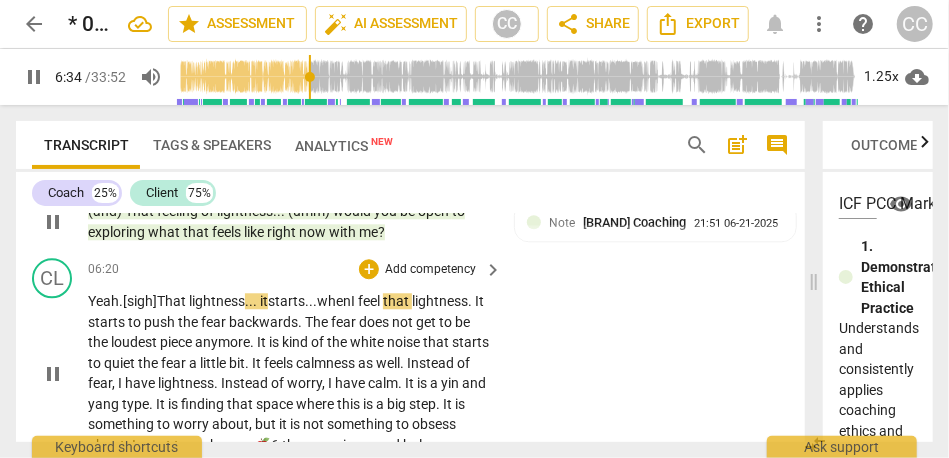 click on "when" at bounding box center (334, 301) 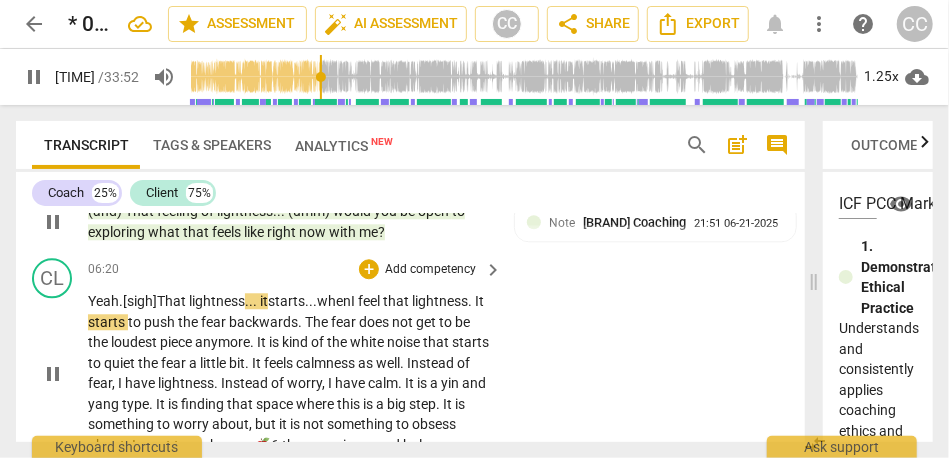 click on "starts" at bounding box center (108, 322) 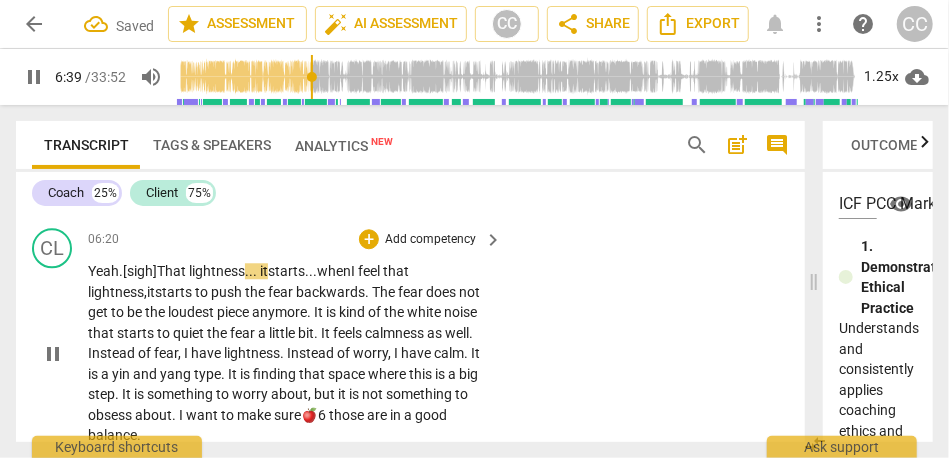 scroll, scrollTop: 2012, scrollLeft: 0, axis: vertical 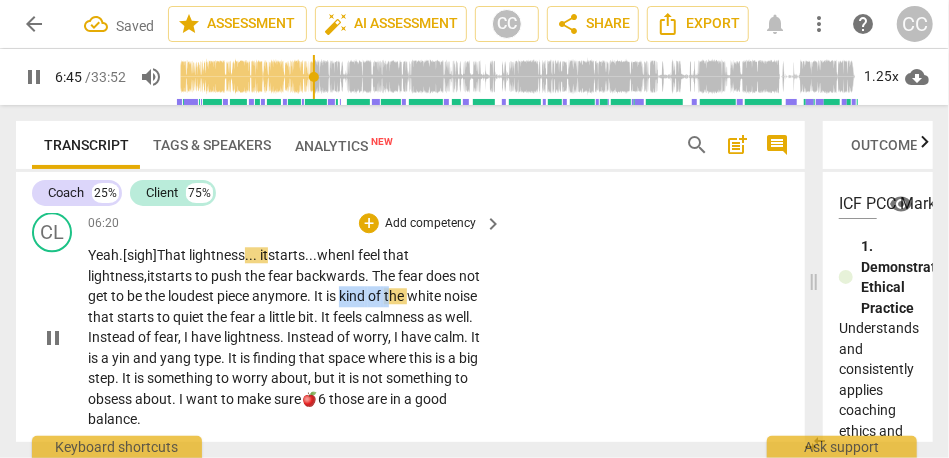 drag, startPoint x: 392, startPoint y: 296, endPoint x: 345, endPoint y: 296, distance: 47 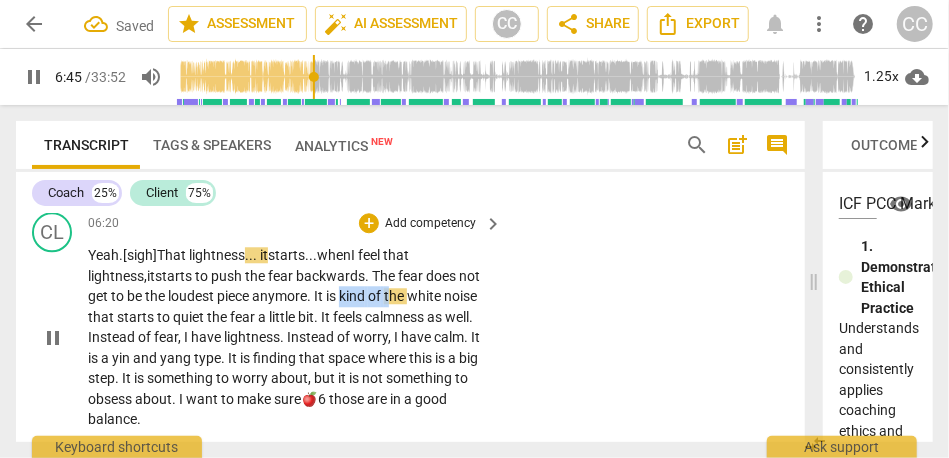 click on "The fear does not get to be the loudest piece anymore . It is kind of the white noise that starts to quiet the fear a little bit . It feels calmness as well . Instead of fear , I have lightness . Instead of worry , I have calm . It is a yin and yang type . It is finding that space where this is a big step . It is something to worry about , but it is not something to obsess about . I want to make sure🍎6 those are in a good balance ." at bounding box center [290, 337] 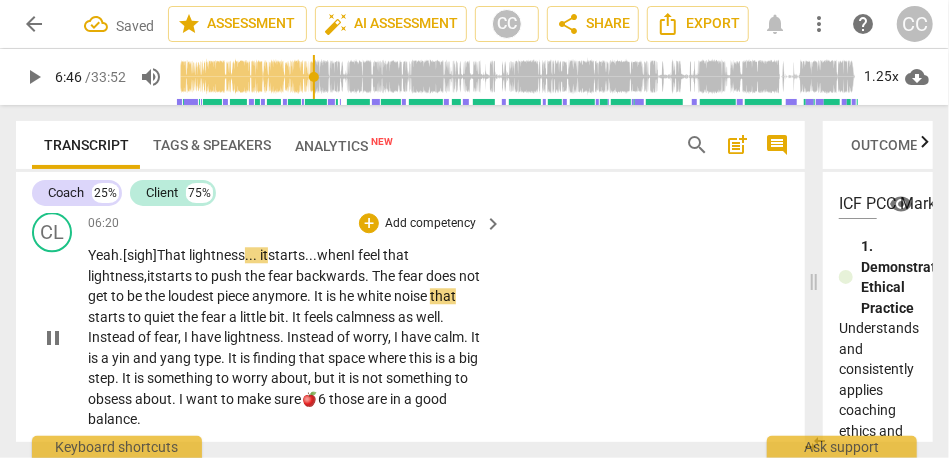 click on "he" at bounding box center (348, 296) 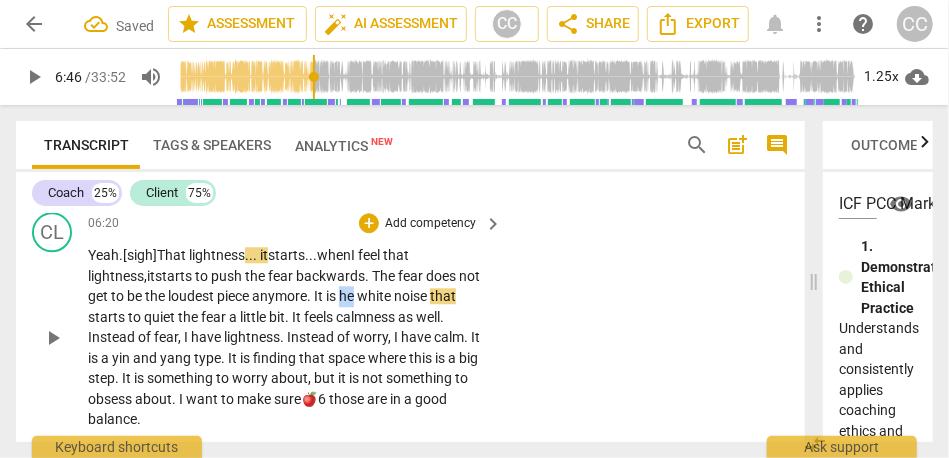 click on "he" at bounding box center [348, 296] 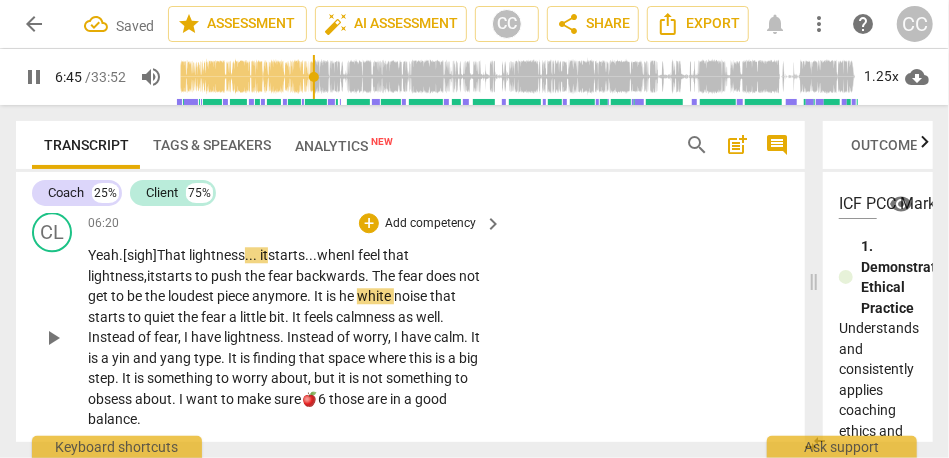 click on "he" at bounding box center (348, 296) 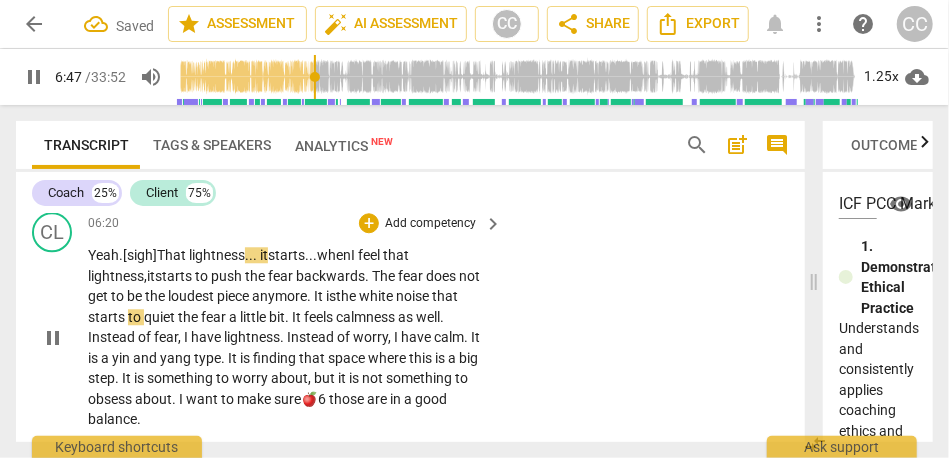 click on "white" at bounding box center (377, 296) 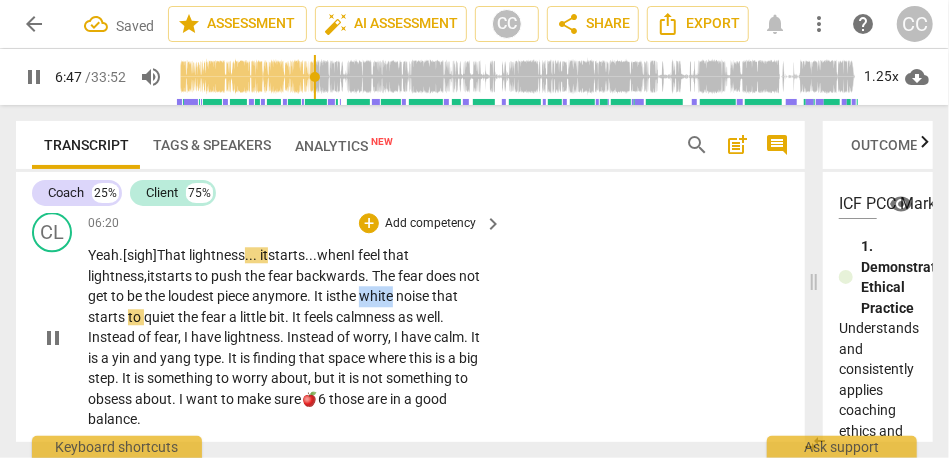 click on "white" at bounding box center (377, 296) 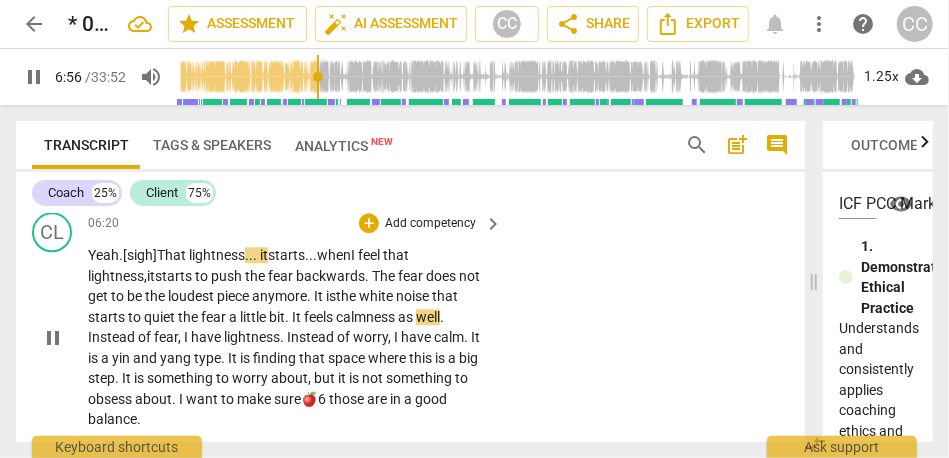 click on "feels" at bounding box center (320, 317) 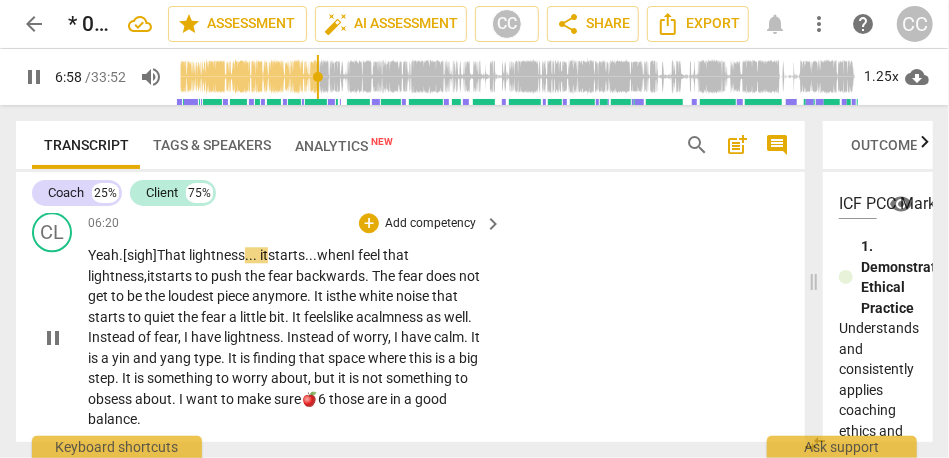 click on "calmness" at bounding box center (395, 317) 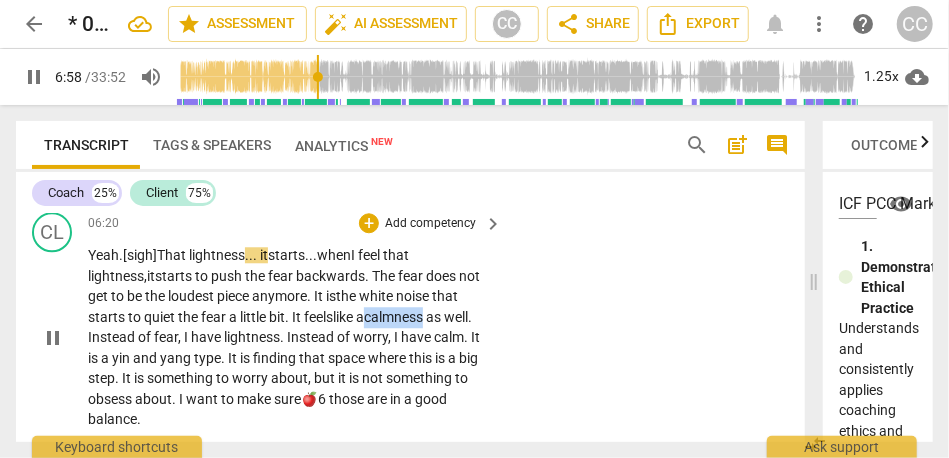 click on "calmness" at bounding box center (395, 317) 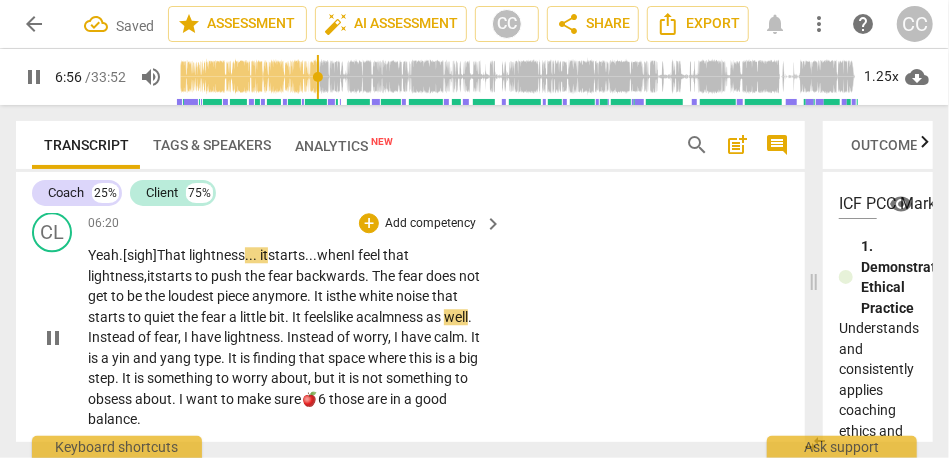 click on "calmness" at bounding box center (395, 317) 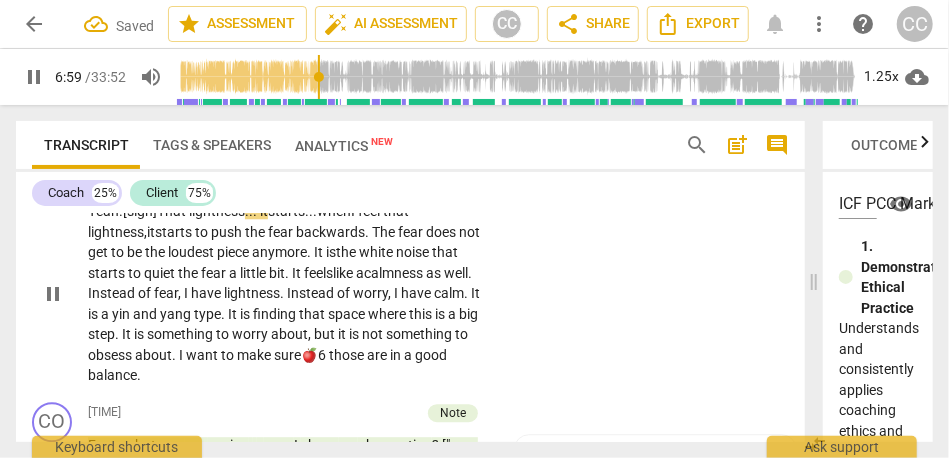 scroll, scrollTop: 2058, scrollLeft: 0, axis: vertical 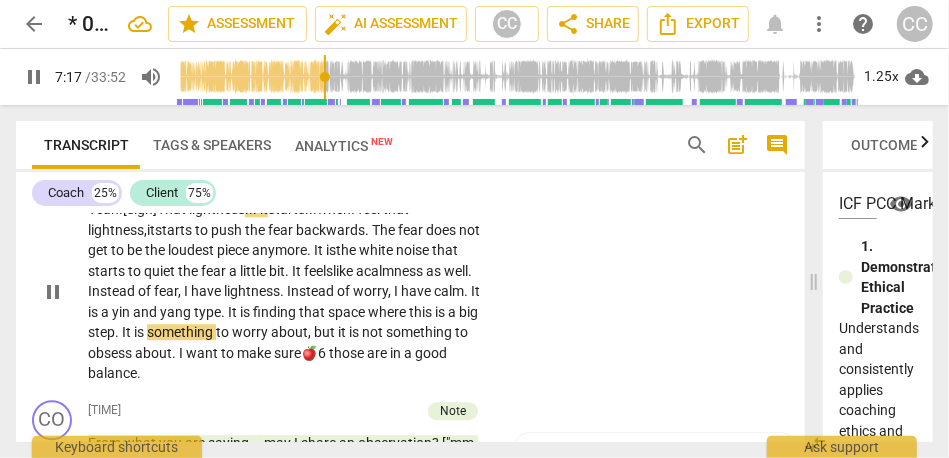 click on "finding" at bounding box center (276, 312) 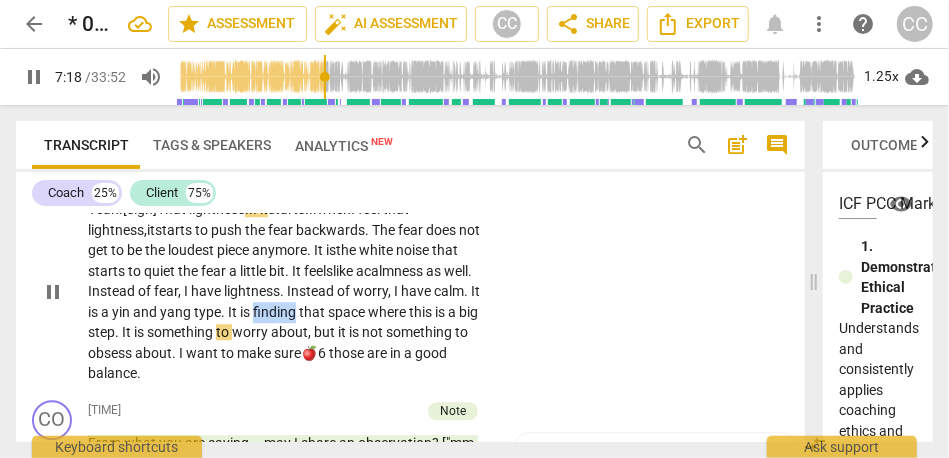 click on "finding" at bounding box center (276, 312) 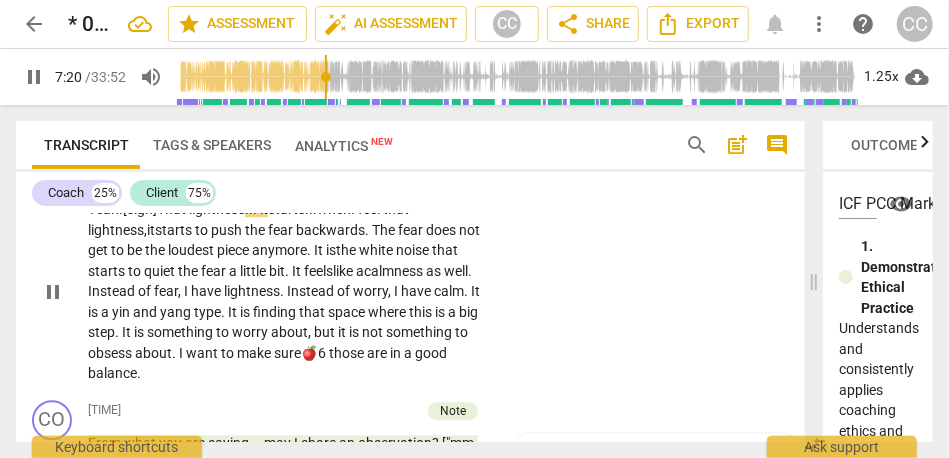 click on "where" at bounding box center [388, 312] 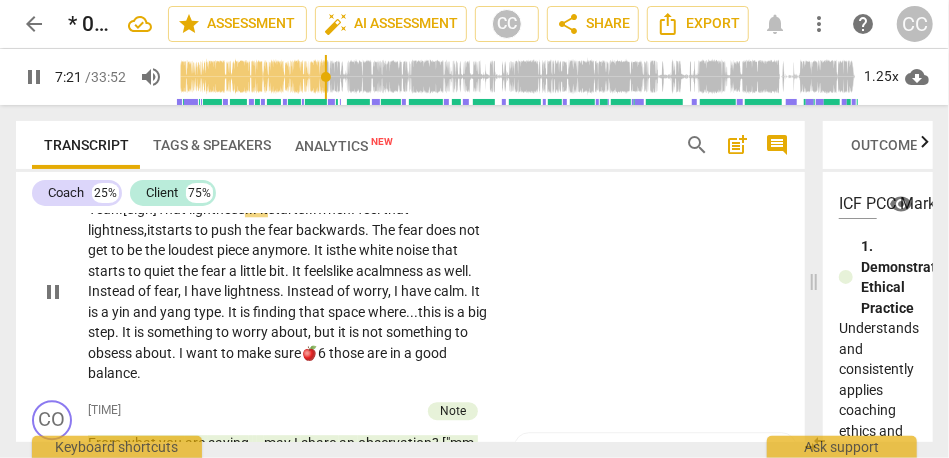 click on "where..." at bounding box center (393, 312) 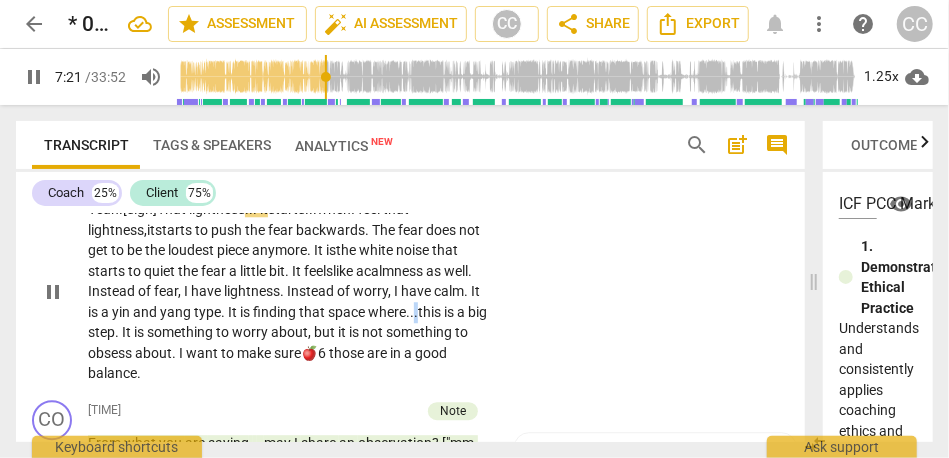 click on "where..." at bounding box center [393, 312] 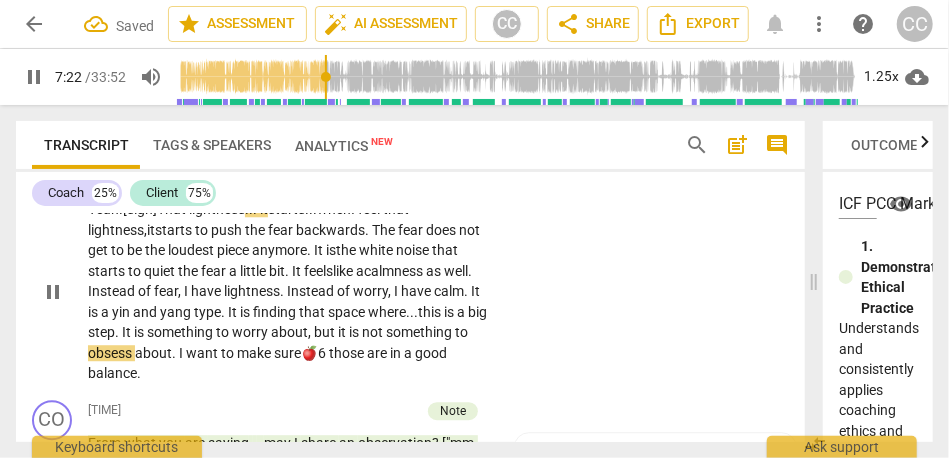 click on "sure🍎6" at bounding box center (301, 353) 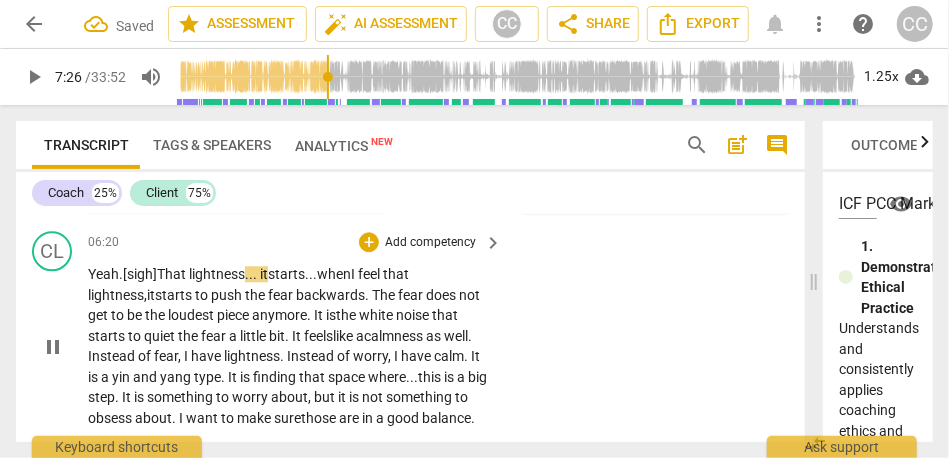 scroll, scrollTop: 1953, scrollLeft: 0, axis: vertical 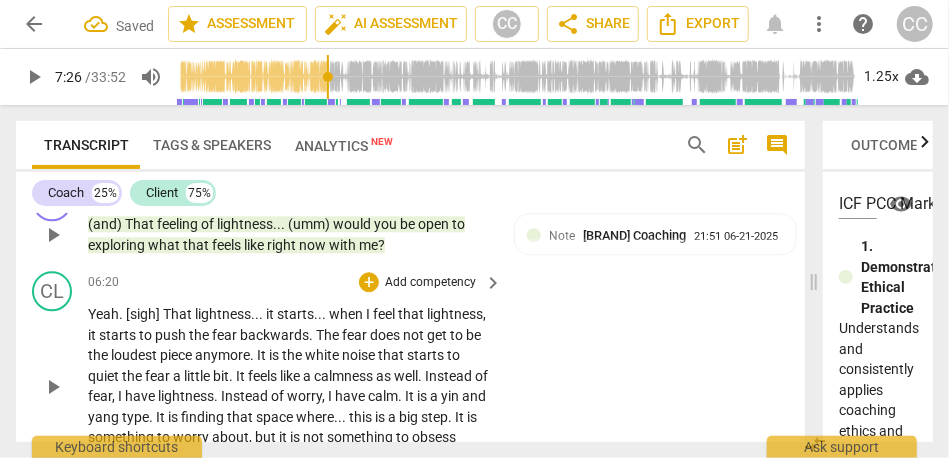 click on "Add competency" at bounding box center (430, 283) 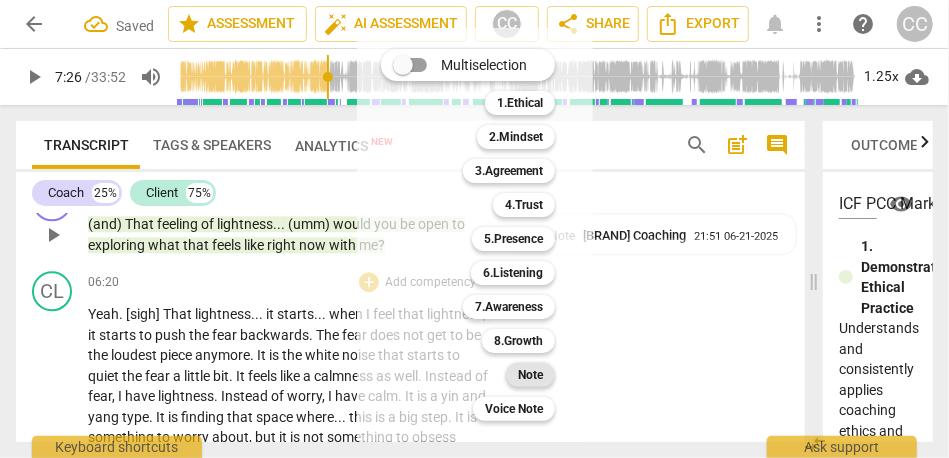 click on "Note" at bounding box center [530, 375] 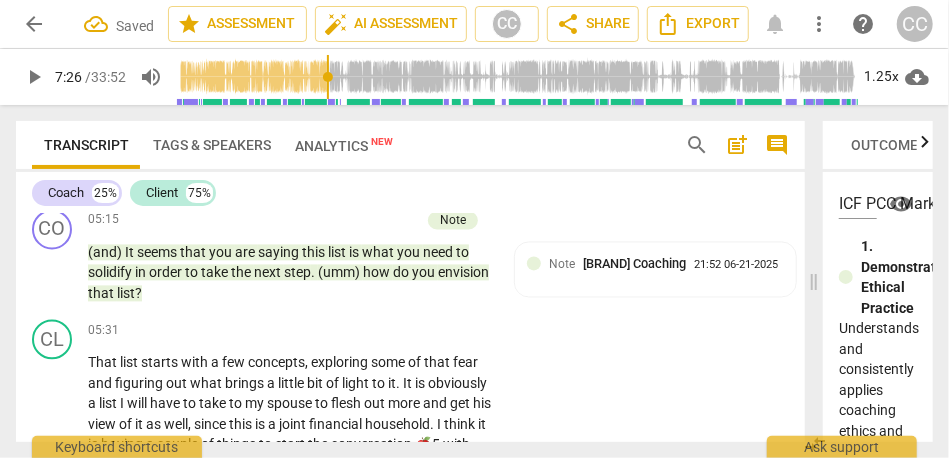 scroll, scrollTop: 1642, scrollLeft: 0, axis: vertical 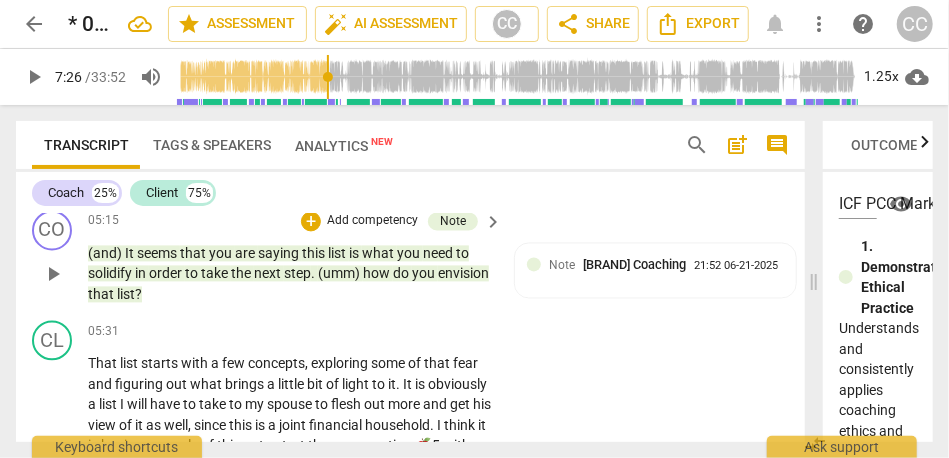 click on "next" at bounding box center [269, 273] 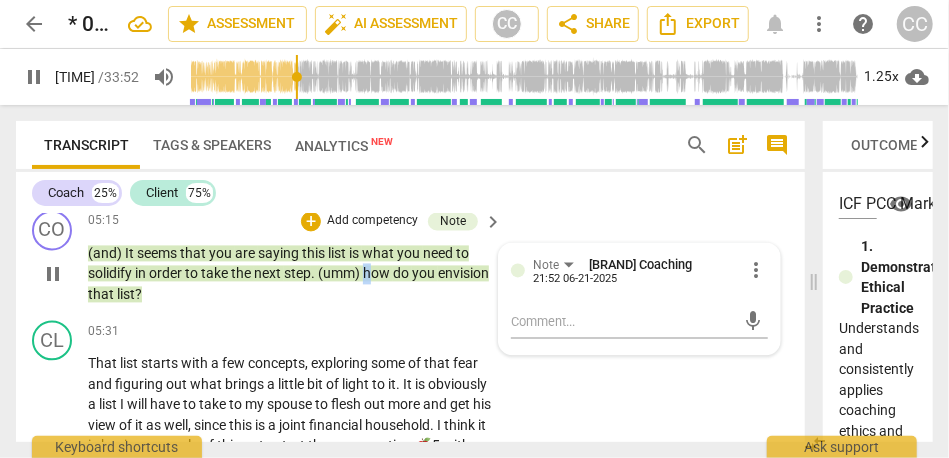click on "how" at bounding box center (378, 273) 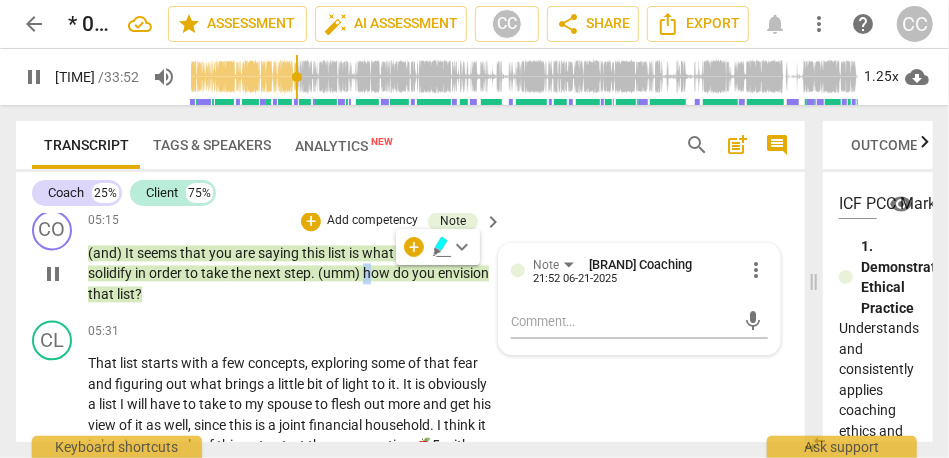 type on "324" 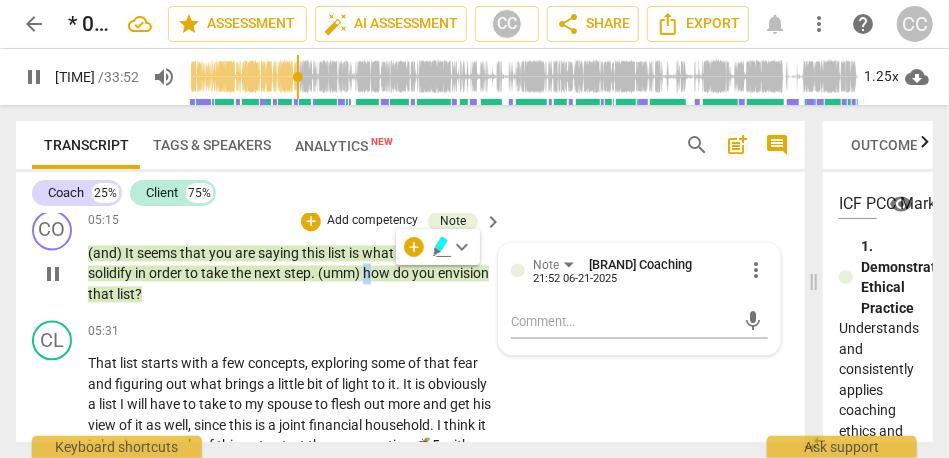 type 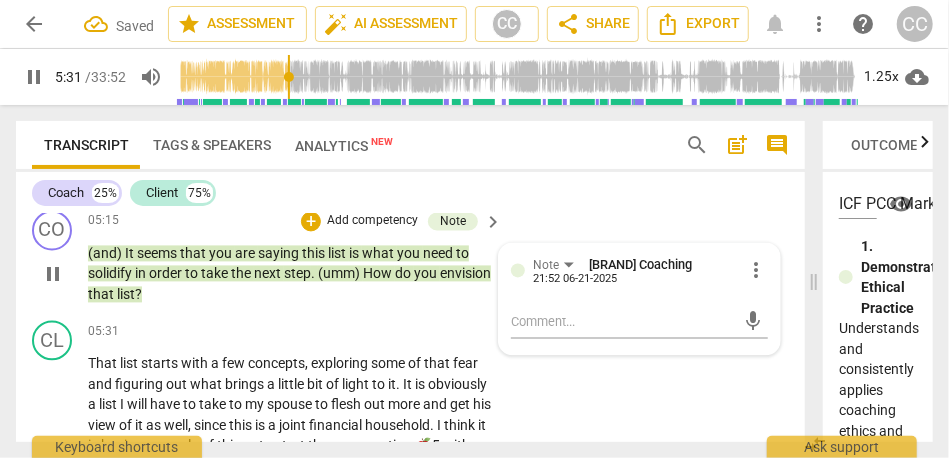 click on "seems" at bounding box center [158, 253] 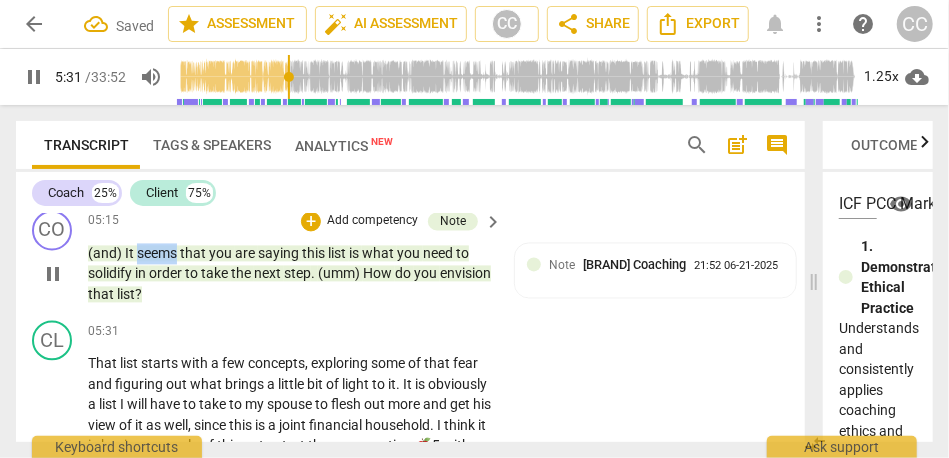 click on "seems" at bounding box center [158, 253] 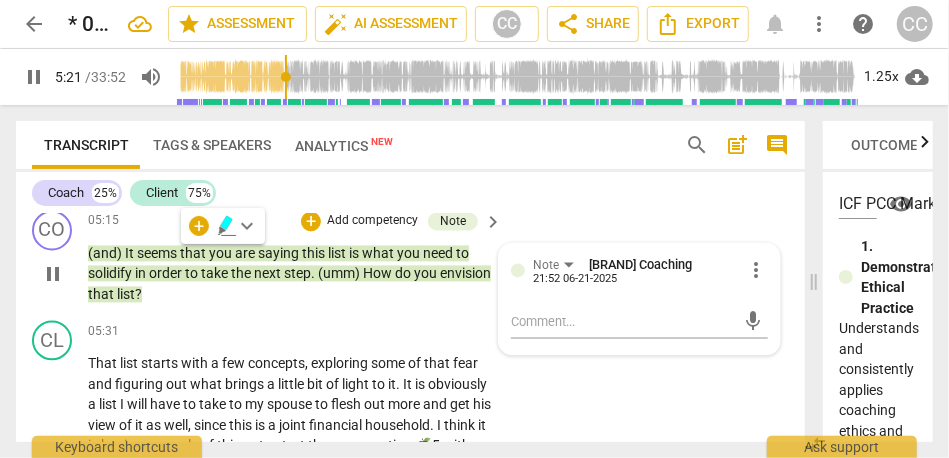 click on "are" at bounding box center (246, 253) 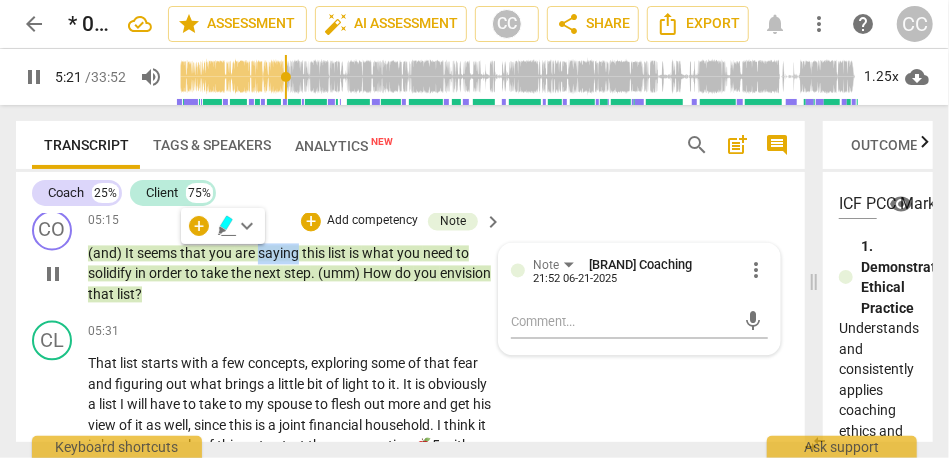 click on "are" at bounding box center (246, 253) 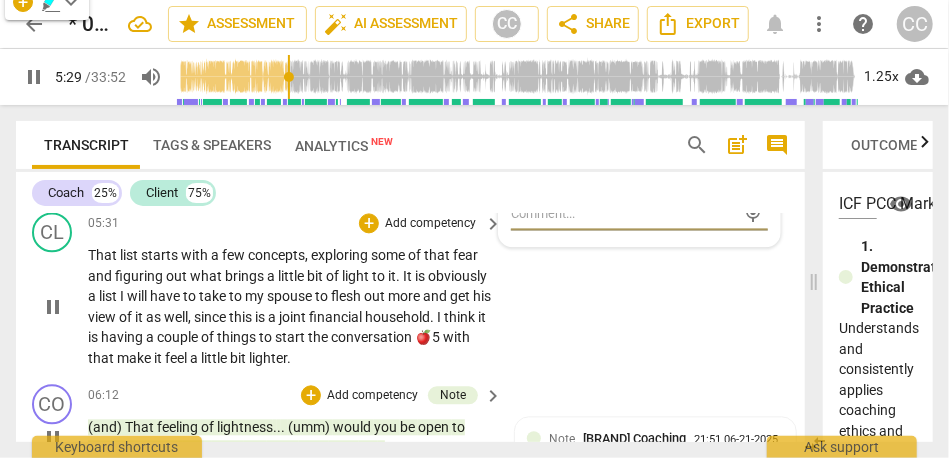 scroll, scrollTop: 1748, scrollLeft: 0, axis: vertical 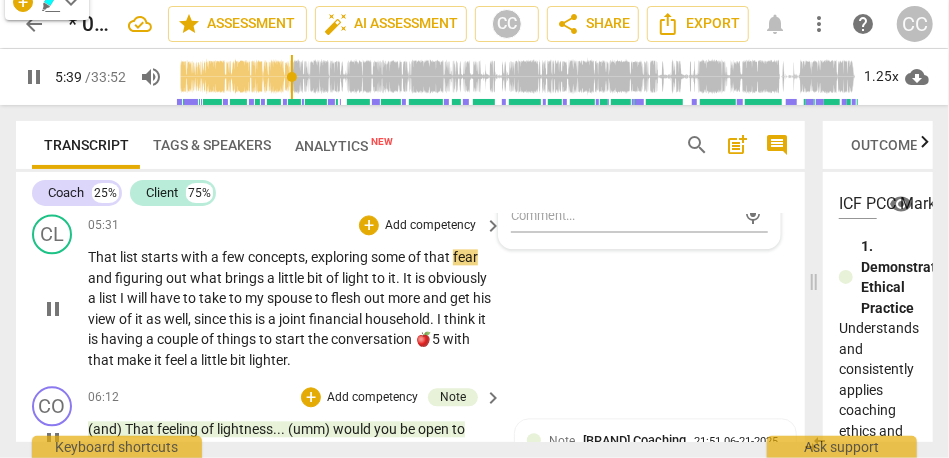 click on "concepts" at bounding box center [276, 257] 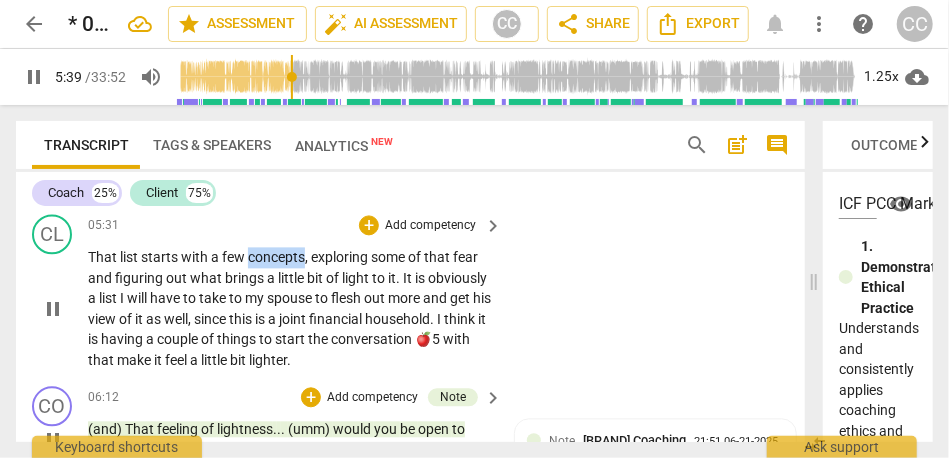 click on "concepts" at bounding box center (276, 257) 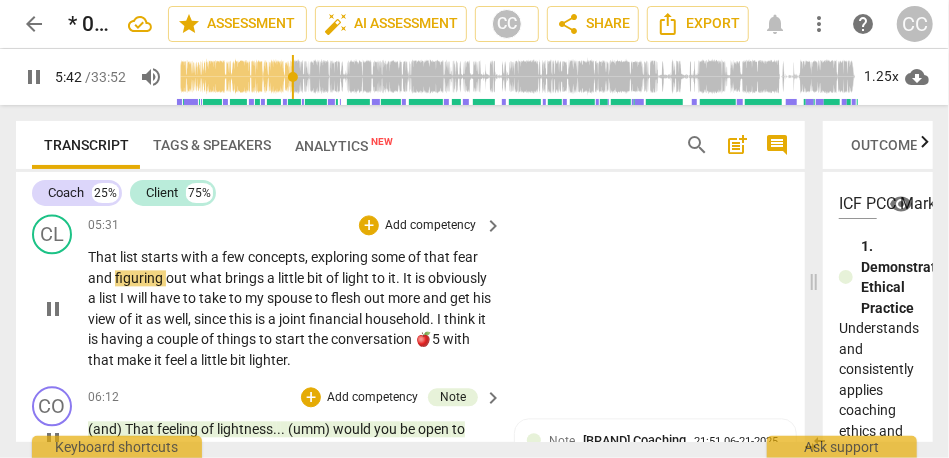 click on "and" at bounding box center [101, 278] 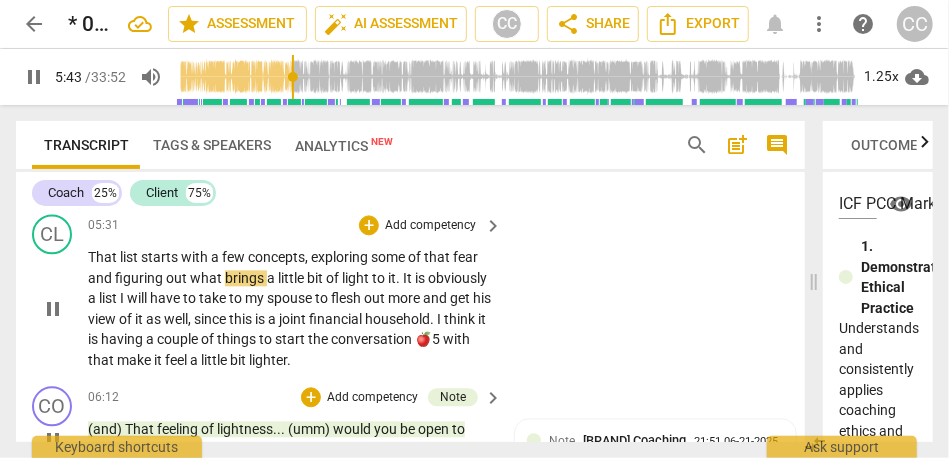 type on "344" 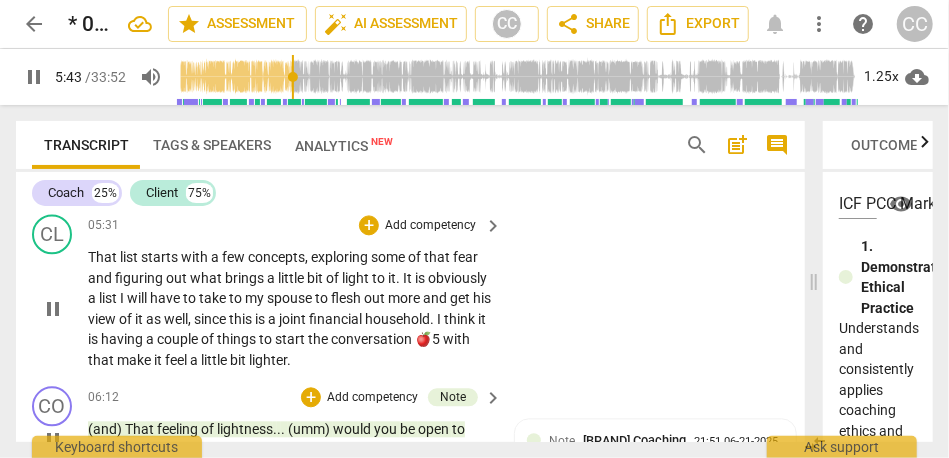 type 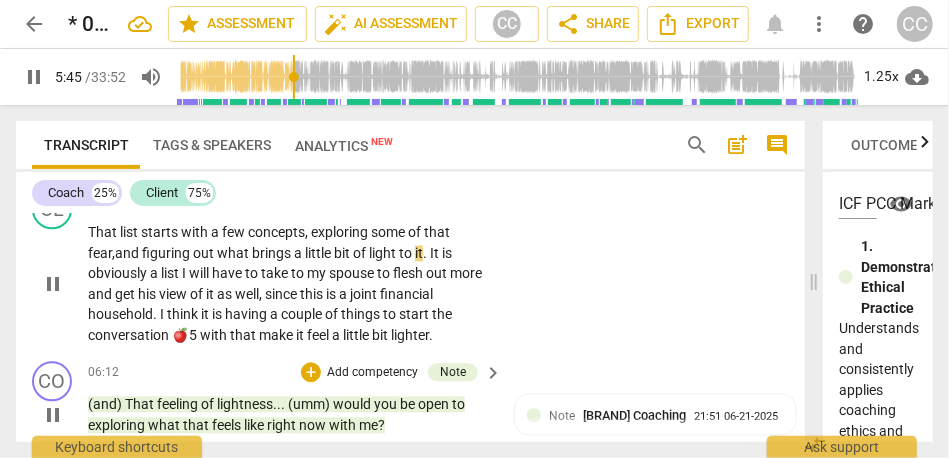 scroll, scrollTop: 1779, scrollLeft: 0, axis: vertical 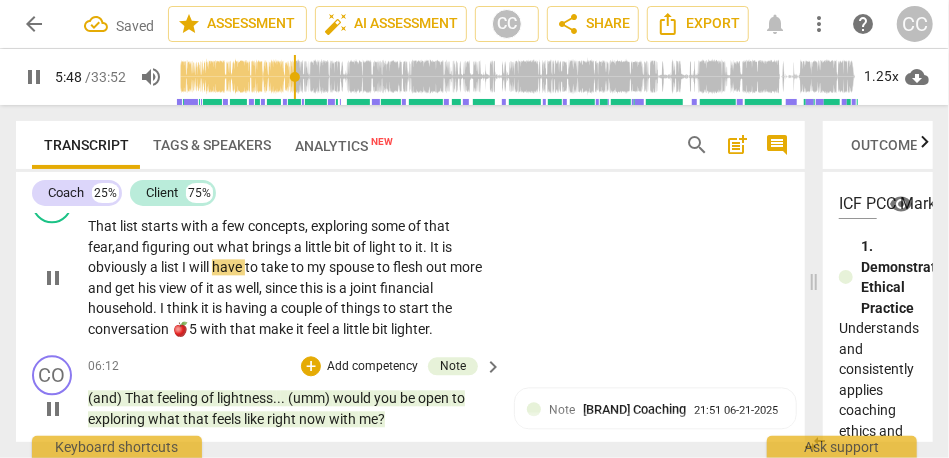 click on "I" at bounding box center [185, 267] 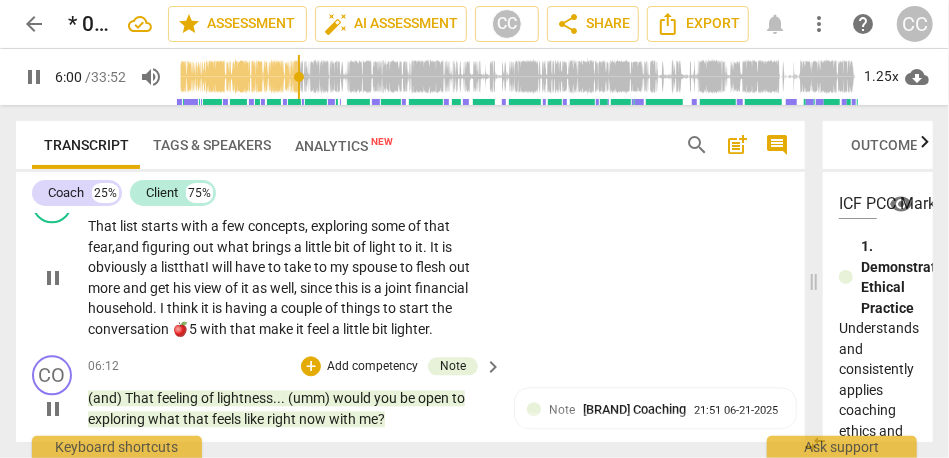 click on "it" at bounding box center (206, 308) 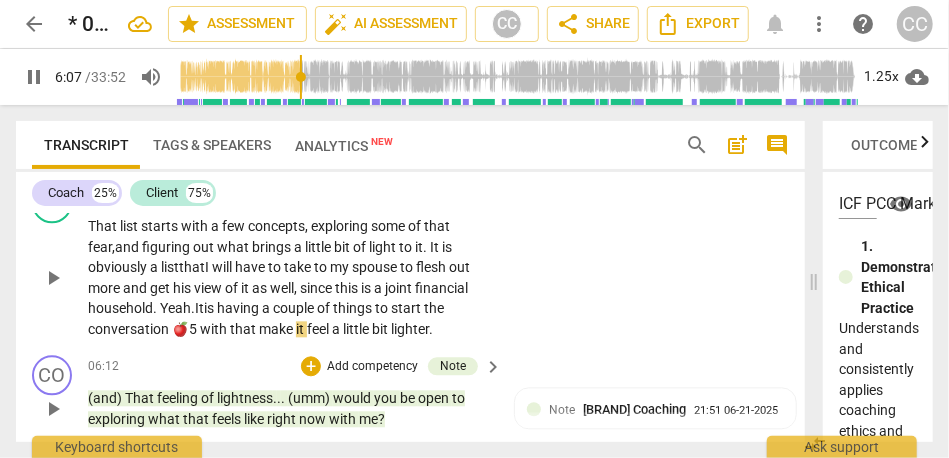 click on "having" at bounding box center (239, 308) 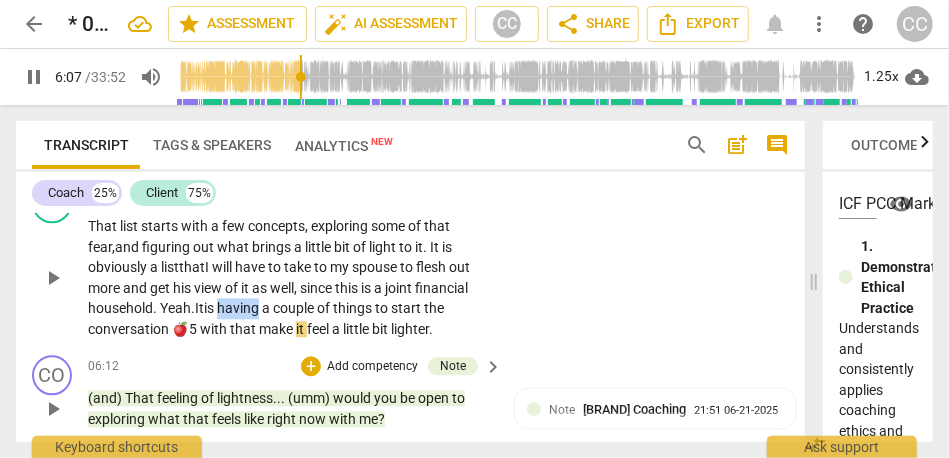 click on "having" at bounding box center (239, 308) 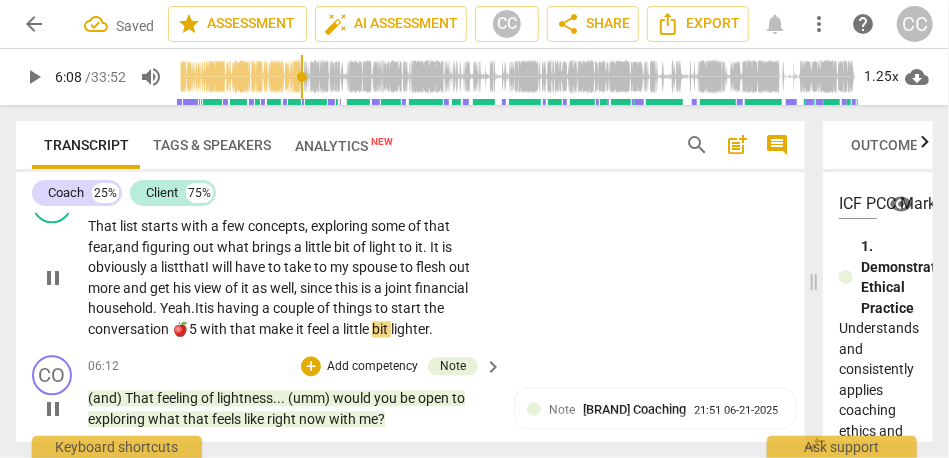 click on "with" at bounding box center [215, 329] 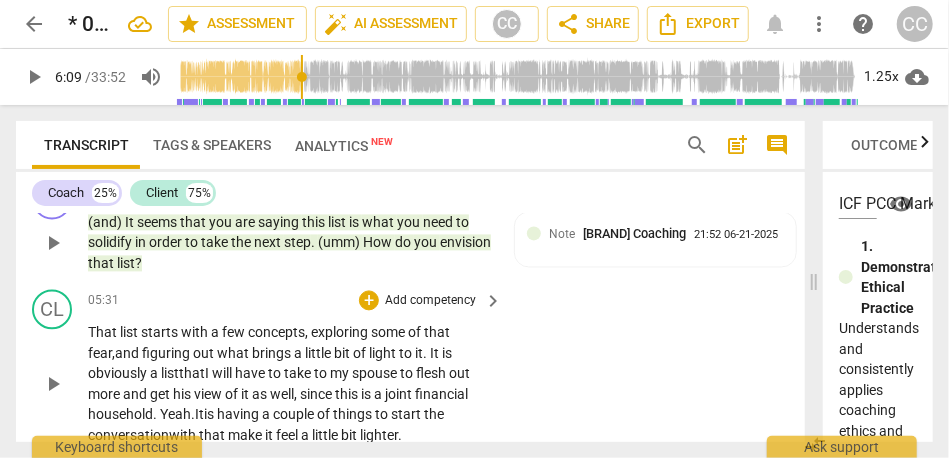 scroll, scrollTop: 1668, scrollLeft: 0, axis: vertical 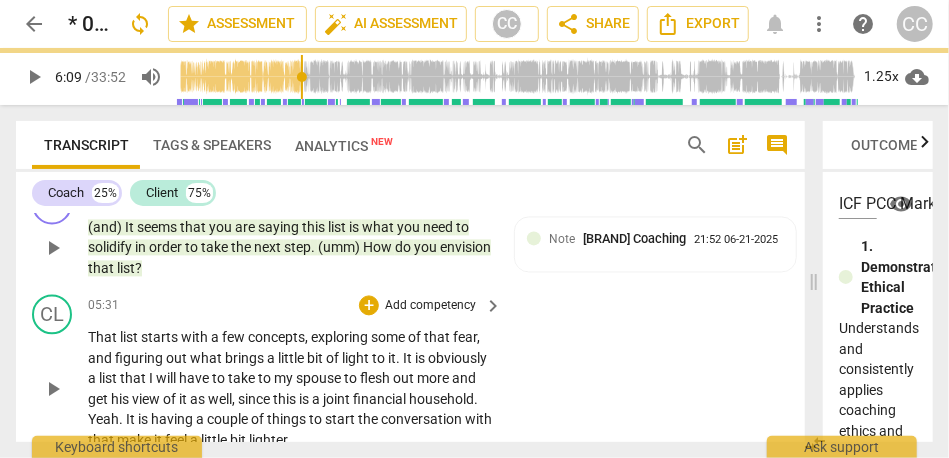 click on "Add competency" at bounding box center [430, 306] 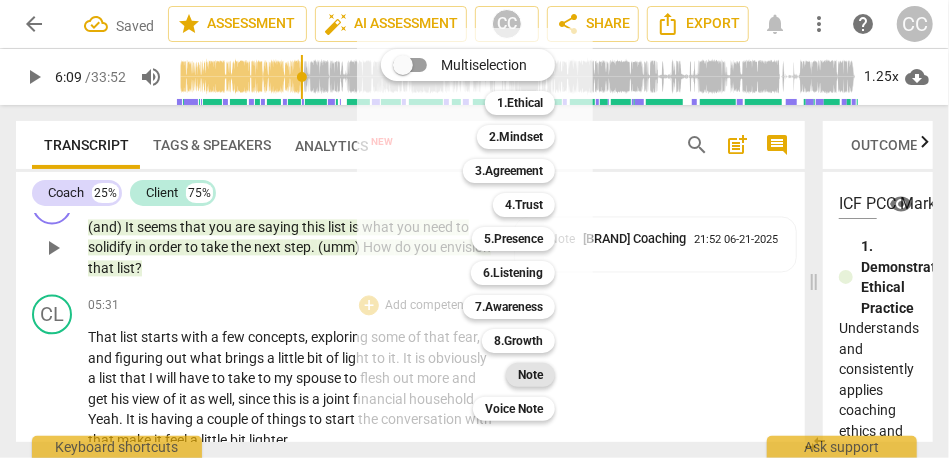 click on "Note" at bounding box center (530, 375) 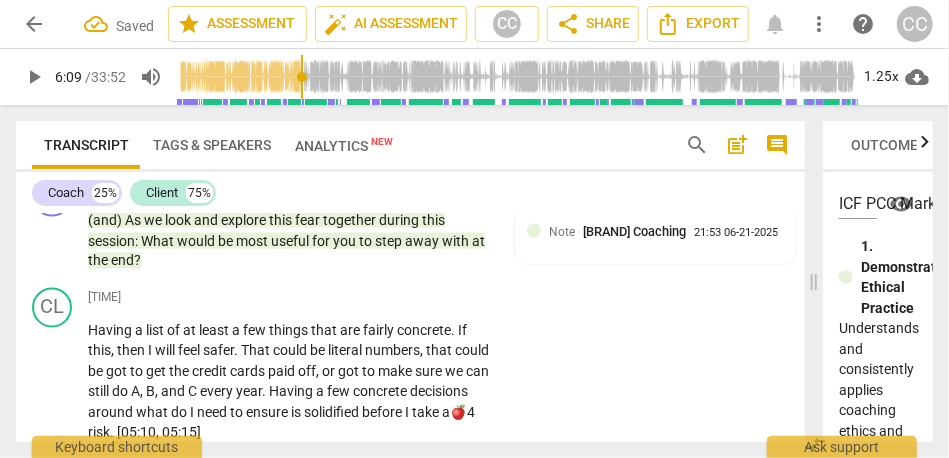 scroll, scrollTop: 1376, scrollLeft: 0, axis: vertical 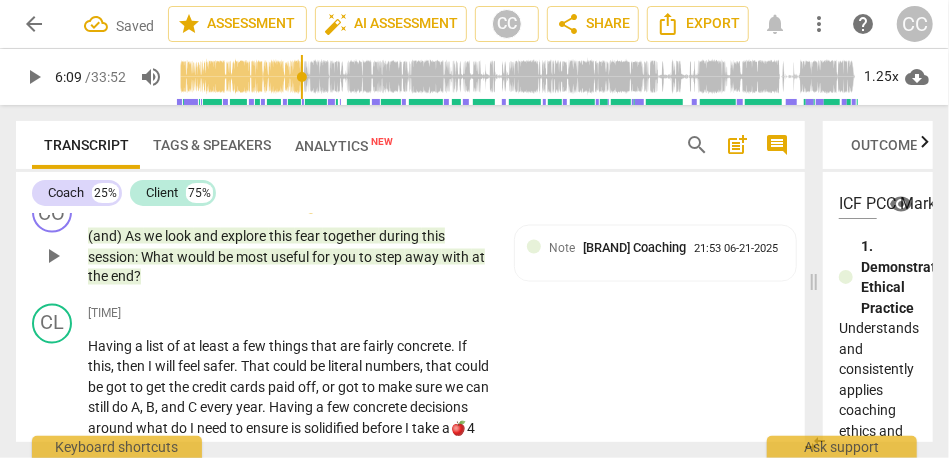 click on "end" at bounding box center [122, 277] 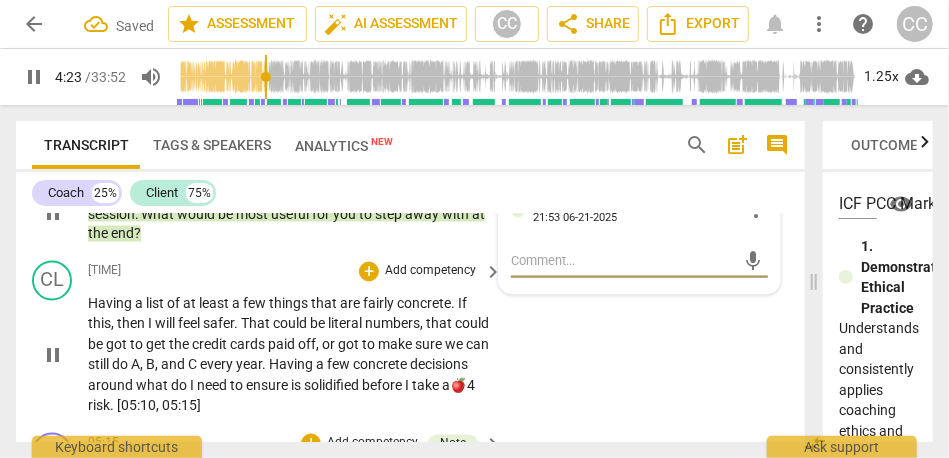 scroll, scrollTop: 1420, scrollLeft: 0, axis: vertical 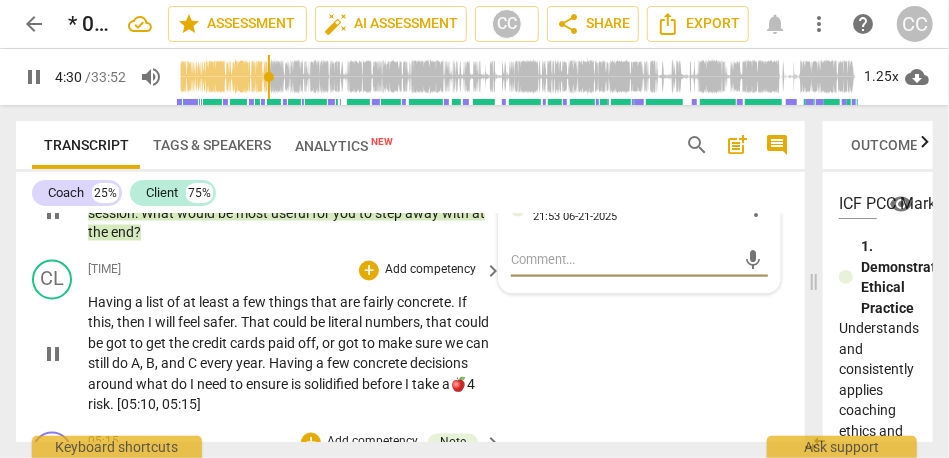 click on "Having" at bounding box center [111, 303] 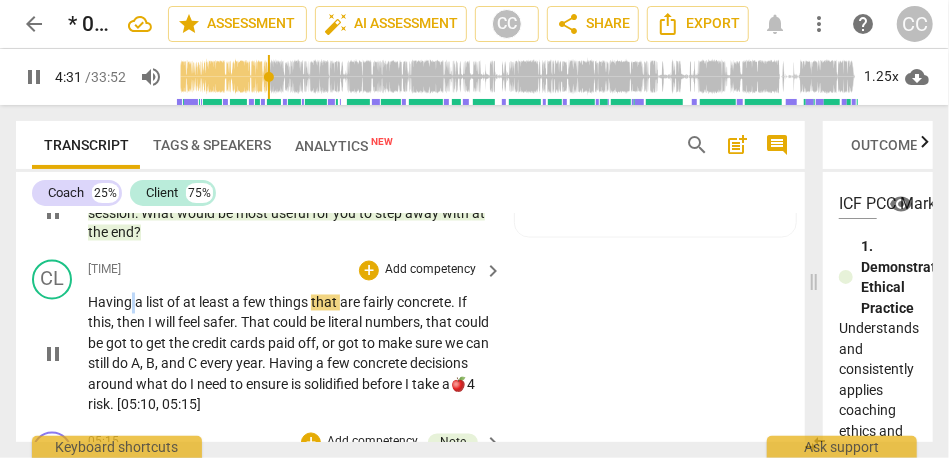 click on "Having" at bounding box center [111, 303] 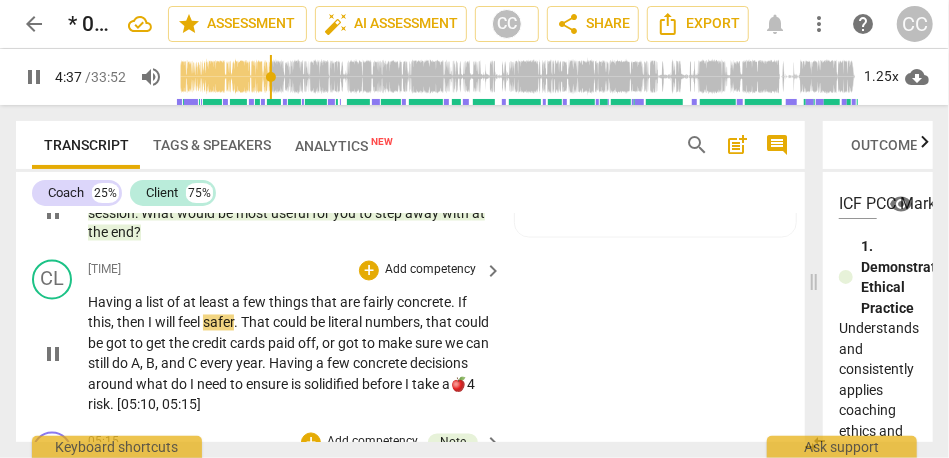 click on "If" at bounding box center (462, 303) 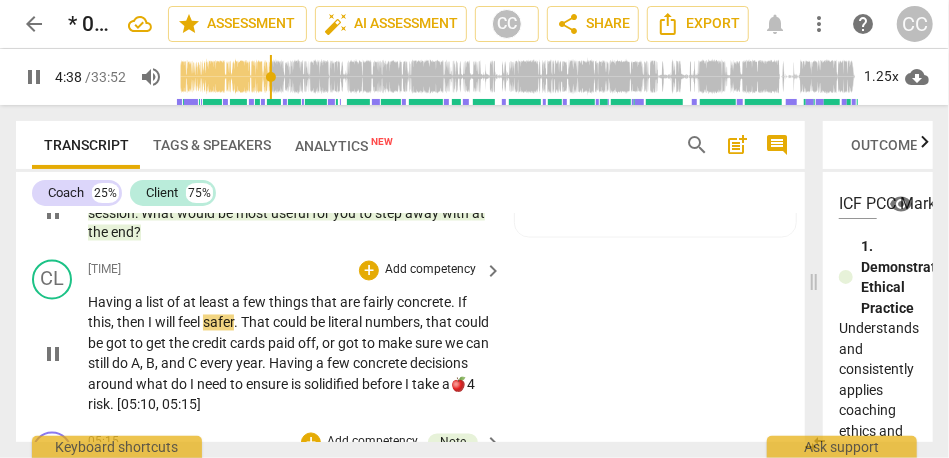 type on "279" 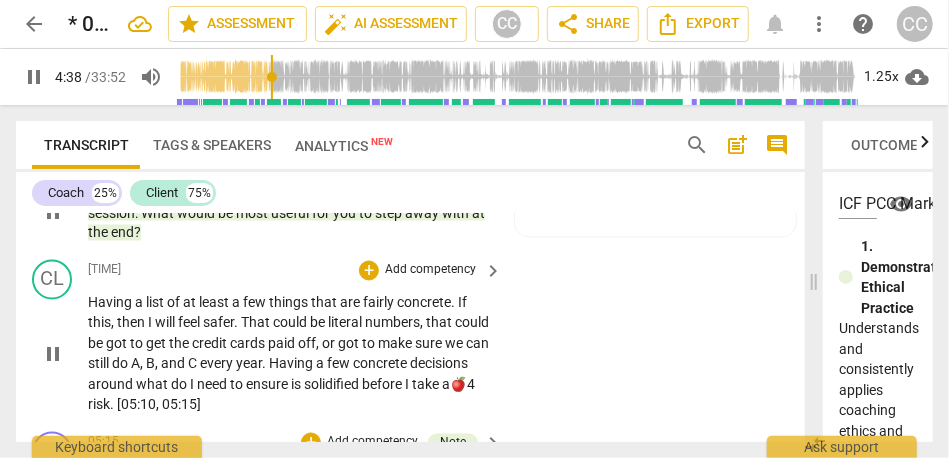 type 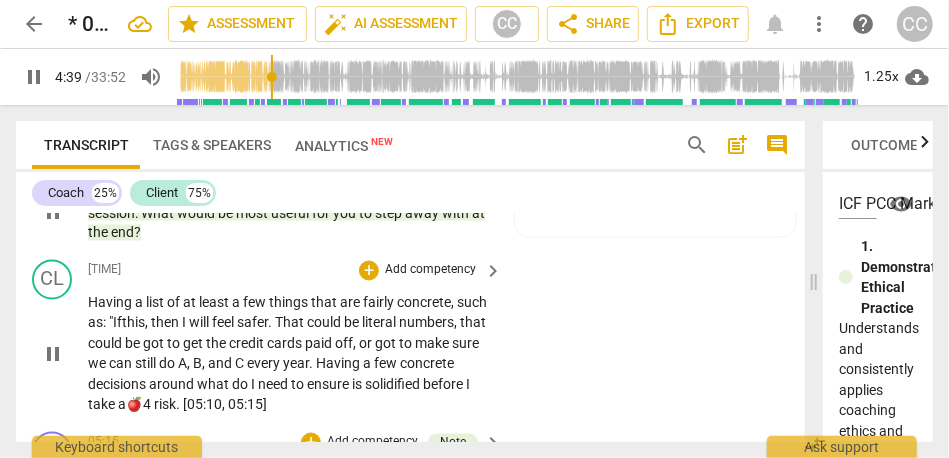 click on "That" at bounding box center [291, 323] 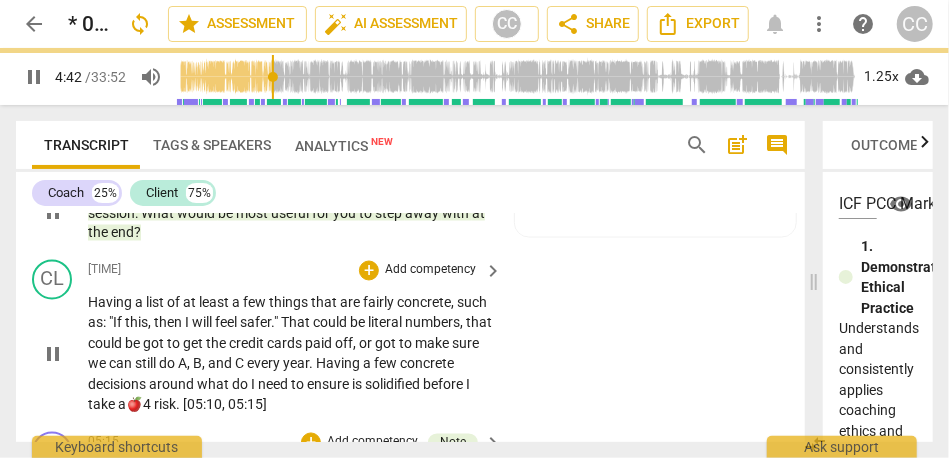 click on "CL play_arrow pause [TIME] + Add competency keyboard_arrow_right Having a list of at least a few things that are fairly concrete , such as : "If this , then I will feel safer . " That could be literal numbers , that could be got to get the credit cards paid off , or got to make sure we can still do A , B , and C every year . Having a few concrete decisions around what do I need to ensure is solidified before I take a🍎[NUMBER] risk . [TIME, TIME]" at bounding box center (410, 338) 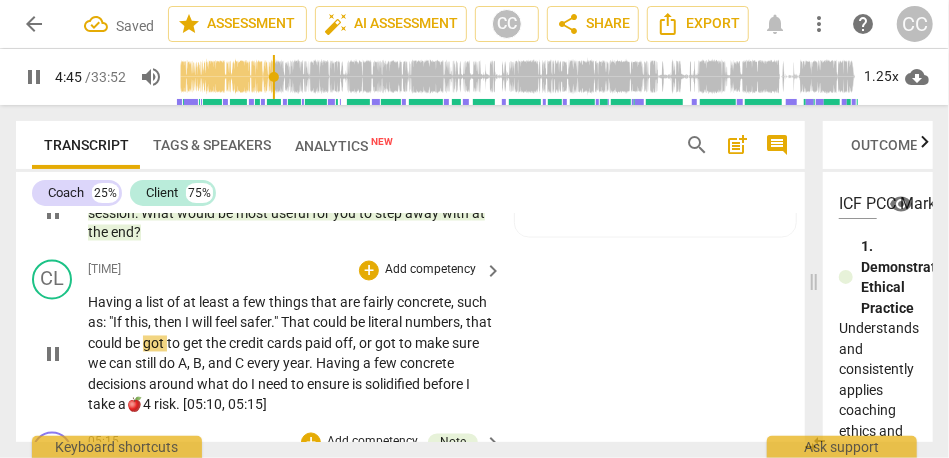 click on "that" at bounding box center (479, 323) 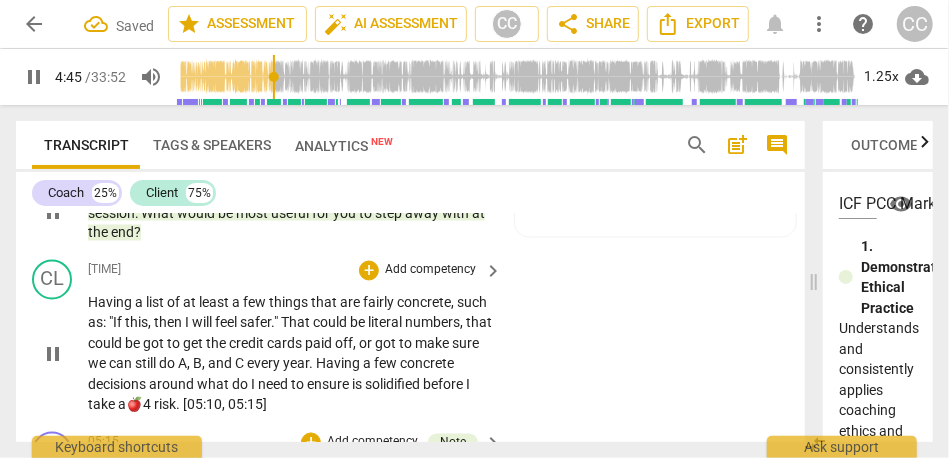 type on "286" 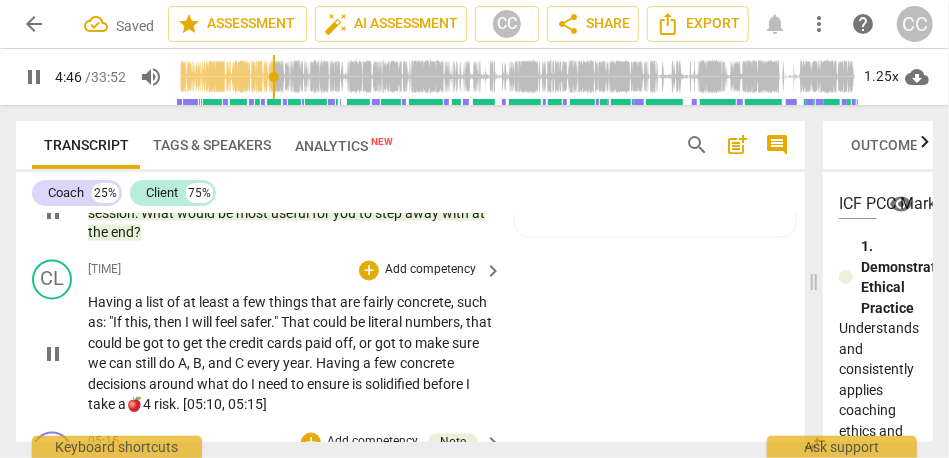 type 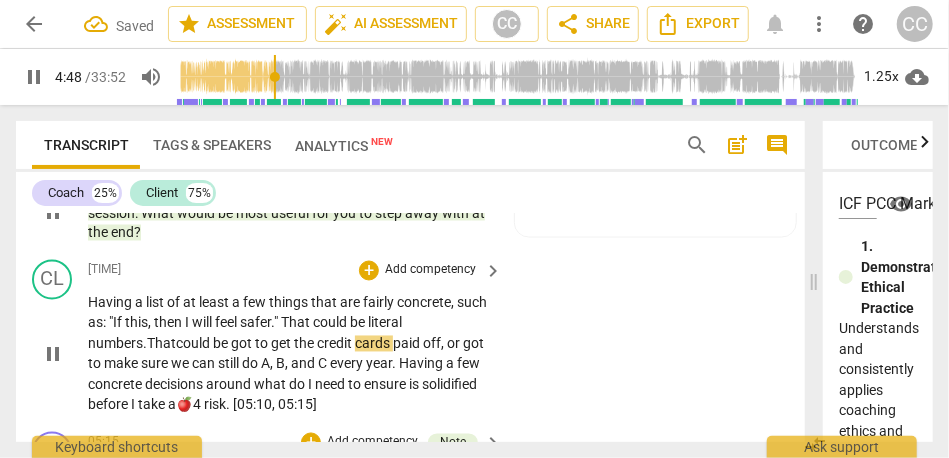 click on "got" at bounding box center (243, 344) 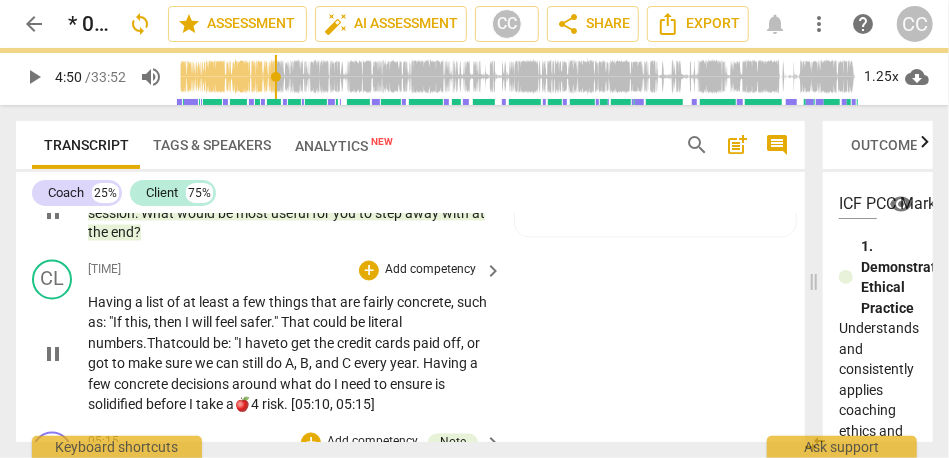 click on "Having   a   list   of   at   least   a   few   things   that   are   fairly   concrete ,   such   as :   "If   this ,   then   I   will   feel   safer . "   That   could   be   literal   numbers.  That  could   be: "I have  to   get   the   [CREDIT_CARD_TYPE]   cards   paid   off ,   or   got   to   make   sure   we   can   still   do   A ,   B ,   and   C   every   year .   Having   a   few   concrete   decisions   around   what   do   I   need   to   ensure   is   solidified   before   I   take   a🍎4   risk .   [05:10 ,   05:15]" at bounding box center [290, 354] 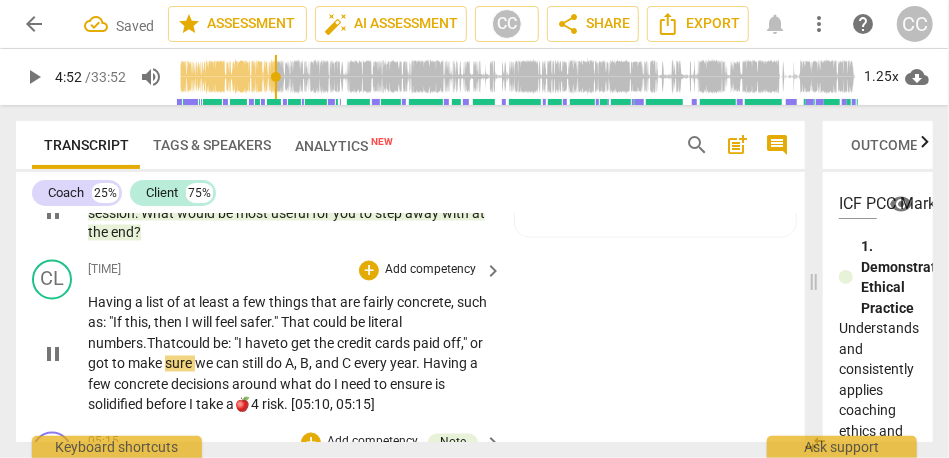 click on "got" at bounding box center (100, 364) 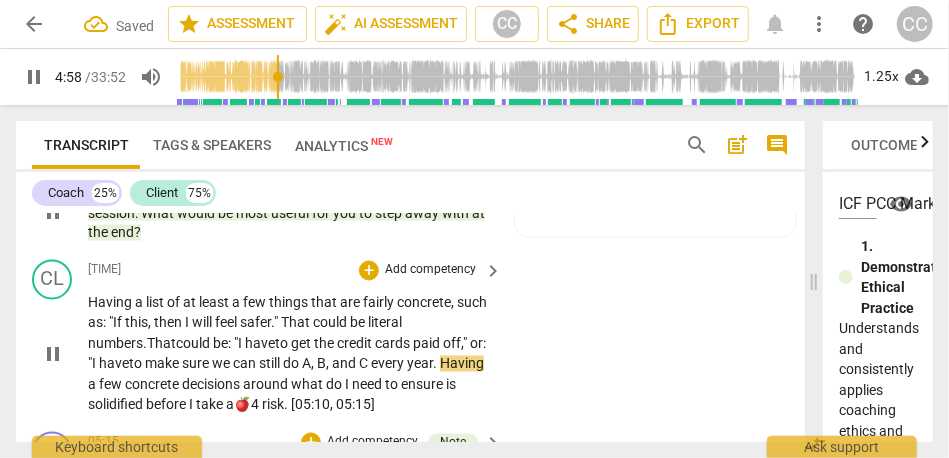 click on "Having" at bounding box center (462, 364) 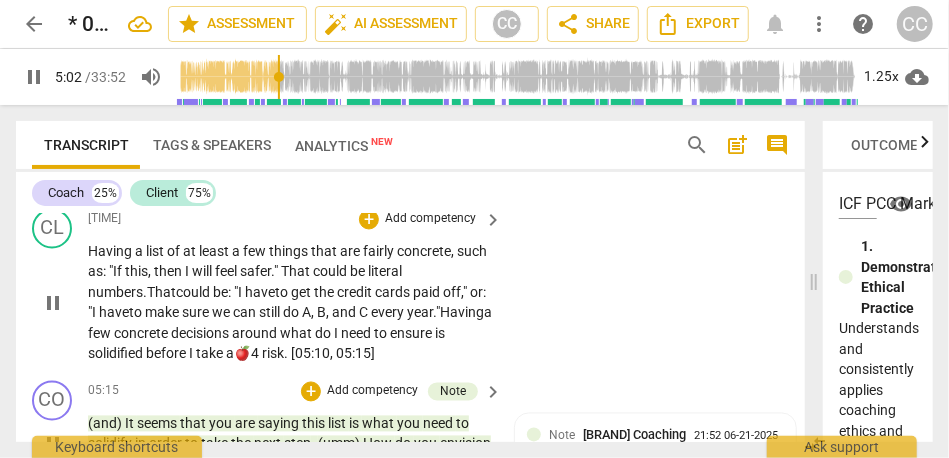 scroll, scrollTop: 1481, scrollLeft: 0, axis: vertical 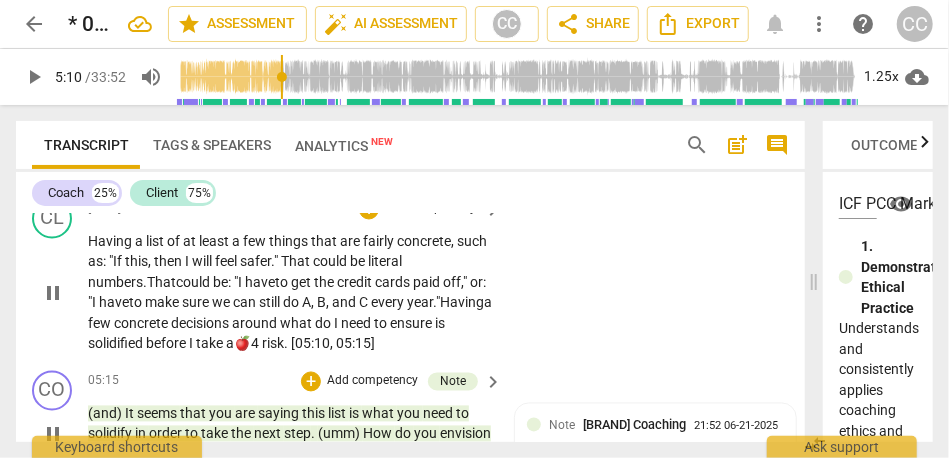 click on "a🍎4" at bounding box center [244, 344] 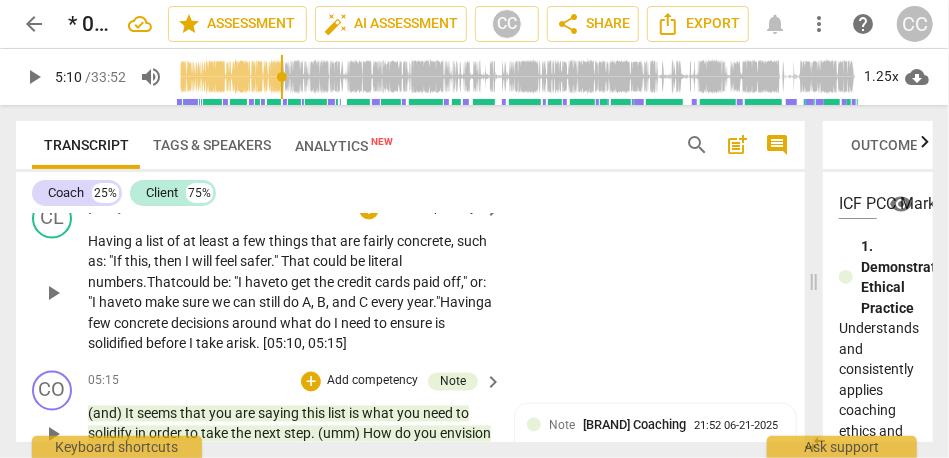 click on "CL play_arrow pause 04:26 + Add competency keyboard_arrow_right Having a list of at least a few things that are fairly concrete, such as: "If this, then I will feel safer." That could be literal numbers. That could be: "I have to get the credit cards paid off," or: "I have to make sure we can still do A, B, and C every year." Having a few concrete decisions around what do I need to ensure is solidified before I take a risk. [05:10 , 05:15]" at bounding box center [410, 277] 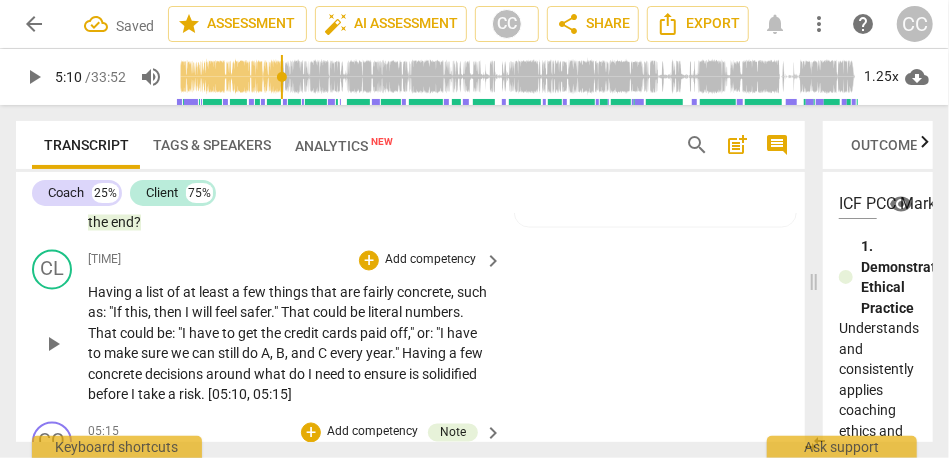 scroll, scrollTop: 1426, scrollLeft: 0, axis: vertical 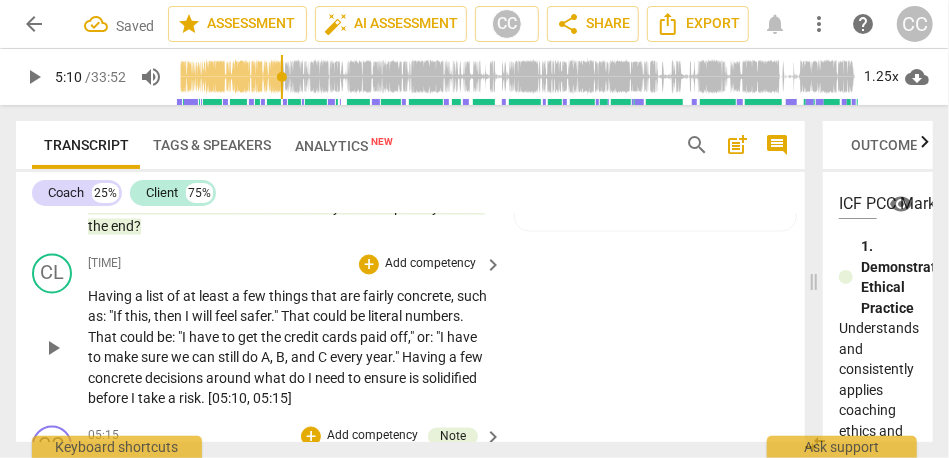 click on "Add competency" at bounding box center (430, 265) 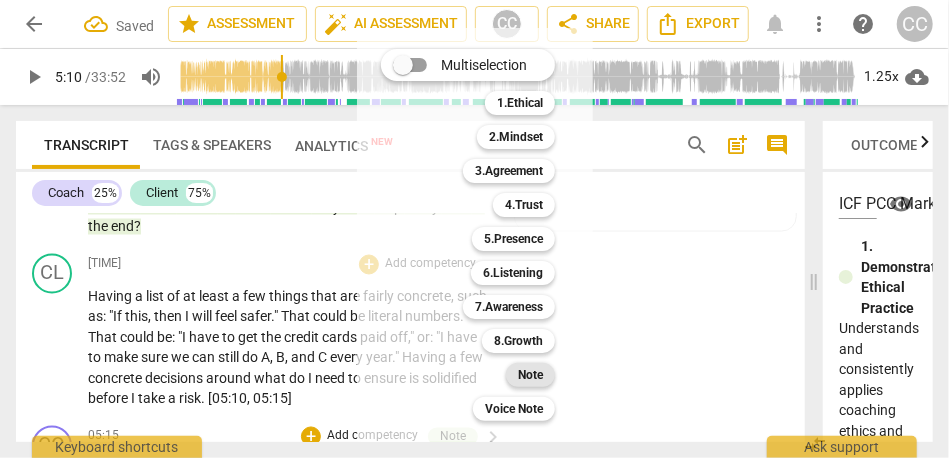click on "Note" at bounding box center (530, 375) 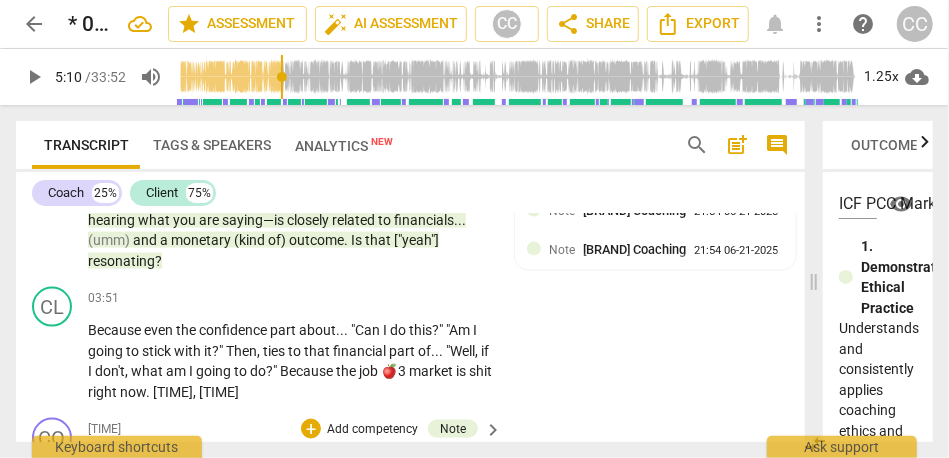 scroll, scrollTop: 1150, scrollLeft: 0, axis: vertical 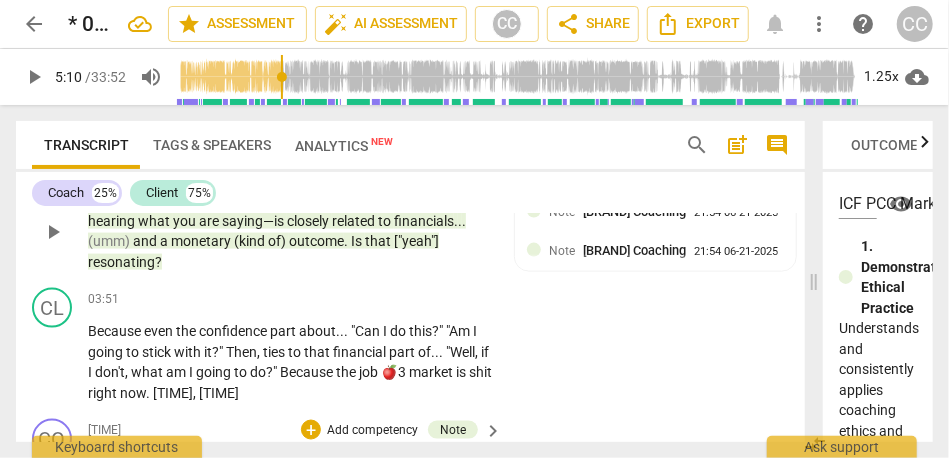 click on "resonating" at bounding box center [121, 262] 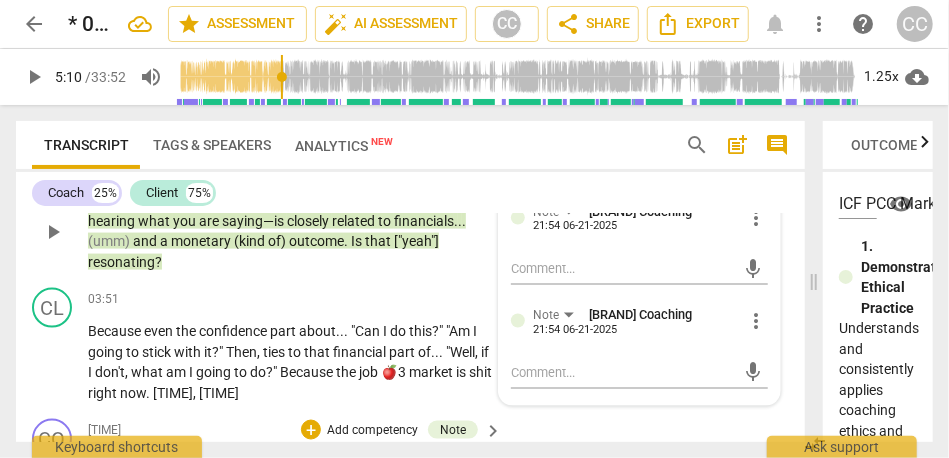 click on "resonating" at bounding box center [121, 262] 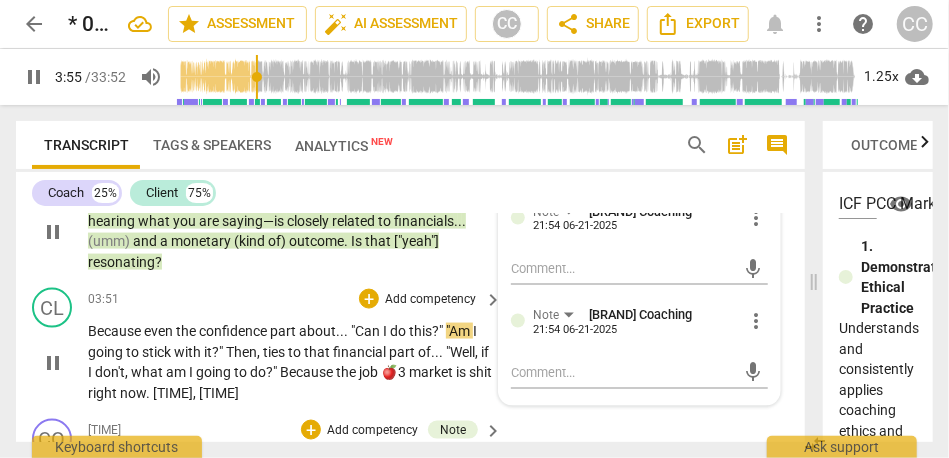click on ""Can" at bounding box center (367, 331) 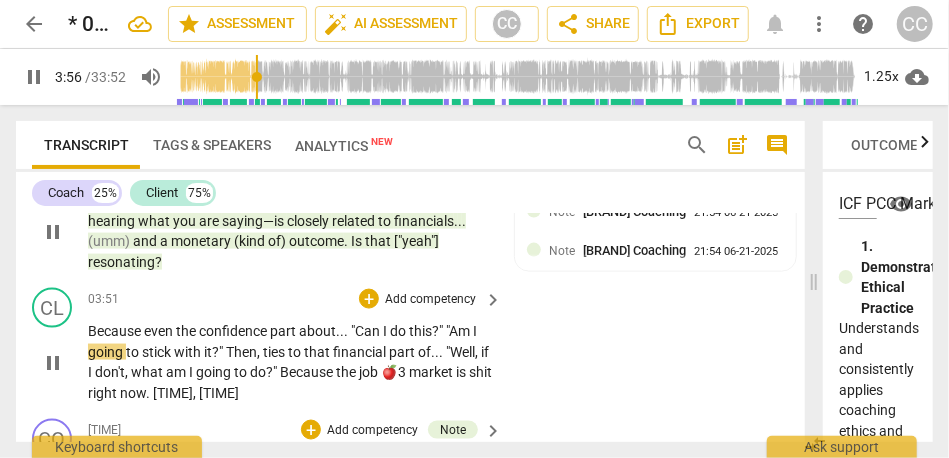 type on "236" 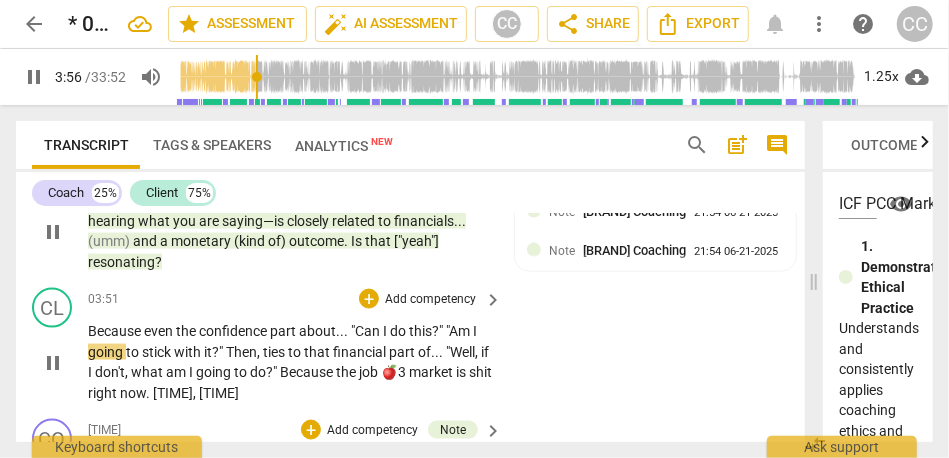 type 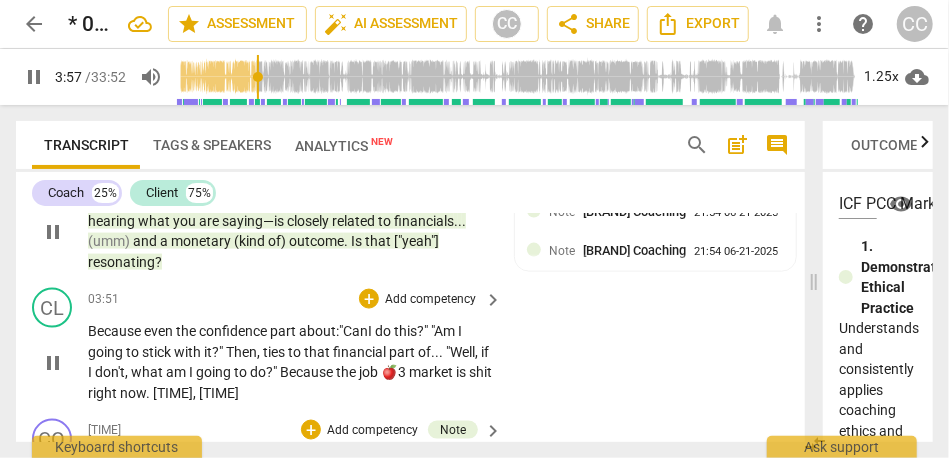 click on ""Can" at bounding box center (353, 331) 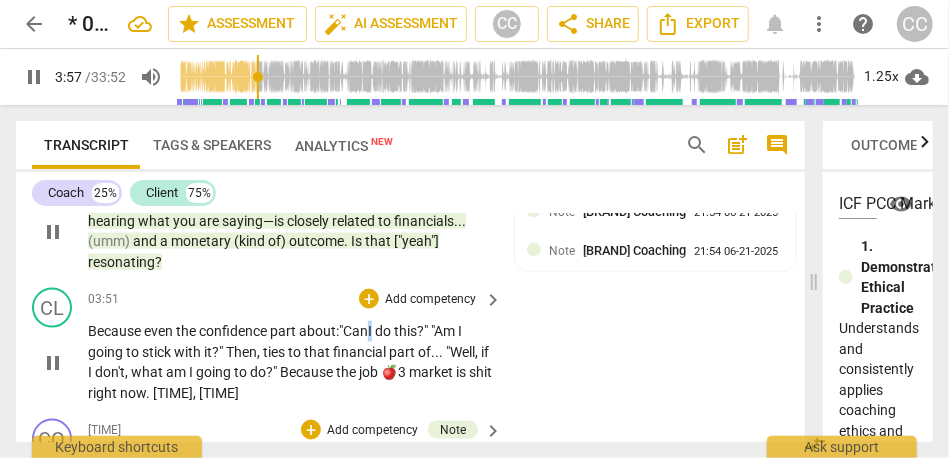 click on ""Can" at bounding box center [353, 331] 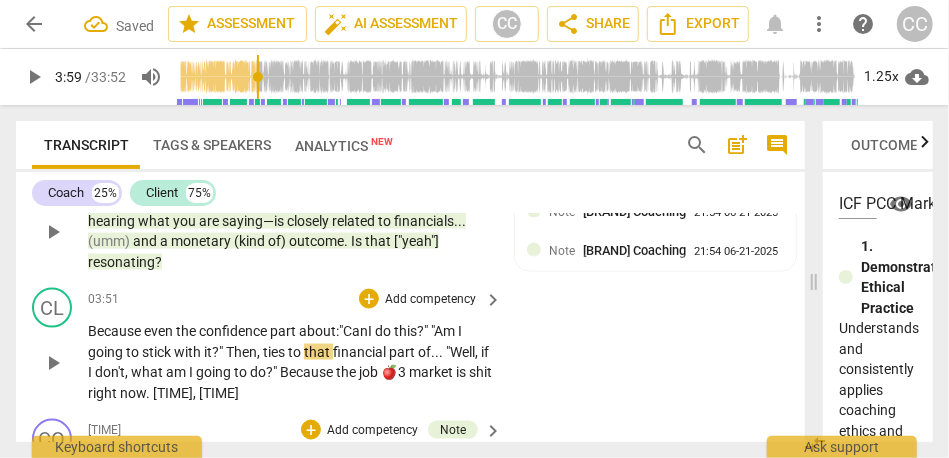click on "ties" at bounding box center (275, 352) 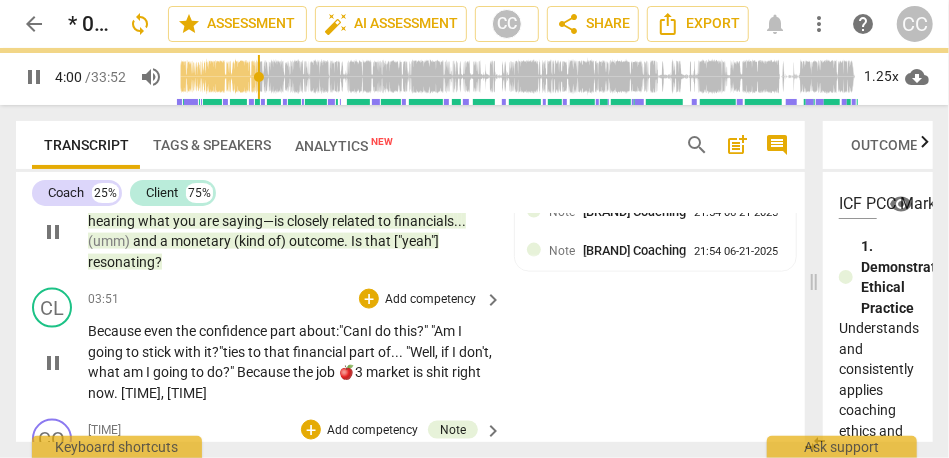 click on ""Well" at bounding box center (420, 352) 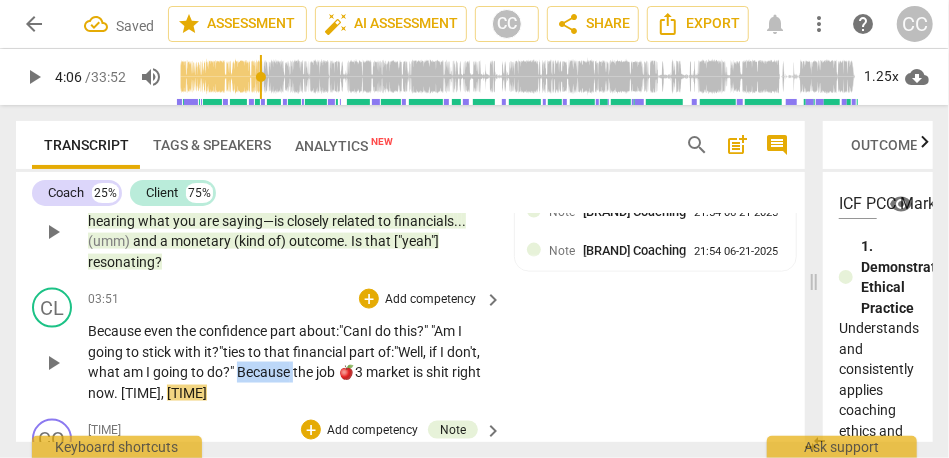 drag, startPoint x: 331, startPoint y: 373, endPoint x: 273, endPoint y: 376, distance: 58.077534 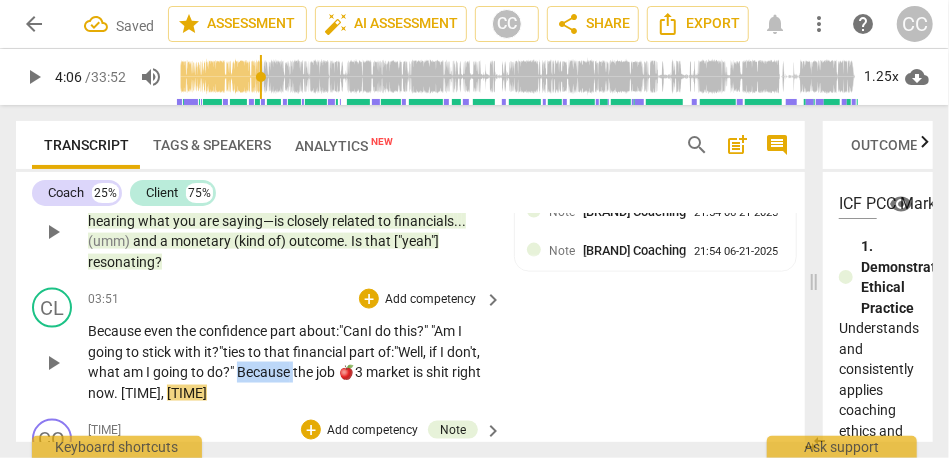 click on "Because   even   the   confidence   part   about:  "Can  I   do   this ? "   "Am   I   going   to   stick   with   it ? "  ties   to   that   financial   part   of:  "Well ,   if   I   don't ,   what   am   I   going   to   do ? "   Because   the   job   🍎3   market   is   shit   right   now .   [04:06 ,   04:11]" at bounding box center [290, 362] 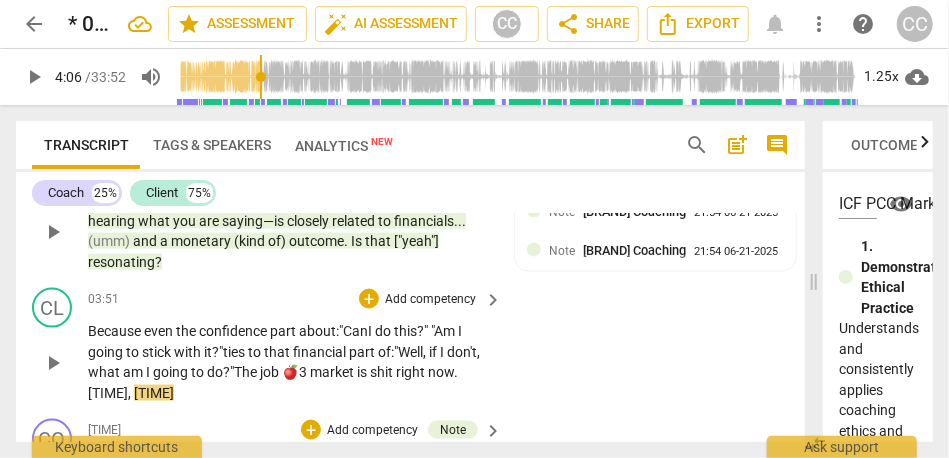click on "he" at bounding box center (251, 372) 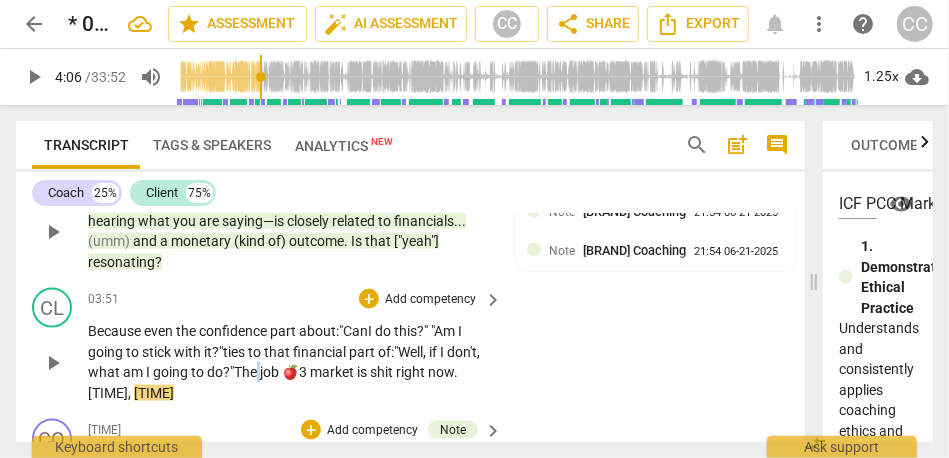 click on "he" at bounding box center (251, 372) 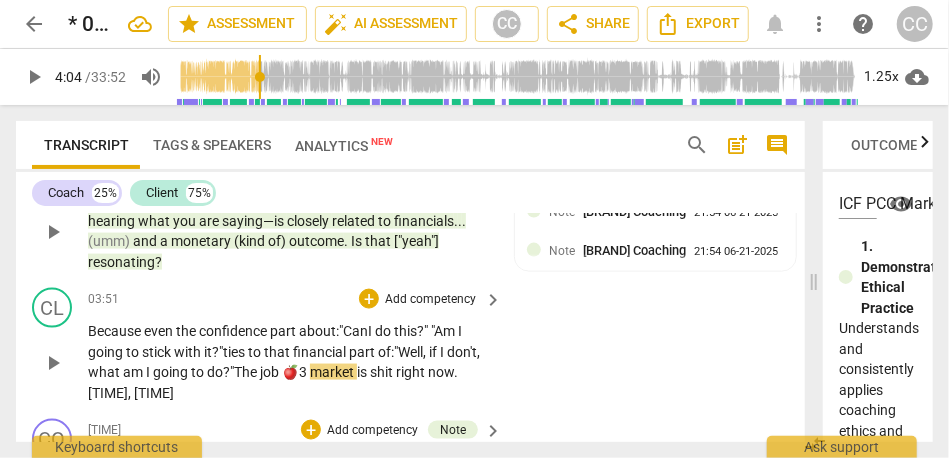 click on "market" at bounding box center [333, 372] 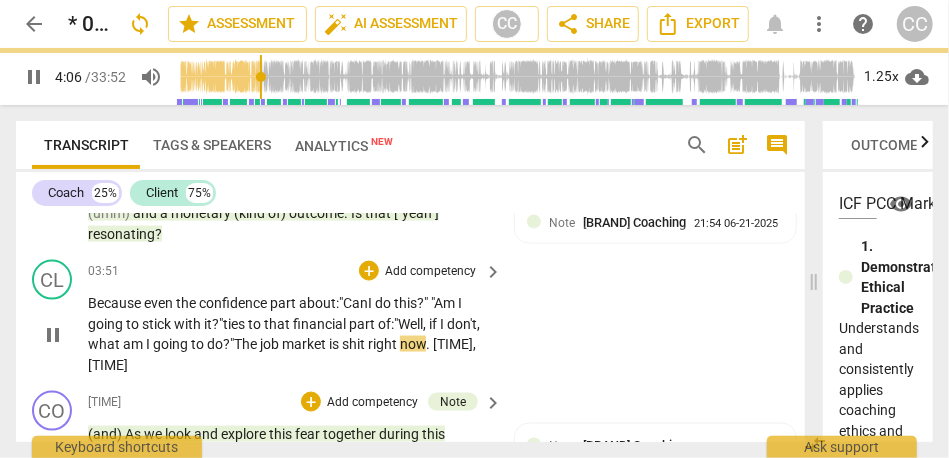 scroll, scrollTop: 1194, scrollLeft: 0, axis: vertical 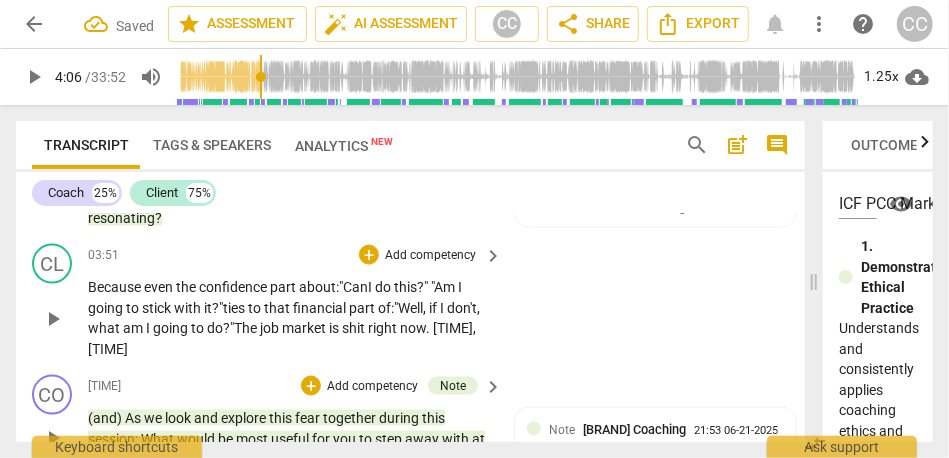 click on "Add competency" at bounding box center [430, 256] 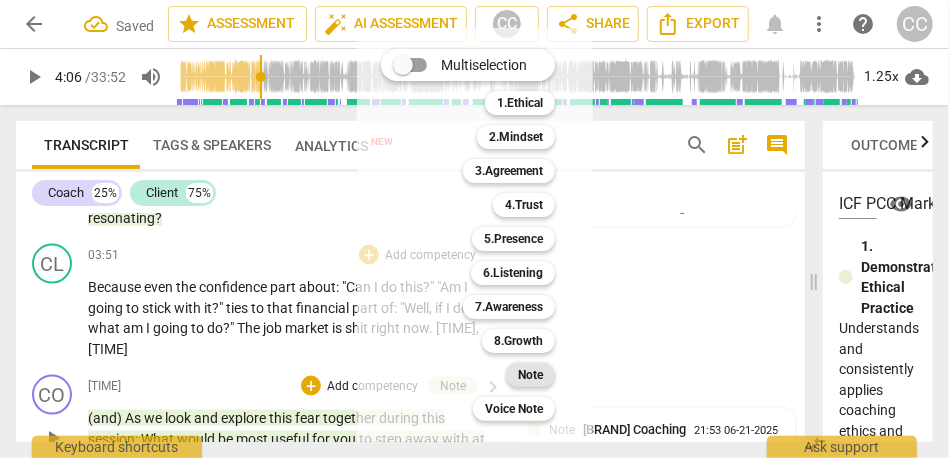 click on "Note" at bounding box center [530, 375] 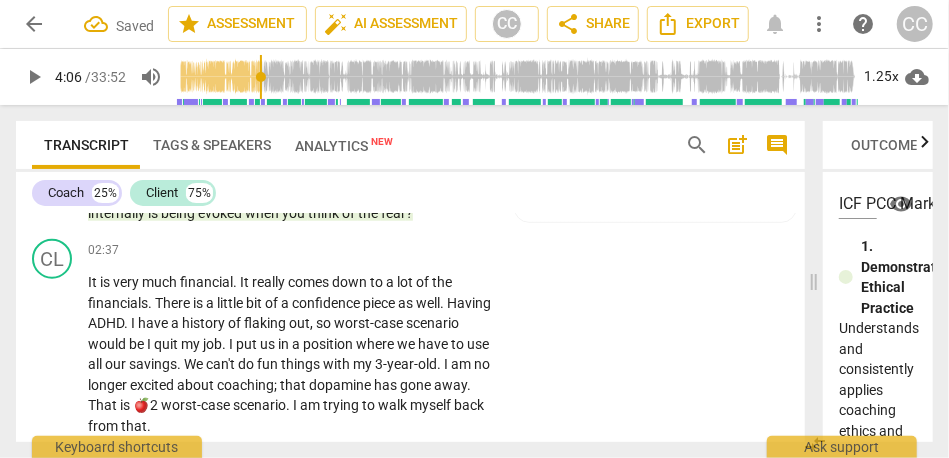 scroll, scrollTop: 780, scrollLeft: 0, axis: vertical 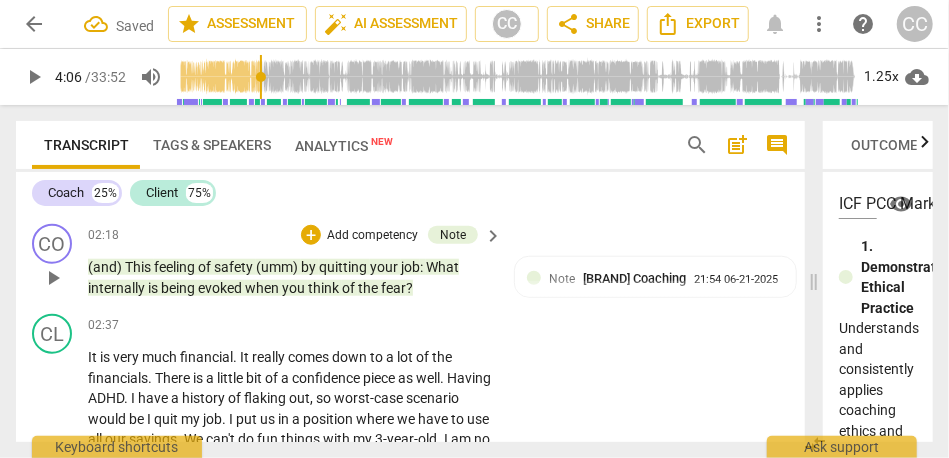 click on "the" at bounding box center (369, 288) 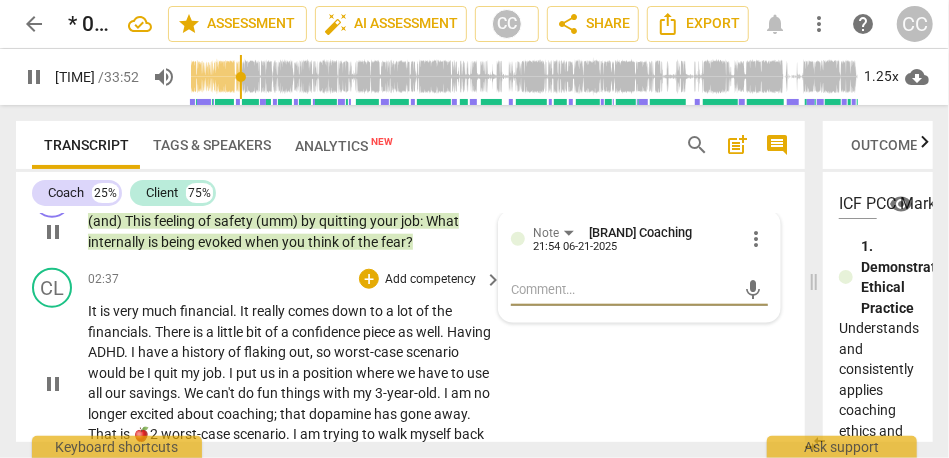 scroll, scrollTop: 828, scrollLeft: 0, axis: vertical 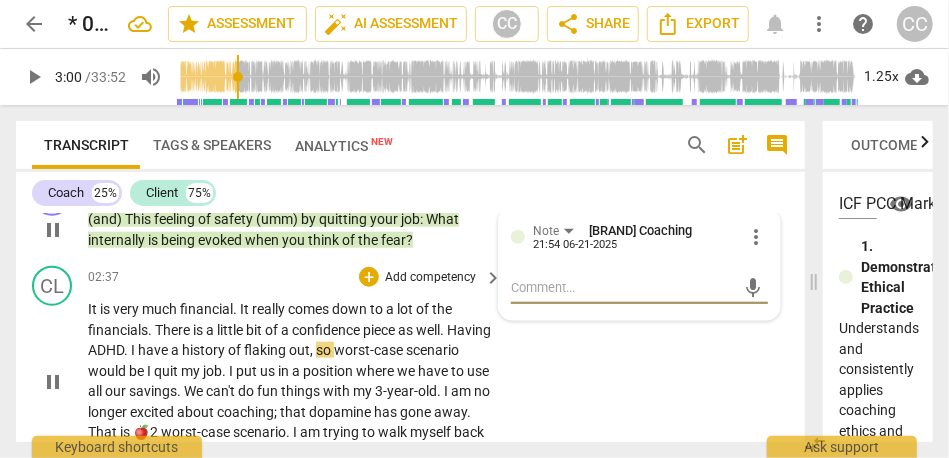 click on "ADHD" at bounding box center [106, 350] 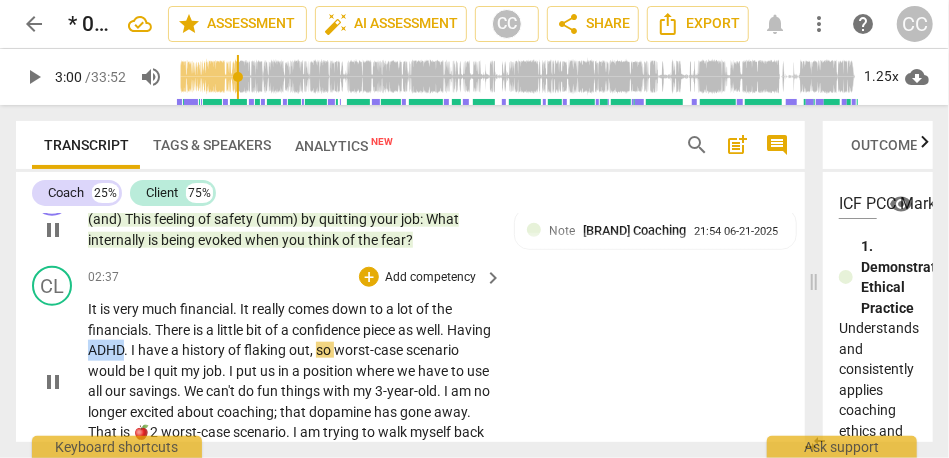 click on "ADHD" at bounding box center (106, 350) 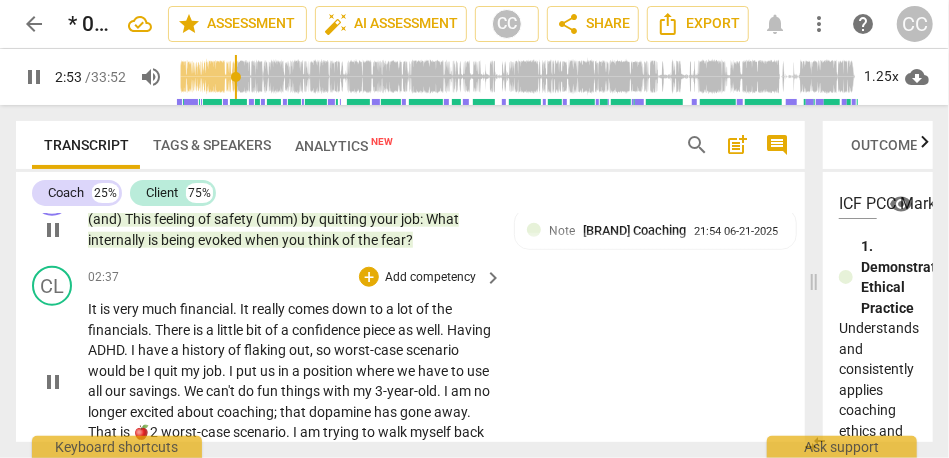 click on "I" at bounding box center [134, 350] 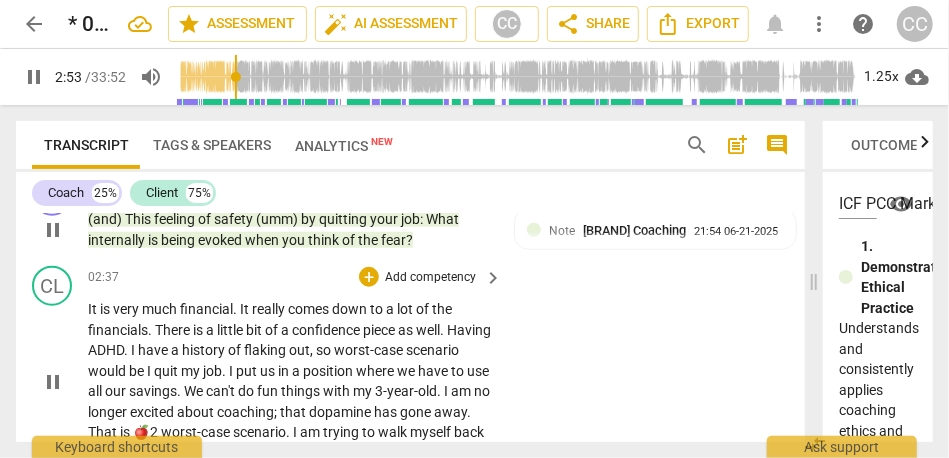 type on "174" 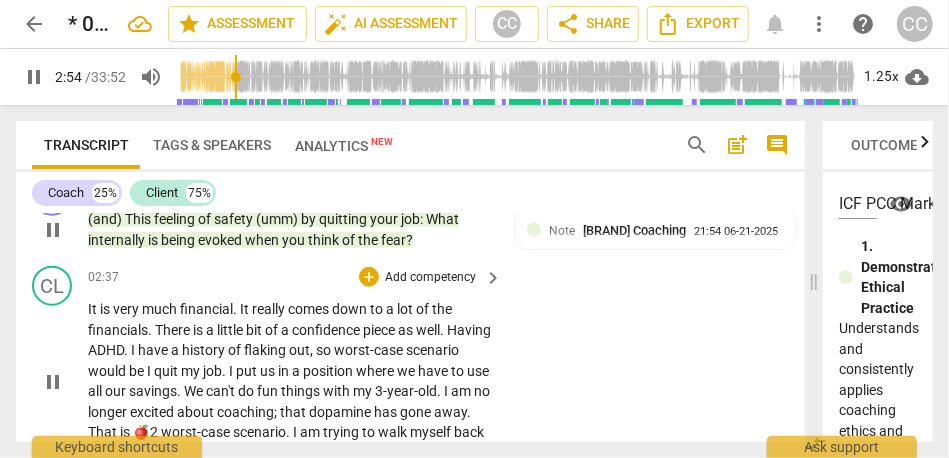 type 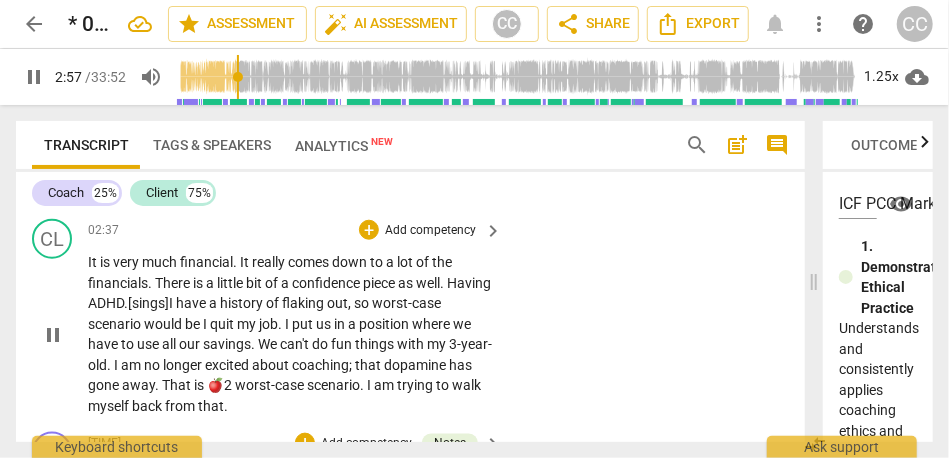 scroll, scrollTop: 876, scrollLeft: 0, axis: vertical 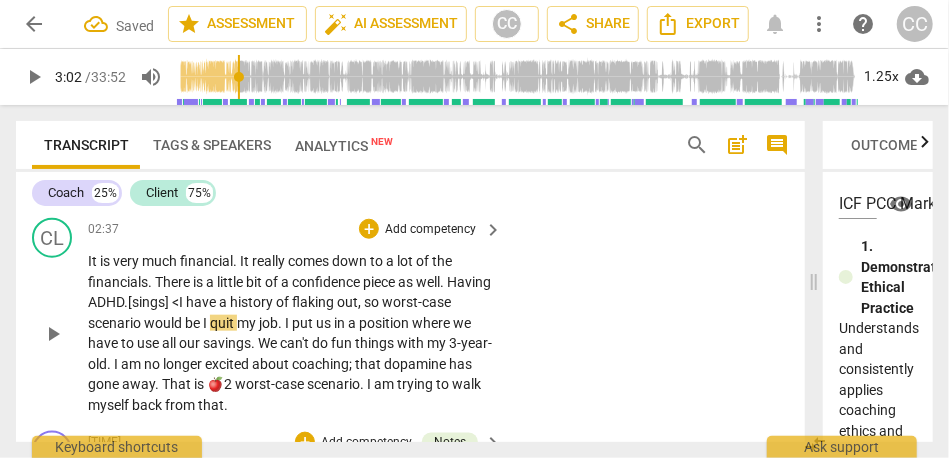 click on "," at bounding box center [361, 302] 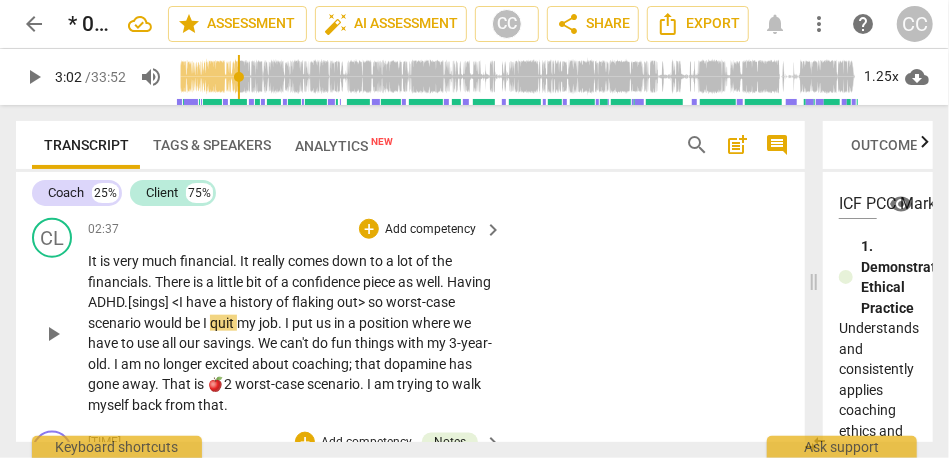click on "flaking" at bounding box center [314, 302] 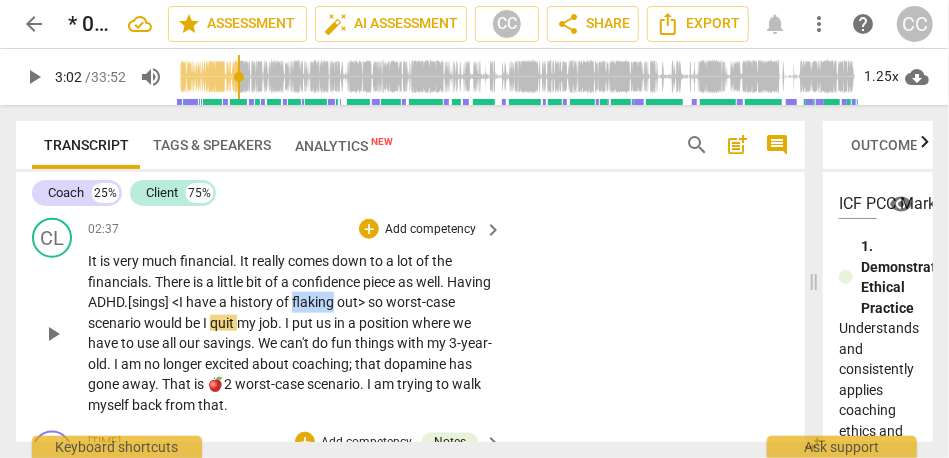 click on "flaking" at bounding box center [314, 302] 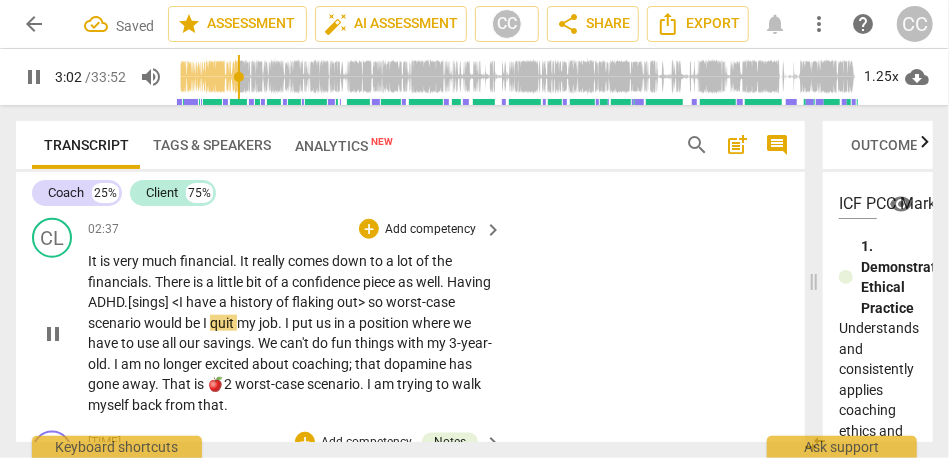 click on "I" at bounding box center (206, 323) 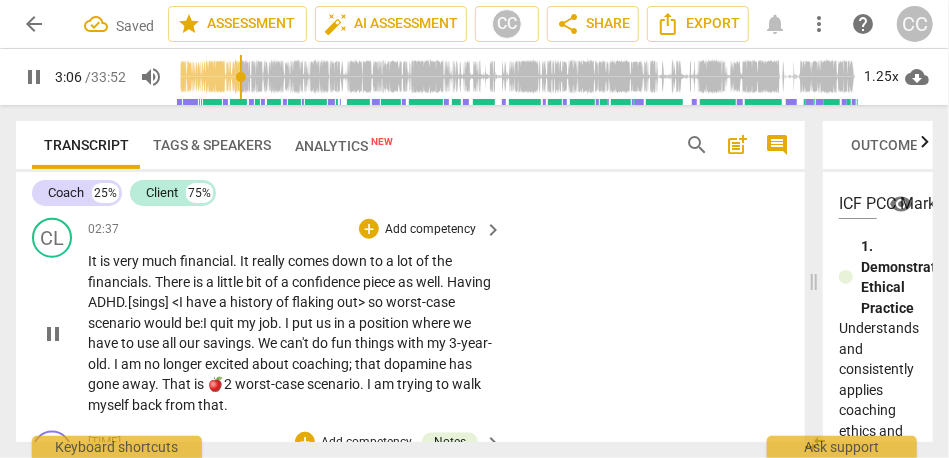 click on "I" at bounding box center (288, 323) 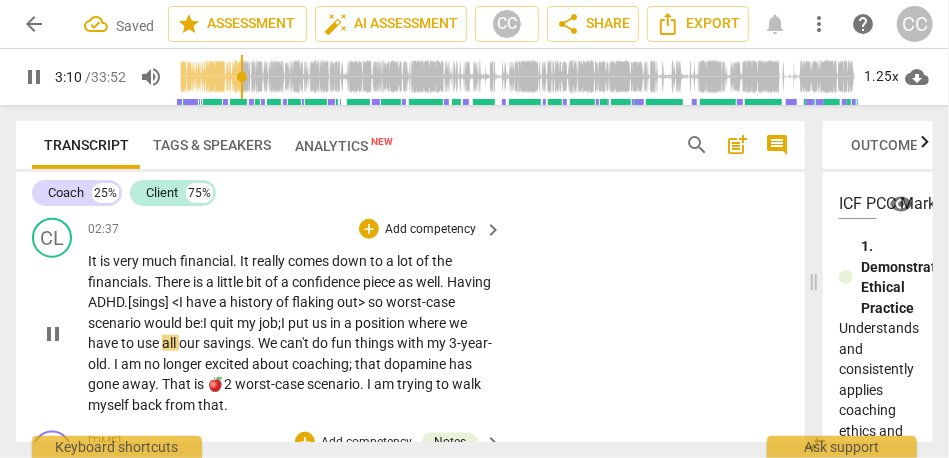 click on "We" at bounding box center (269, 343) 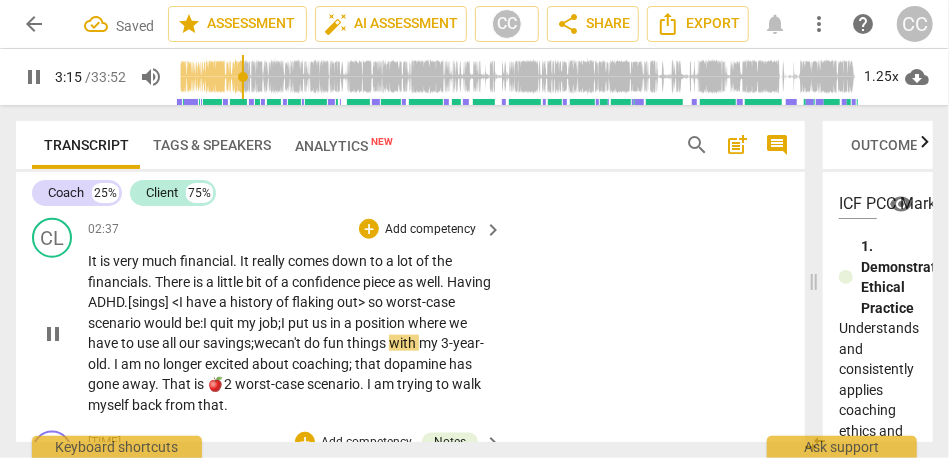 click on "." at bounding box center (110, 364) 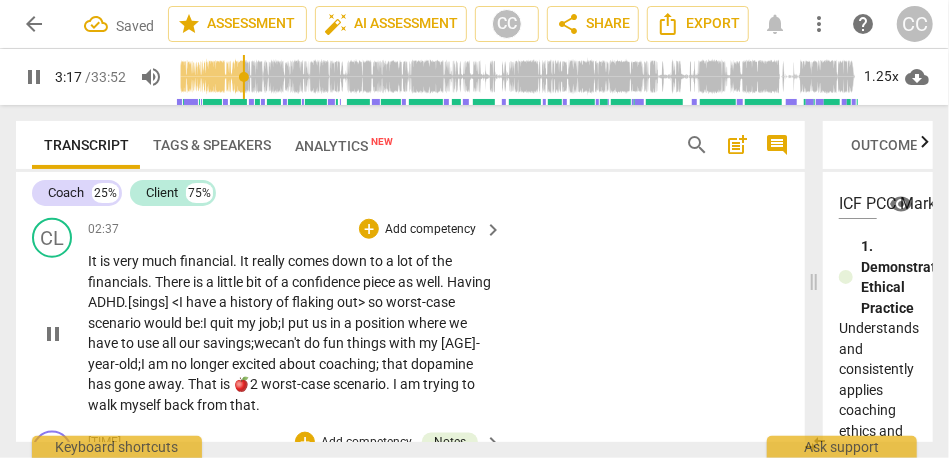 click on "[AGE]-year-old;" at bounding box center [284, 353] 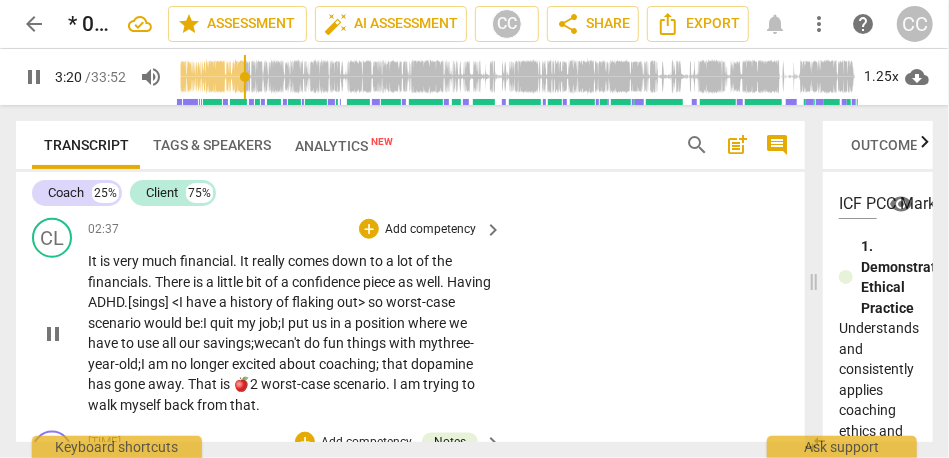 click on "-year-old;" at bounding box center [281, 353] 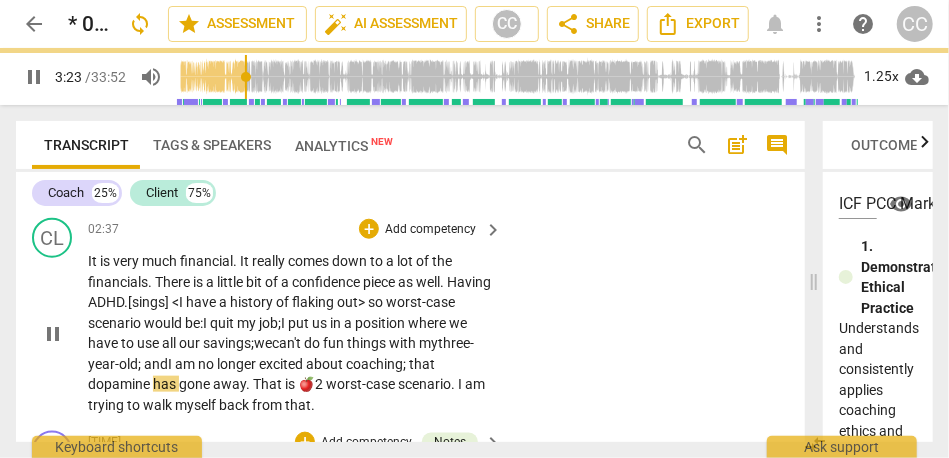click on "that" at bounding box center (422, 364) 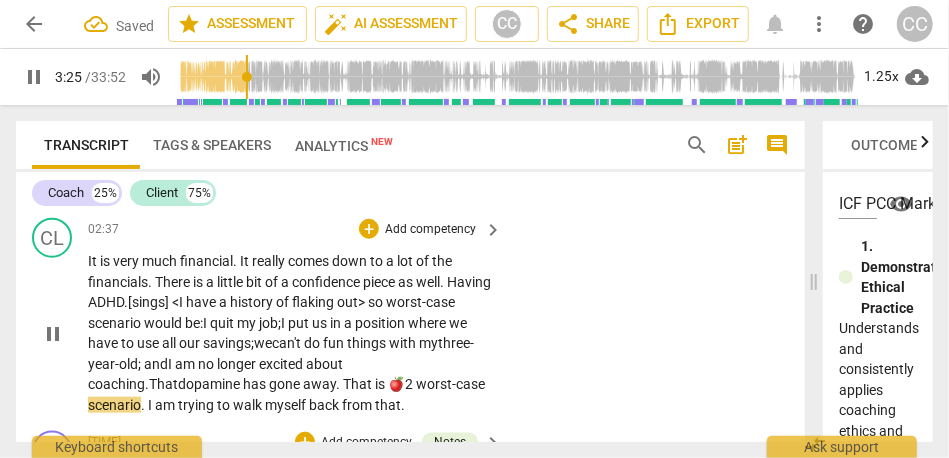 click on "That" at bounding box center (163, 384) 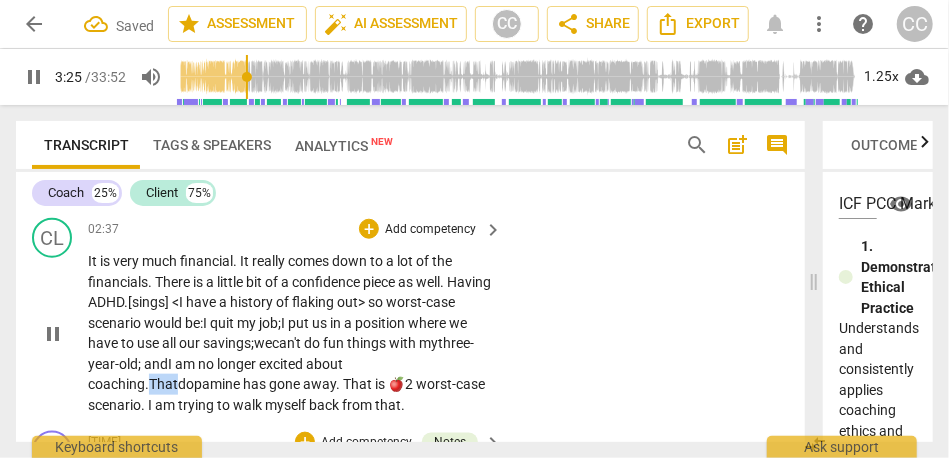 click on "That" at bounding box center [163, 384] 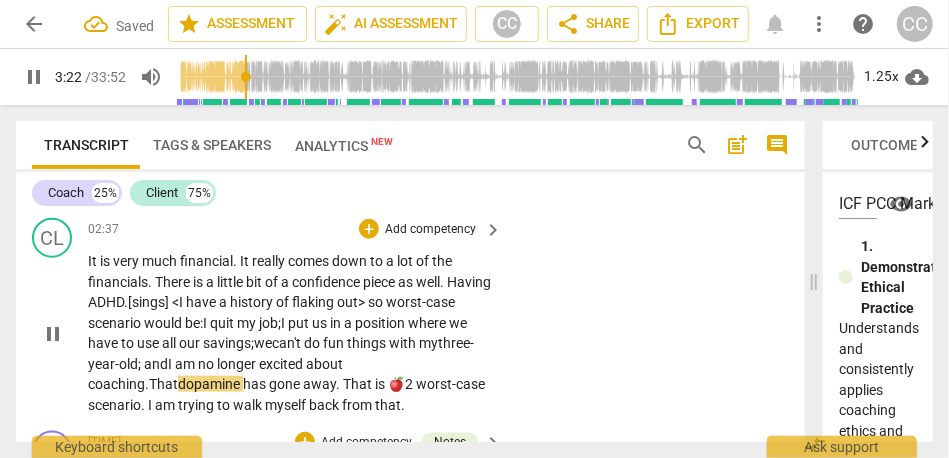 click on "worst-case" at bounding box center (450, 384) 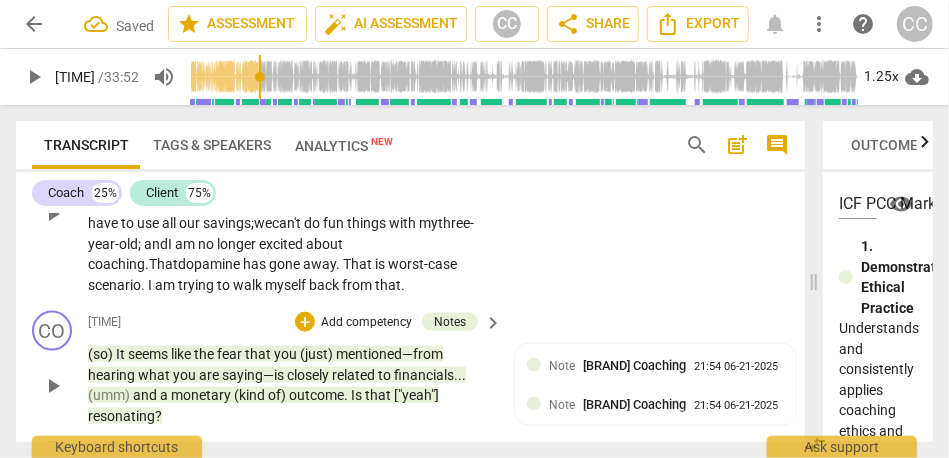 scroll, scrollTop: 1004, scrollLeft: 0, axis: vertical 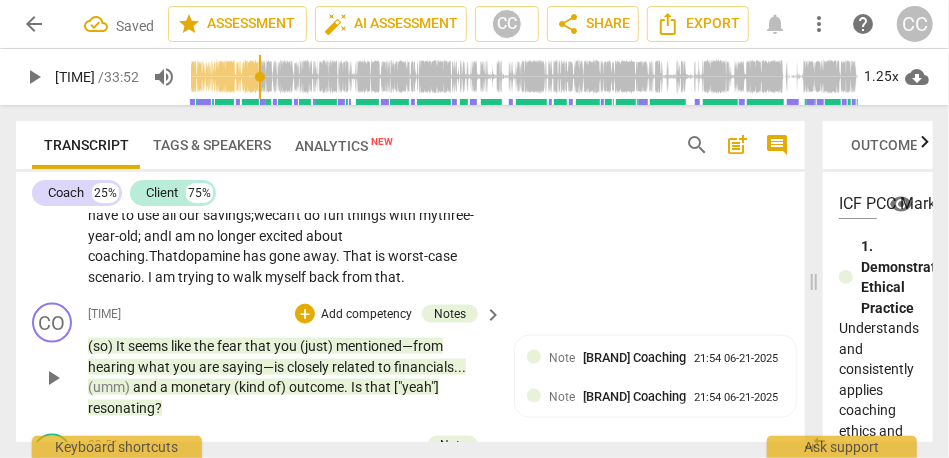 click on "mentioned—from" at bounding box center [389, 346] 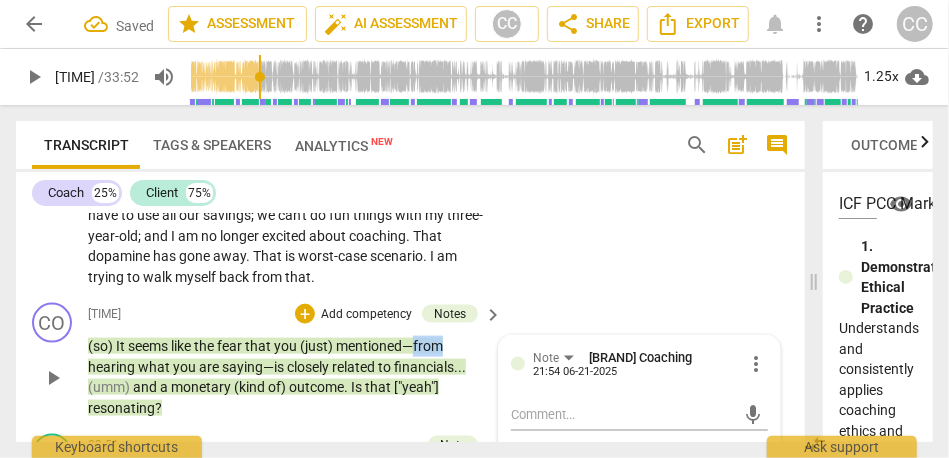 click on "mentioned—from" at bounding box center (389, 346) 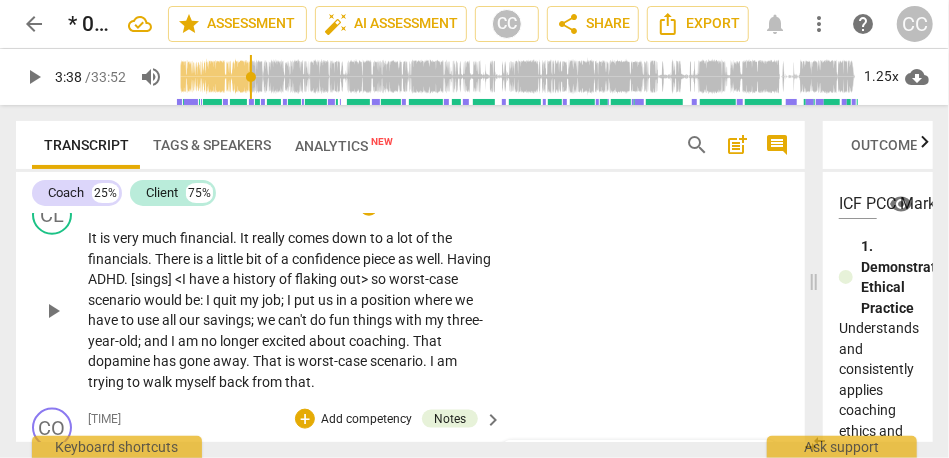 scroll, scrollTop: 896, scrollLeft: 0, axis: vertical 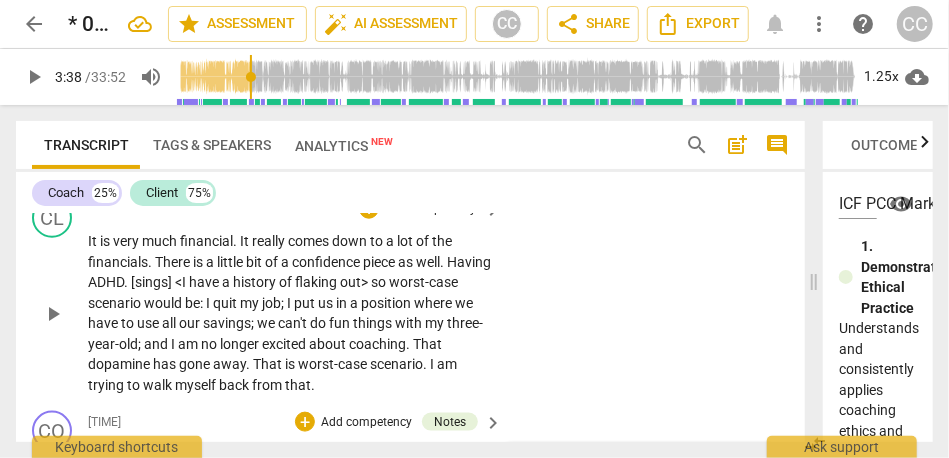 click on "+ Add competency keyboard_arrow_right" at bounding box center [429, 209] 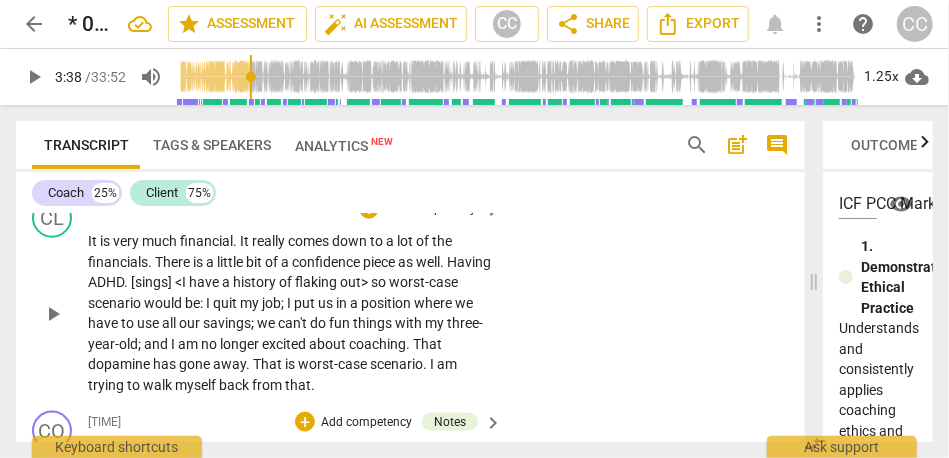 click on "Add competency" at bounding box center [430, 210] 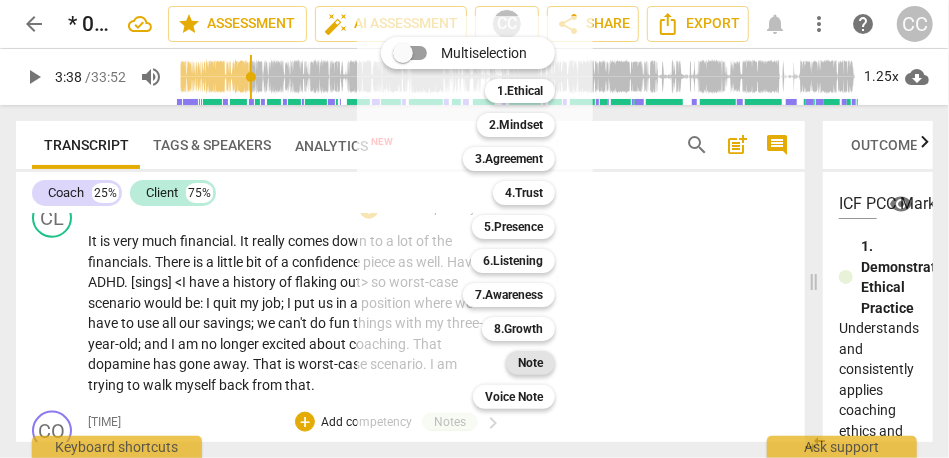 click on "Note" at bounding box center [530, 363] 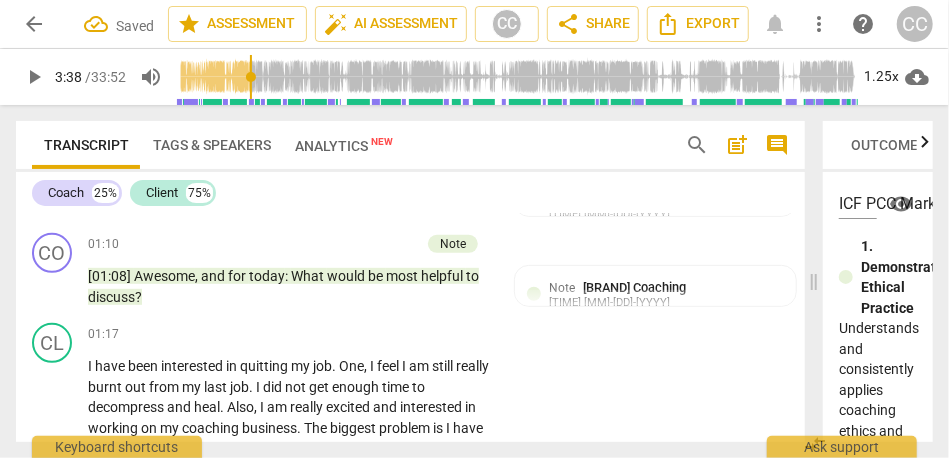 scroll, scrollTop: 468, scrollLeft: 0, axis: vertical 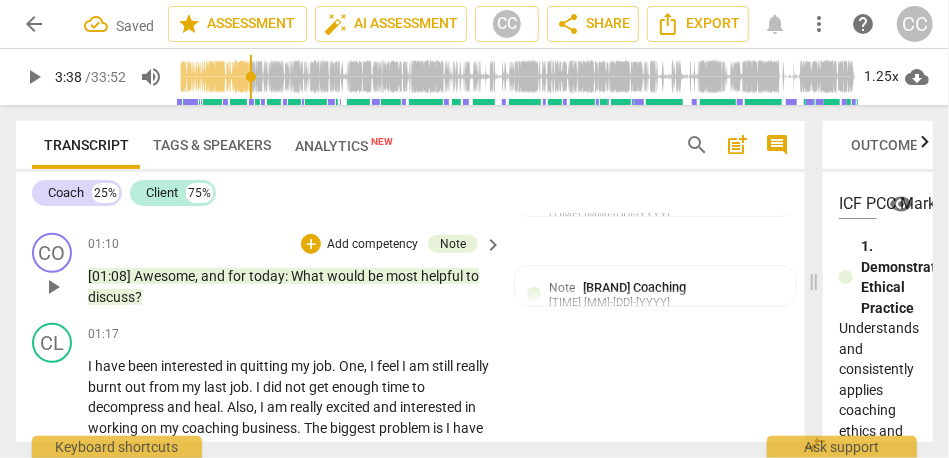 click on "most" at bounding box center [403, 276] 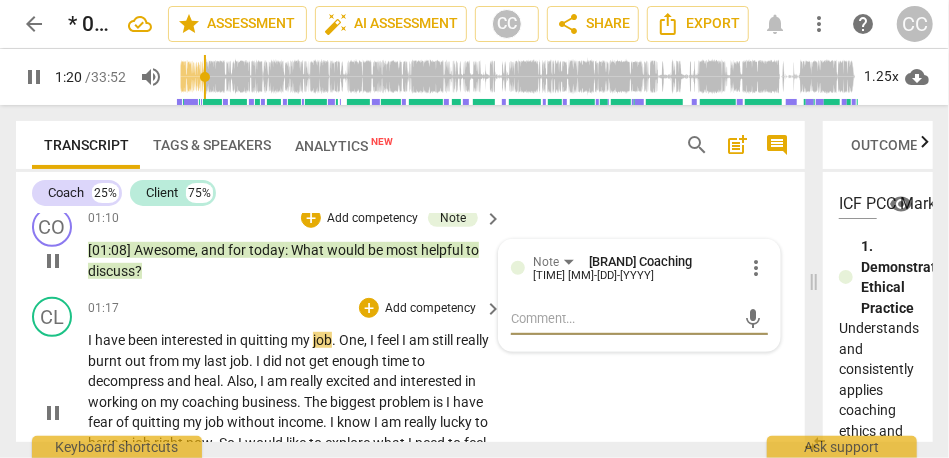 scroll, scrollTop: 541, scrollLeft: 0, axis: vertical 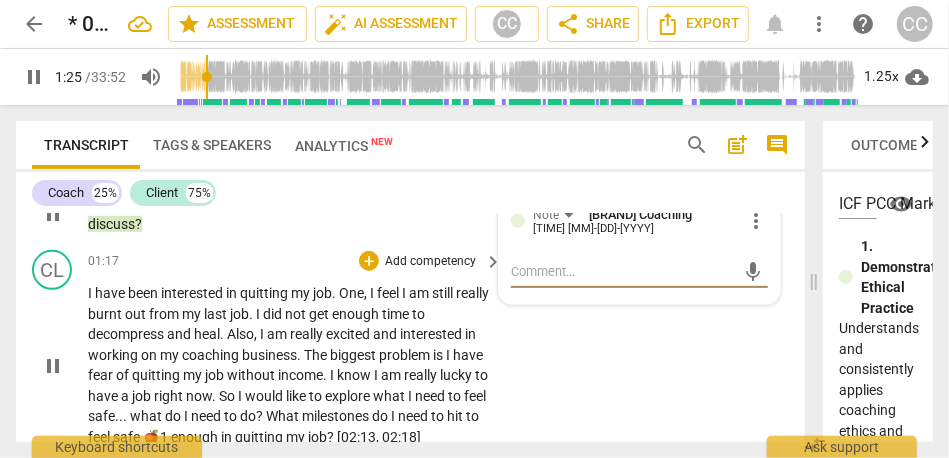 click on "feel" at bounding box center [389, 293] 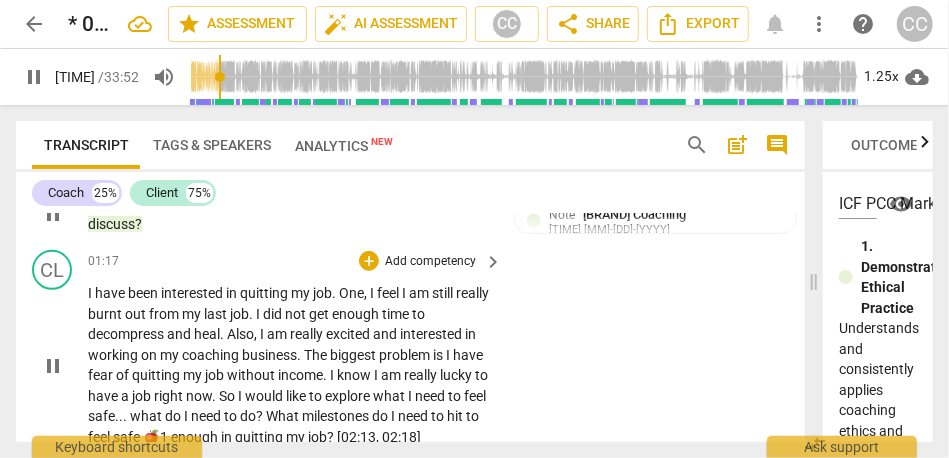 type on "87" 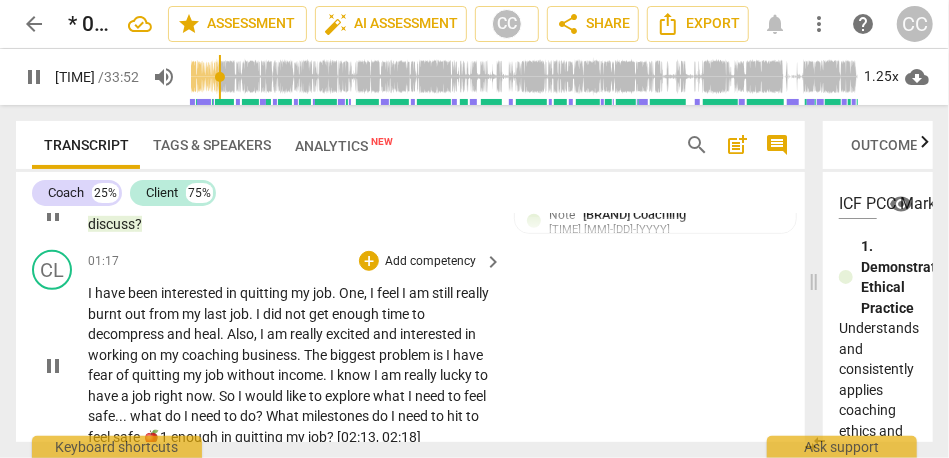 type 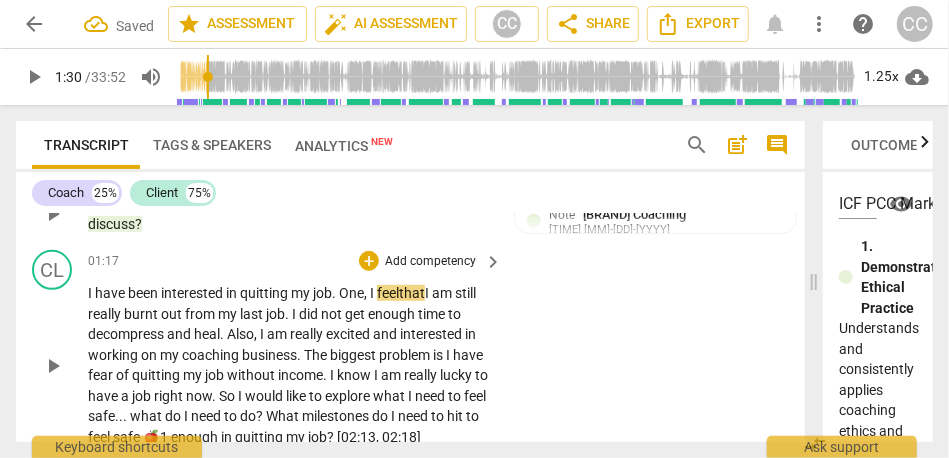 click on "I" at bounding box center (373, 293) 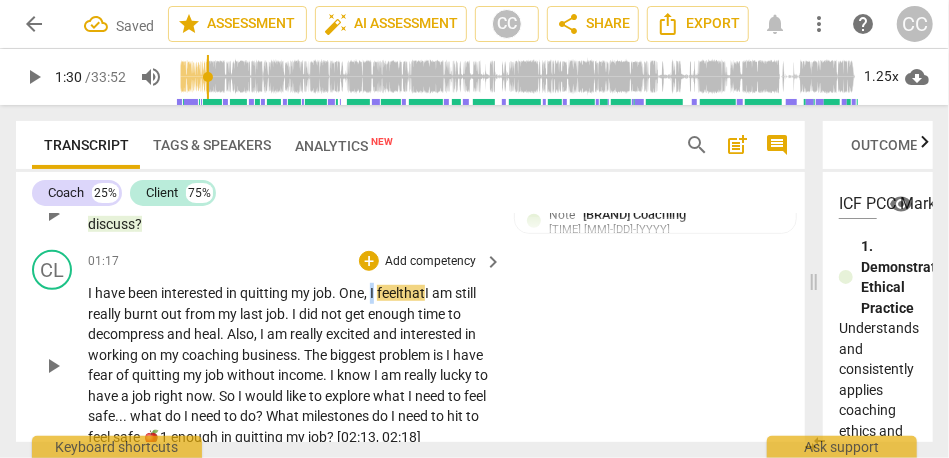 click on "I" at bounding box center (373, 293) 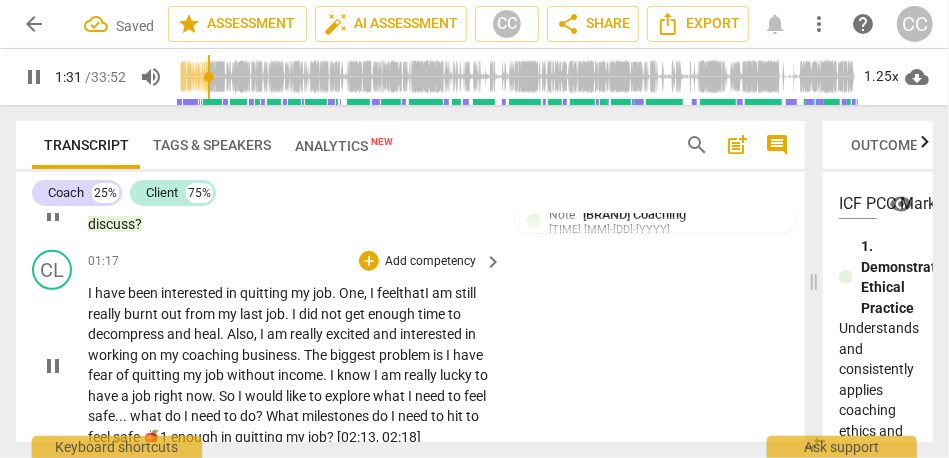 click on "feel that" at bounding box center (401, 293) 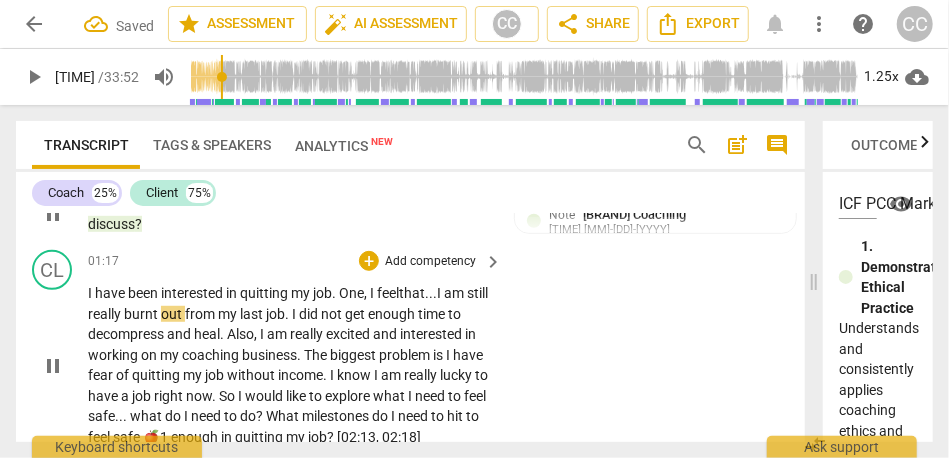 click on "job" at bounding box center (322, 293) 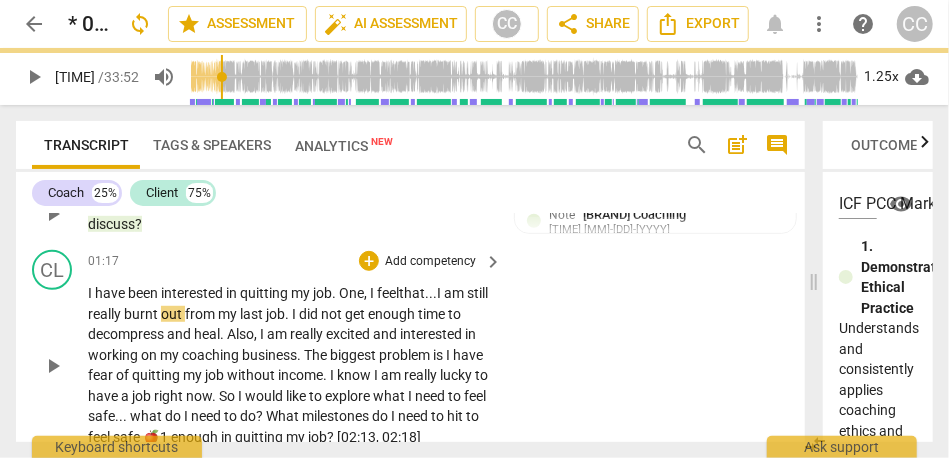 click on "job" at bounding box center [322, 293] 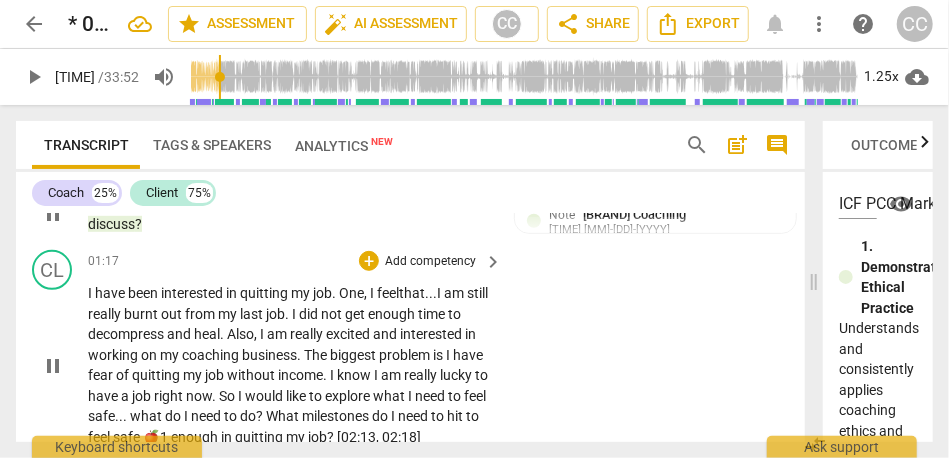 click on "I" at bounding box center [440, 293] 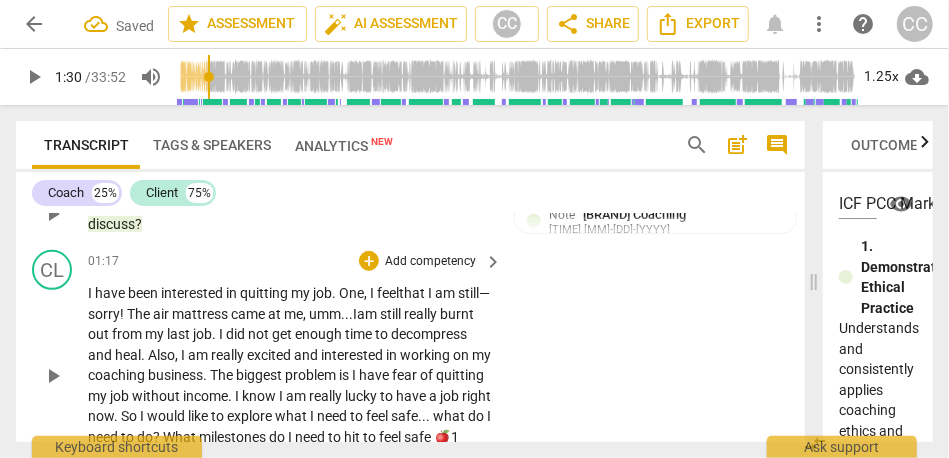 click on "am" at bounding box center (368, 314) 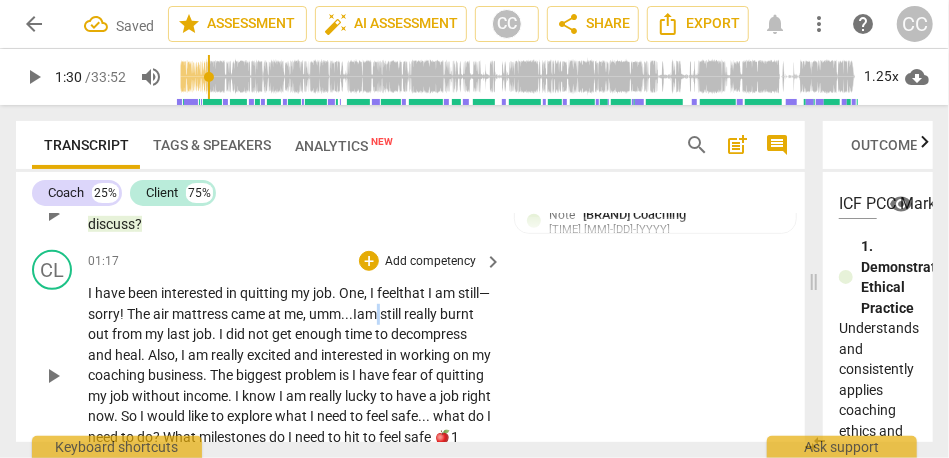 click on "am" at bounding box center [368, 314] 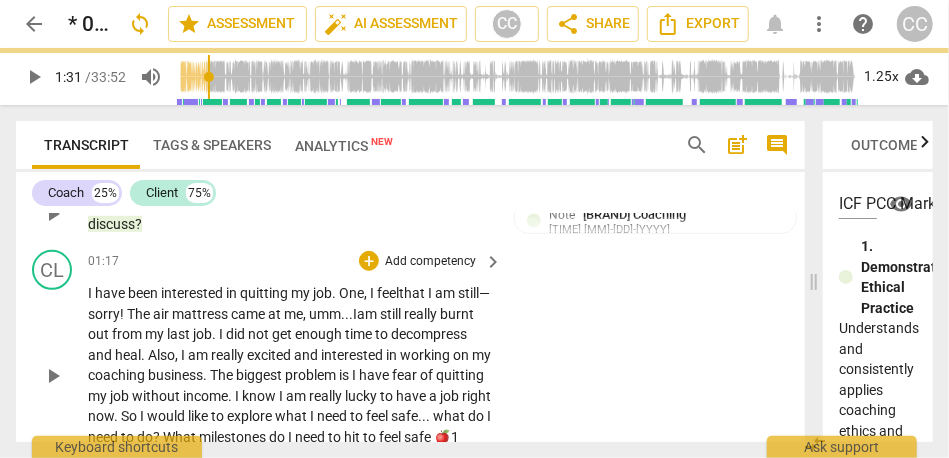 click on "feel that I am still—sorry! The air mattress came at me, umm..." at bounding box center (289, 303) 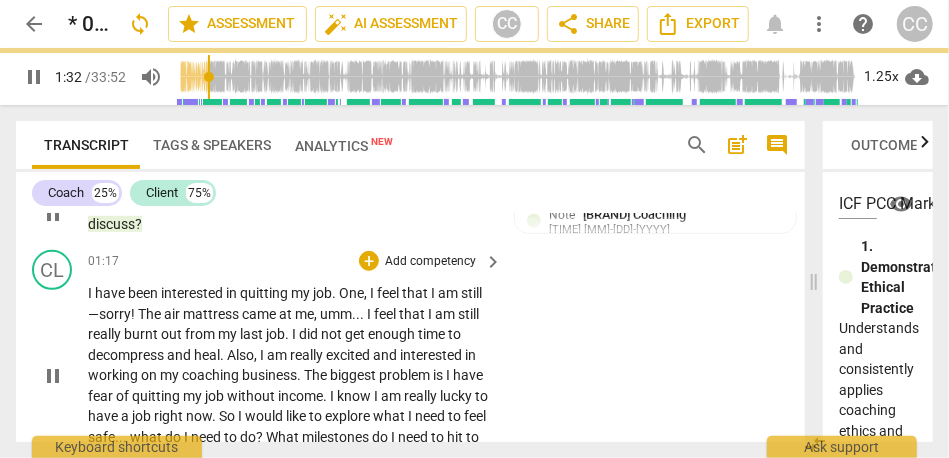 click on "I have been interested in quitting my job . One , I feel that I am still—sorry ! The air mattress came at me , umm . . . I feel that I am still really burnt out from my last job . I did not get enough time to decompress and heal . Also , I am really excited and interested in working on my coaching business . The biggest problem is I have fear of quitting my job without income . I know I am really lucky to have a job right now . So I would like to explore what I need to feel safe . . . what do I need to do ? What milestones do I need to hit to feel safe 🍎1 enough in quitting my job ? [02:13 , 02:18]" at bounding box center [410, 359] 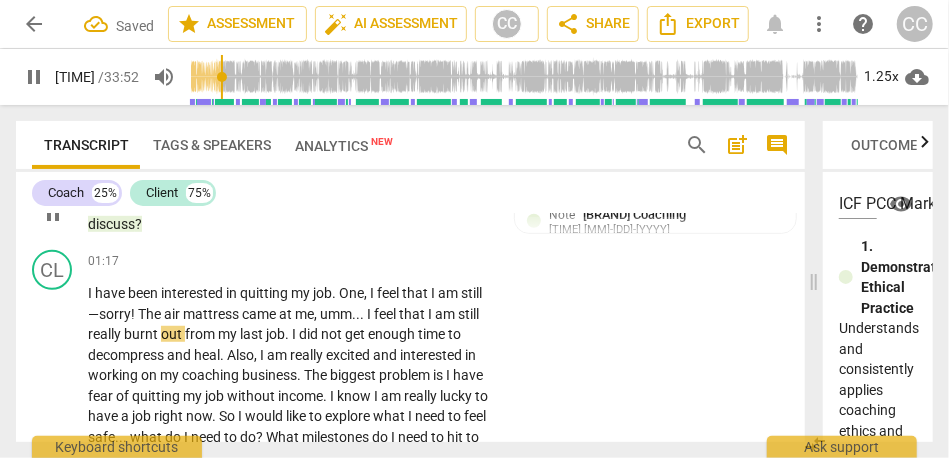 click on "that" at bounding box center [413, 314] 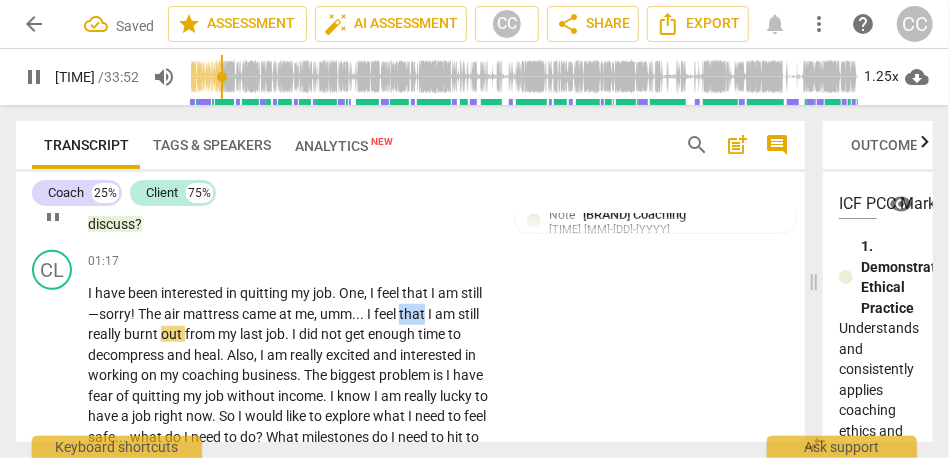 click on "that" at bounding box center [413, 314] 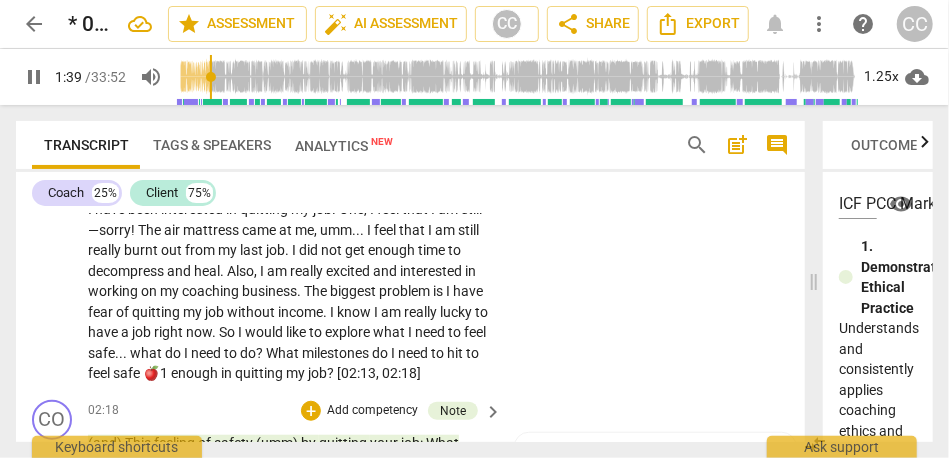 scroll, scrollTop: 623, scrollLeft: 0, axis: vertical 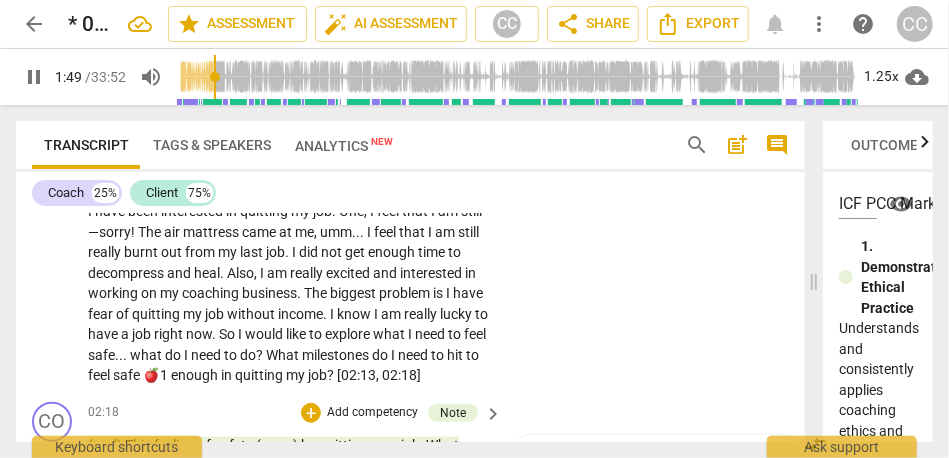click on "is" at bounding box center (439, 293) 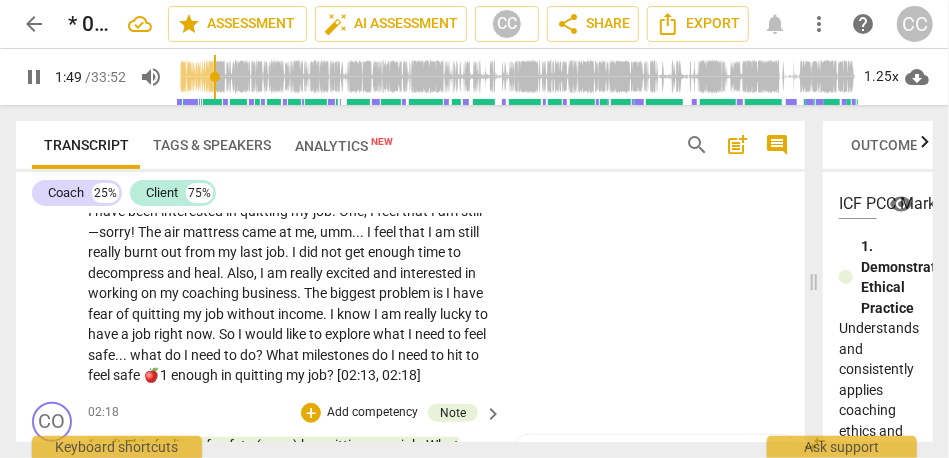 type on "110" 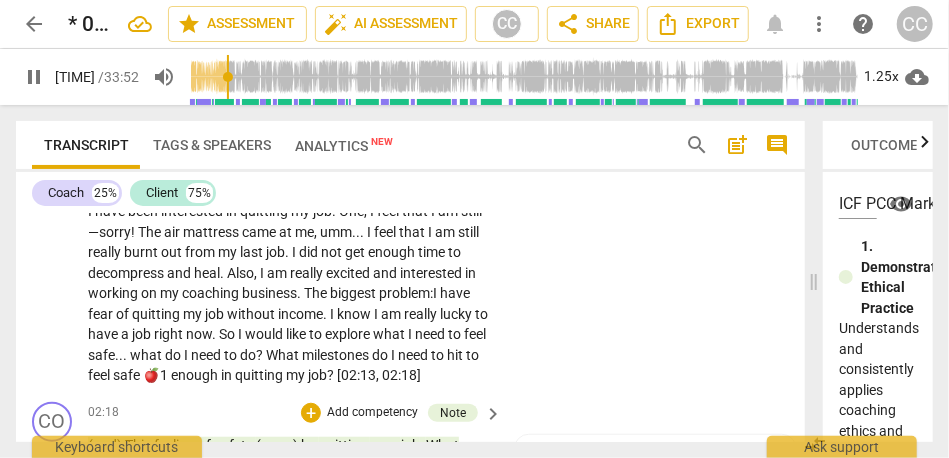 click on "The" at bounding box center (317, 293) 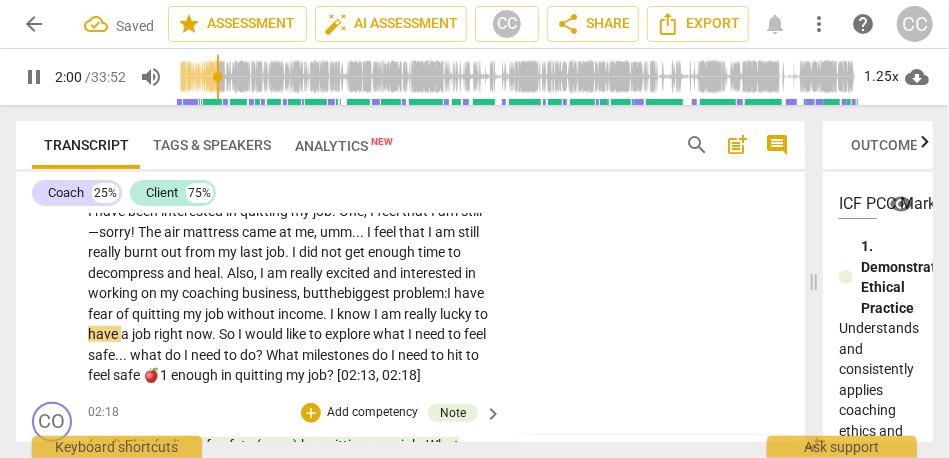 click on "know" at bounding box center [355, 314] 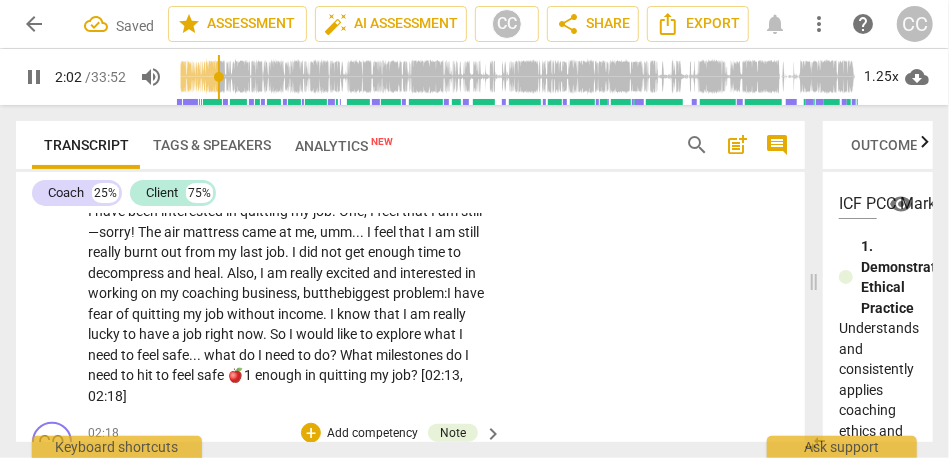 click on "." at bounding box center [266, 334] 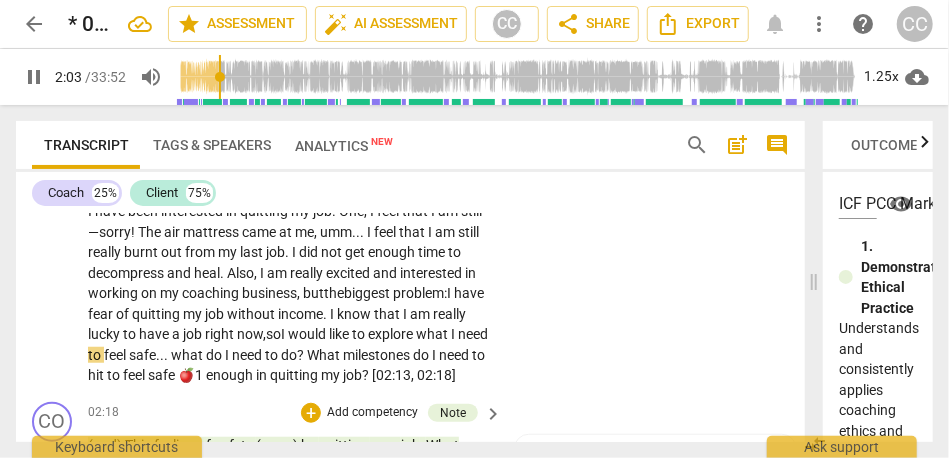 click on "would" at bounding box center (308, 334) 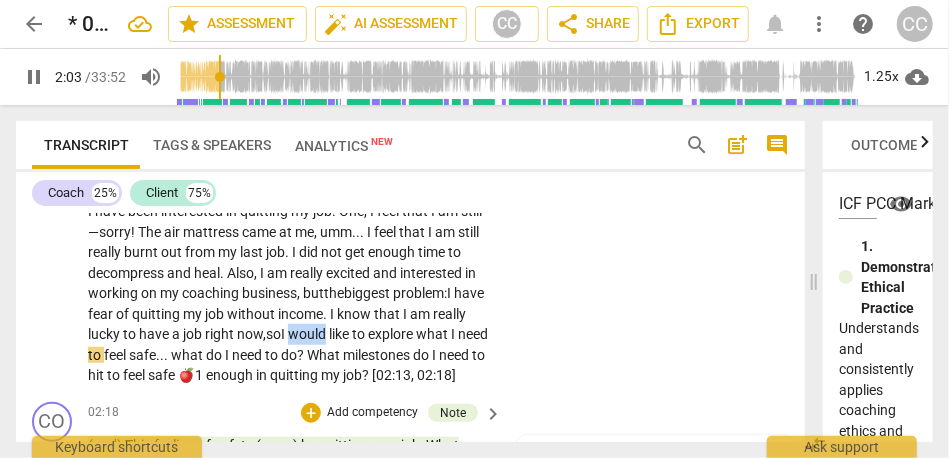 click on "would" at bounding box center (308, 334) 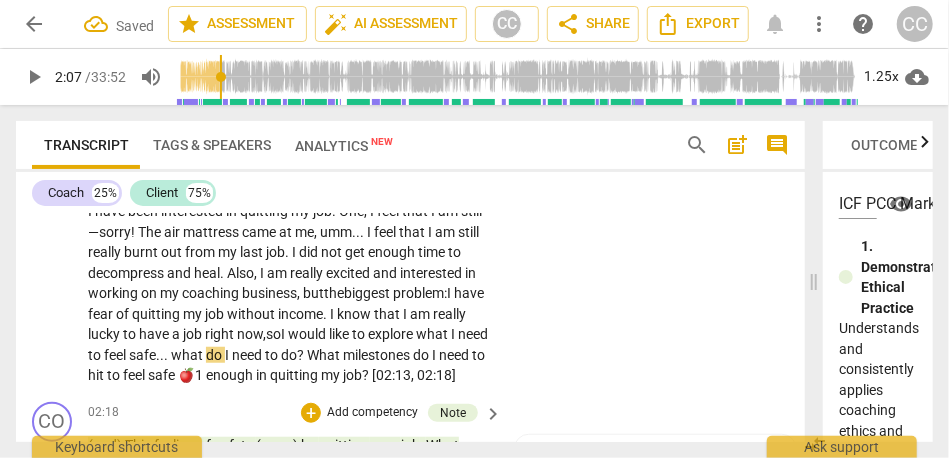 click on "what" at bounding box center (188, 355) 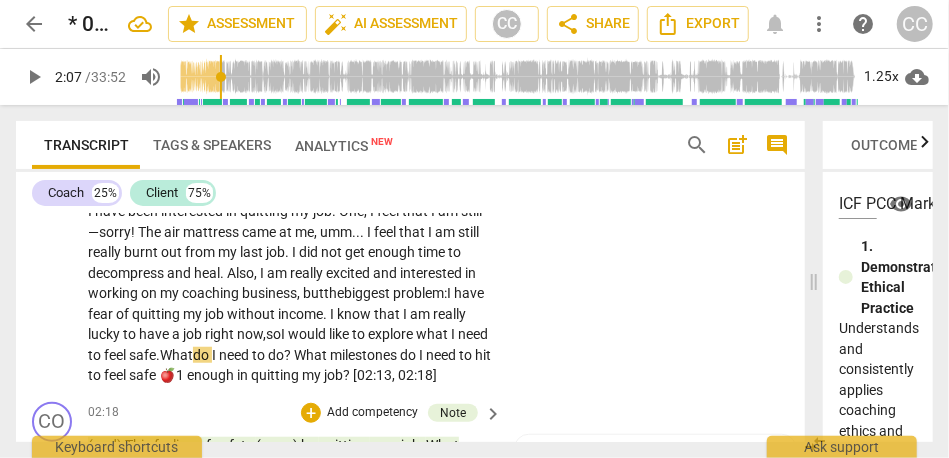 click on "what" at bounding box center [433, 334] 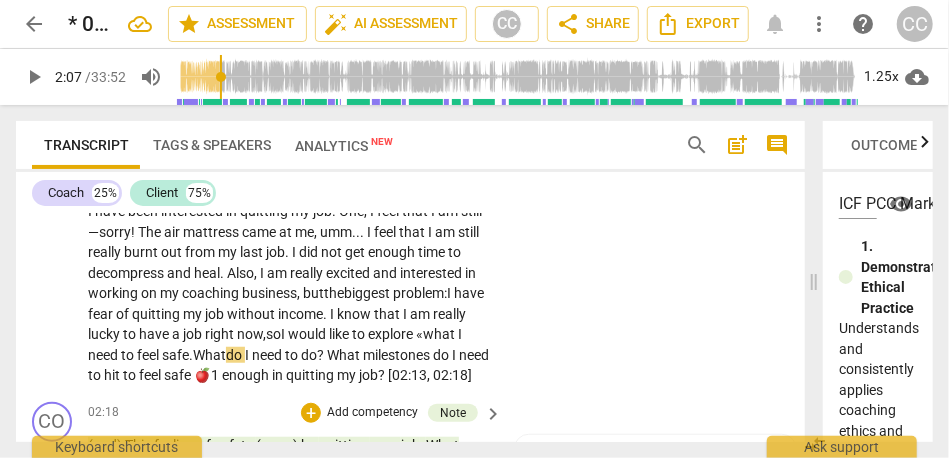 click on "safe." at bounding box center (177, 355) 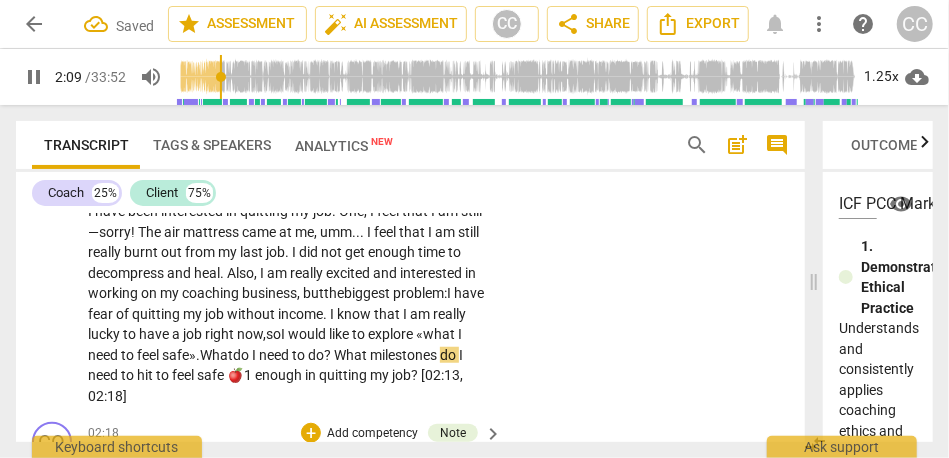 scroll, scrollTop: 646, scrollLeft: 0, axis: vertical 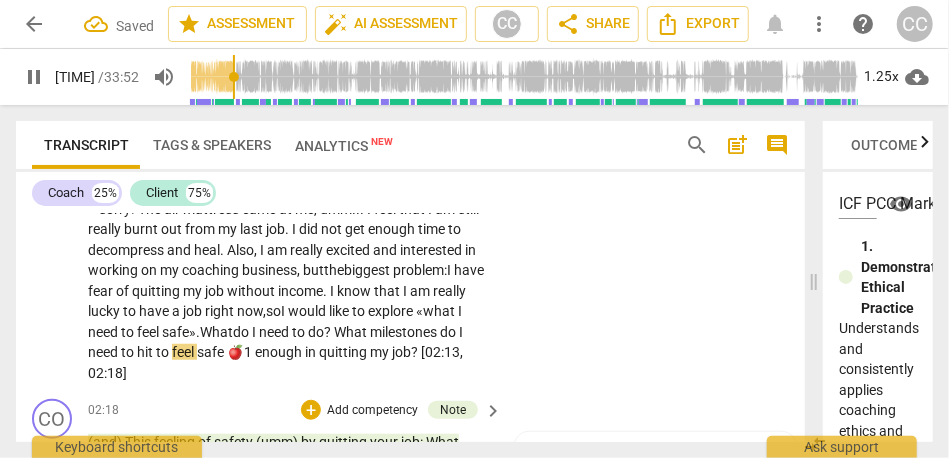 click on "enough" at bounding box center [280, 352] 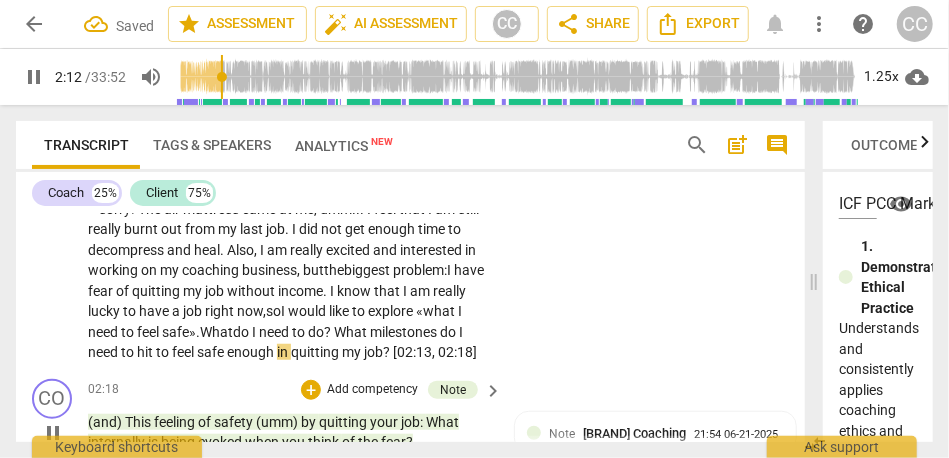 click on "I have been interested in quitting my job . One , I feel that I am still—sorry ! The air mattress came at me , umm . . . I feel that I am still really burnt out from my last job . I did not get enough time to decompress and heal . Also , I am really excited and interested in working on my coaching business, but  the  biggest   problem:  I   have   fear   of   quitting   my   job   without   income .   I   know that   I   am   really   lucky   to   have   a   job   right   now,  so  I   would   like   to   explore « what   I   need   to   feel   safe».  What  do   I   need   to   do ?   What   milestones   do   I   need   to   hit   to   feel   safe   enough   in   quitting   my   job ?   [02:13 ,   02:18]" at bounding box center [410, 254] 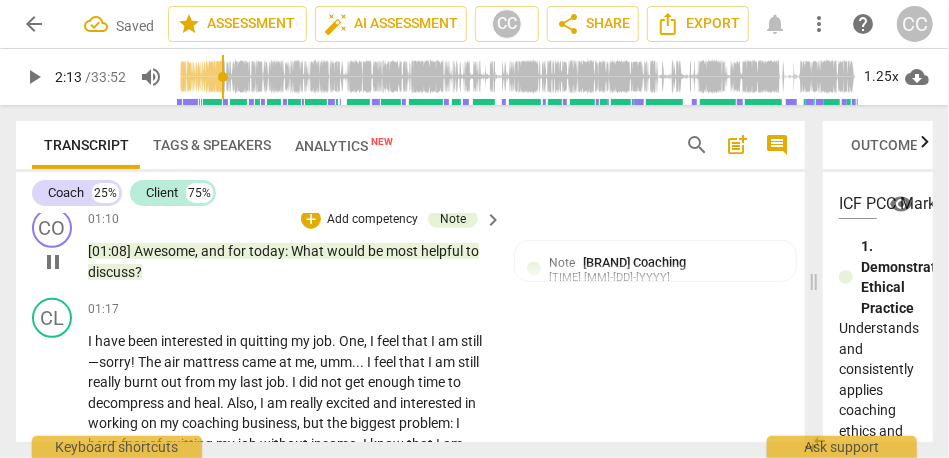 type on "134" 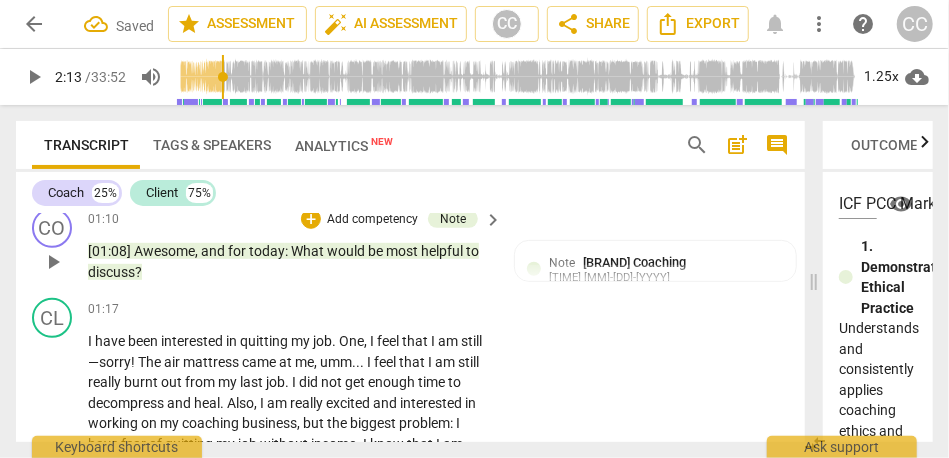 scroll, scrollTop: 460, scrollLeft: 0, axis: vertical 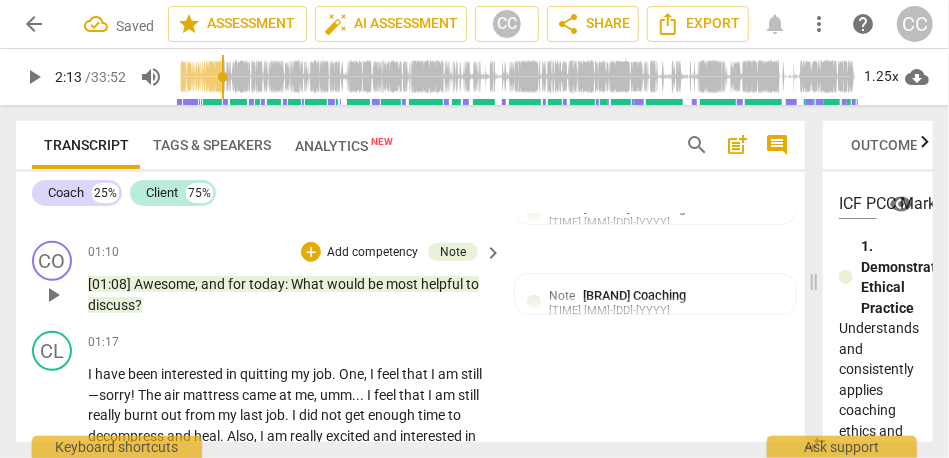 click on "Add competency" at bounding box center (430, 343) 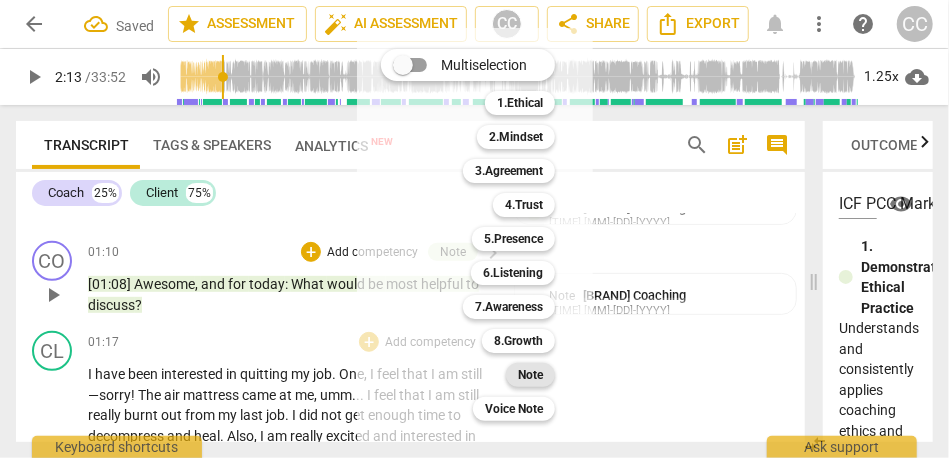 click on "Note" at bounding box center [530, 375] 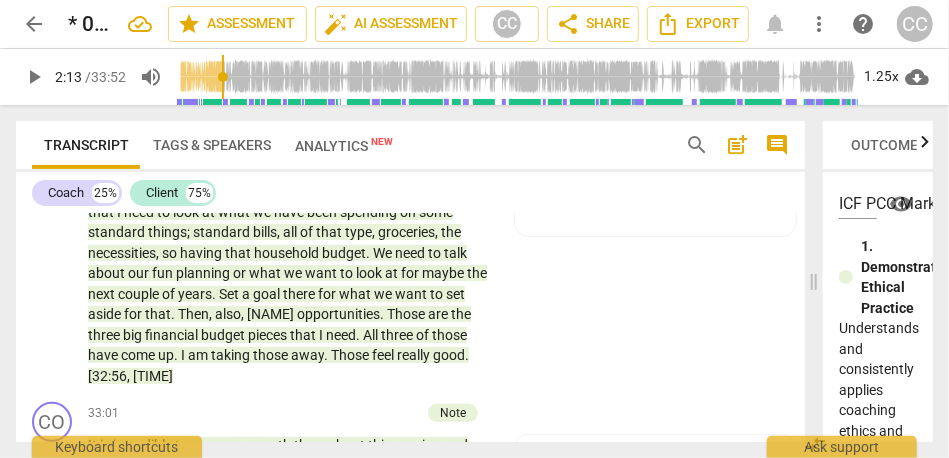 scroll, scrollTop: 9207, scrollLeft: 0, axis: vertical 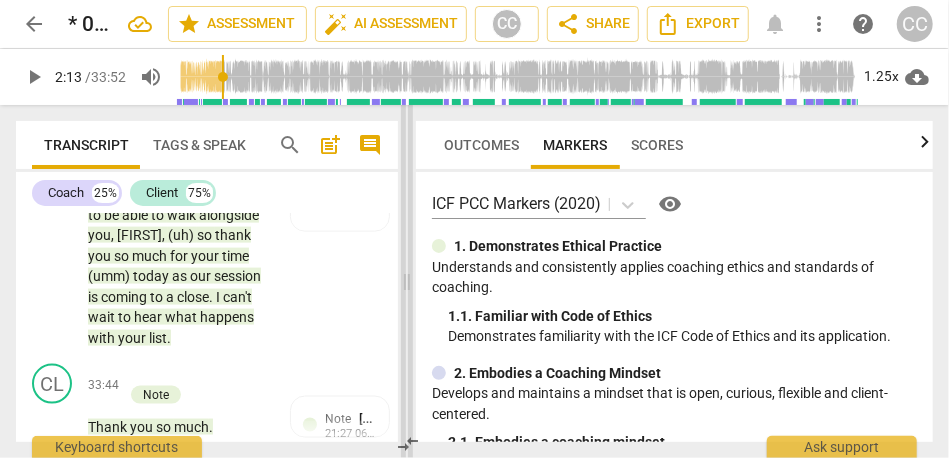 drag, startPoint x: 814, startPoint y: 274, endPoint x: 407, endPoint y: 306, distance: 408.25604 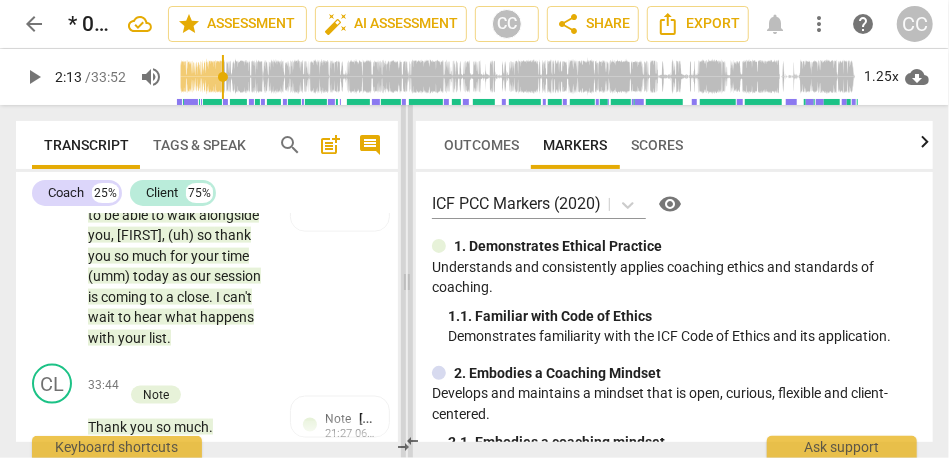 click at bounding box center (407, 281) 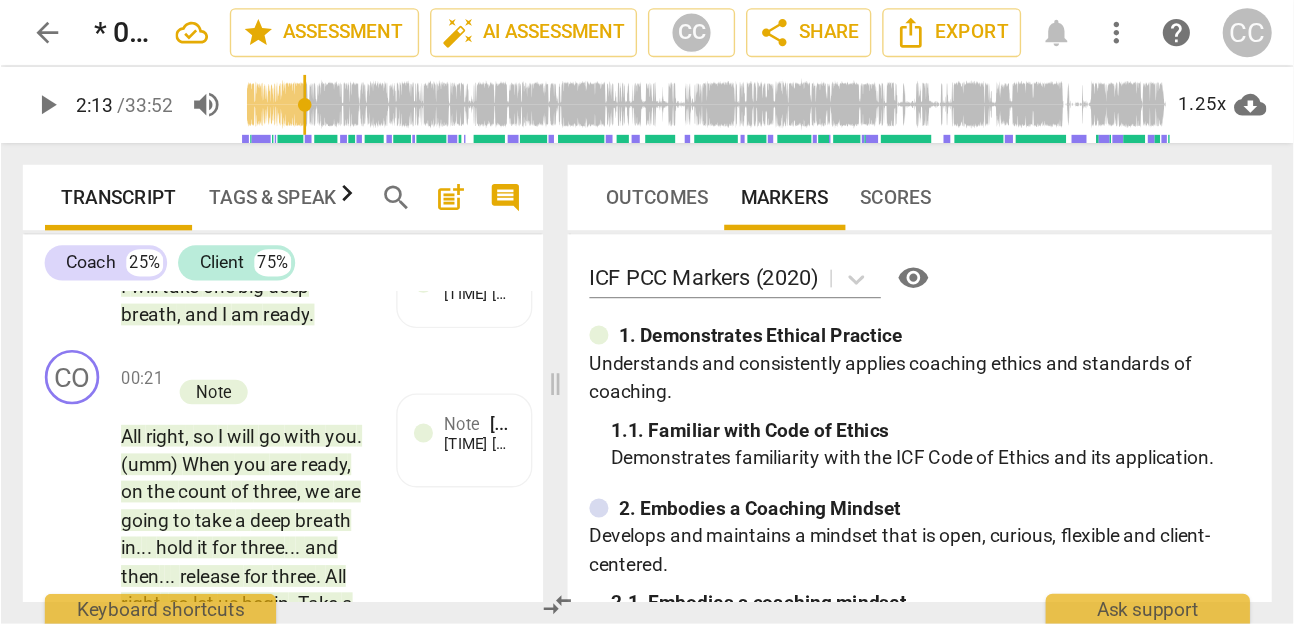 scroll, scrollTop: 0, scrollLeft: 0, axis: both 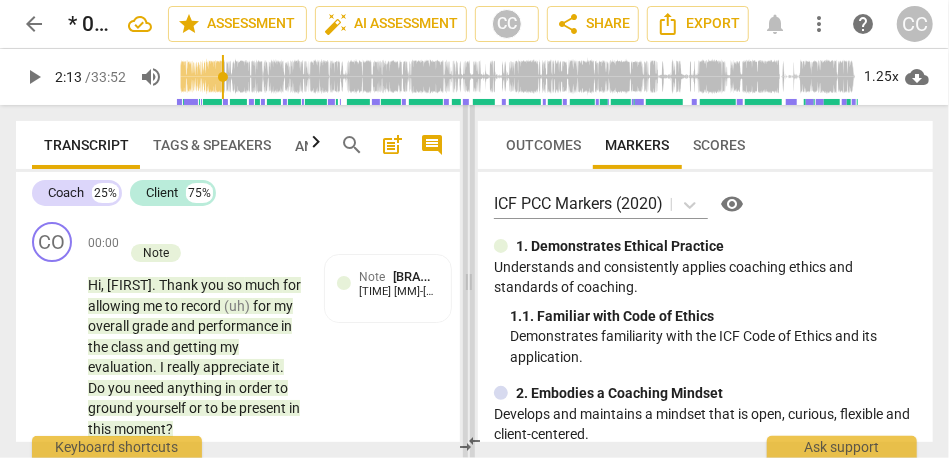 drag, startPoint x: 402, startPoint y: 263, endPoint x: 464, endPoint y: 269, distance: 62.289646 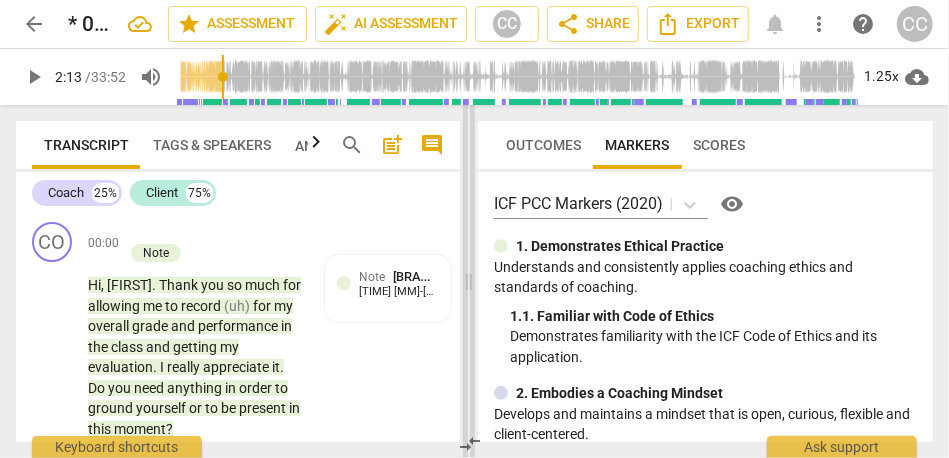 click at bounding box center (469, 281) 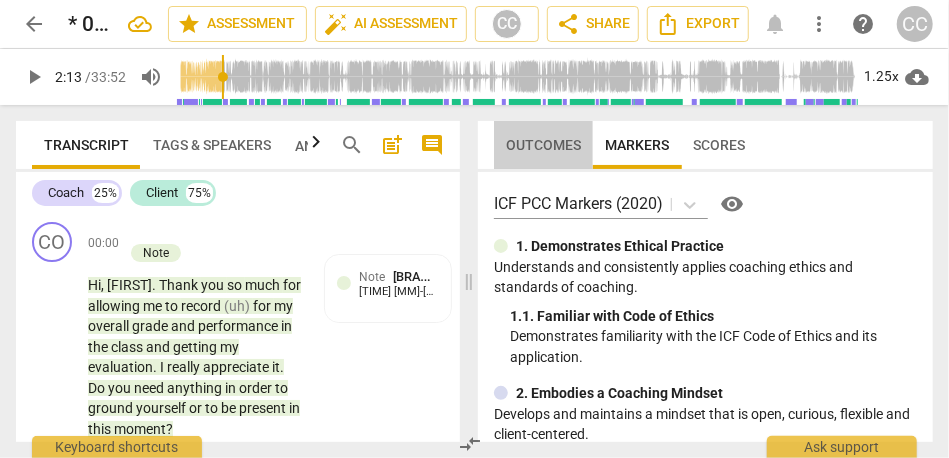 click on "Outcomes" at bounding box center [543, 145] 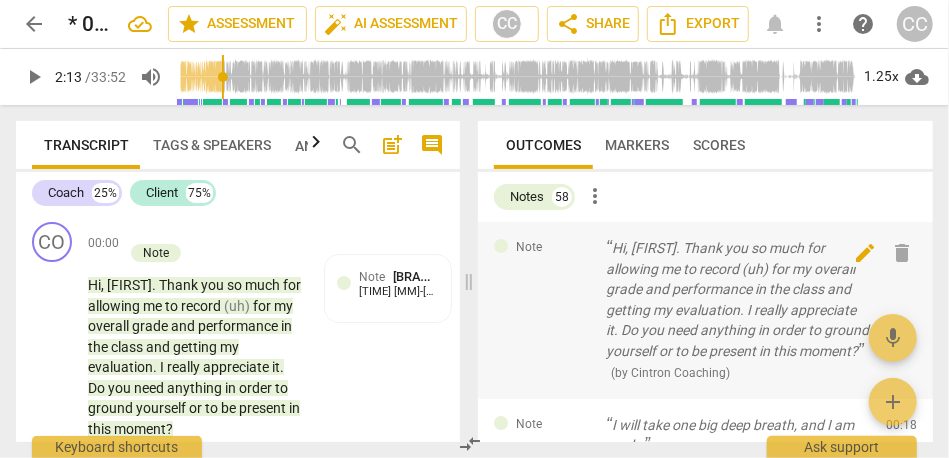 click on "delete" at bounding box center (903, 253) 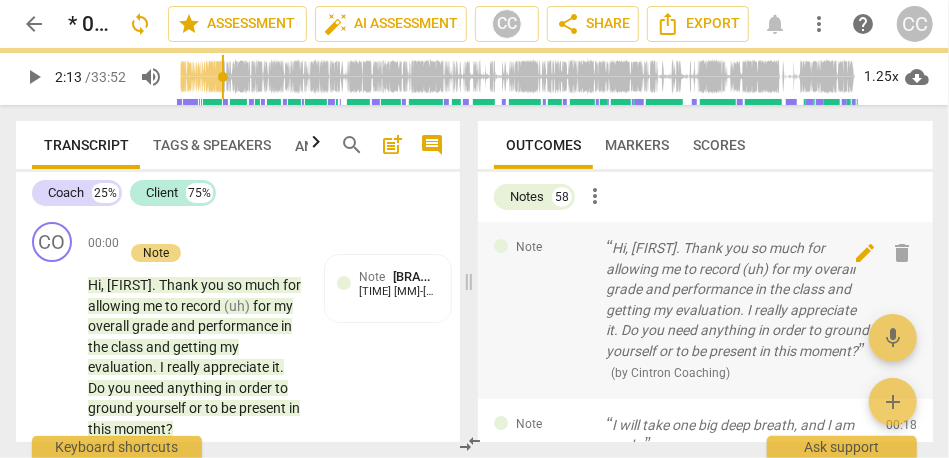 click on "Note I will take one big deep breath, and I am ready. ( by Cintron Coaching ) 00:18 edit delete" at bounding box center (705, 446) 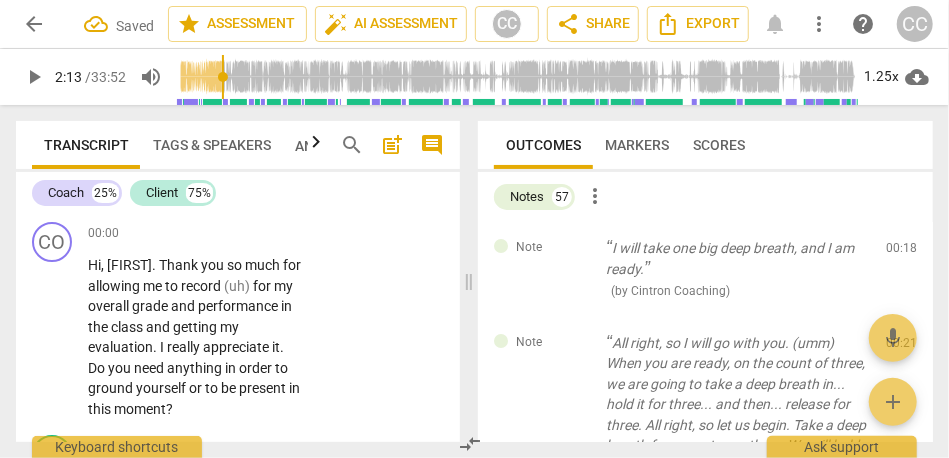 click on "delete" at bounding box center [903, 253] 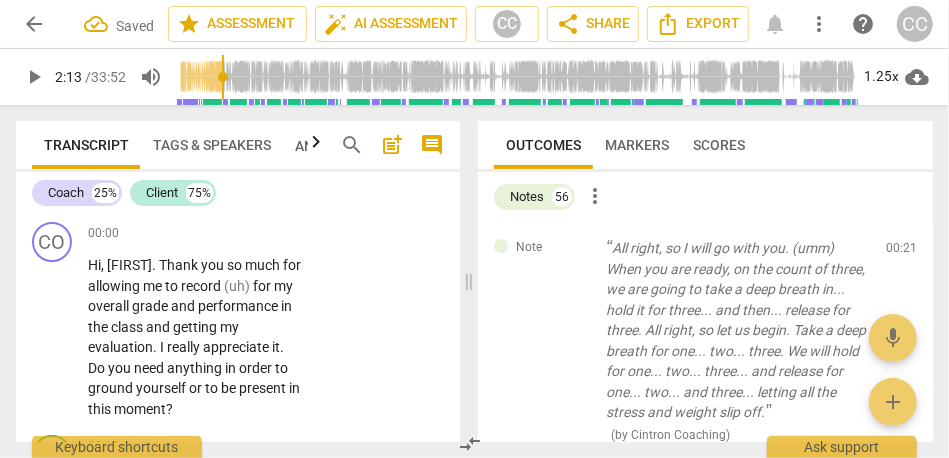 click on "delete" at bounding box center (903, 253) 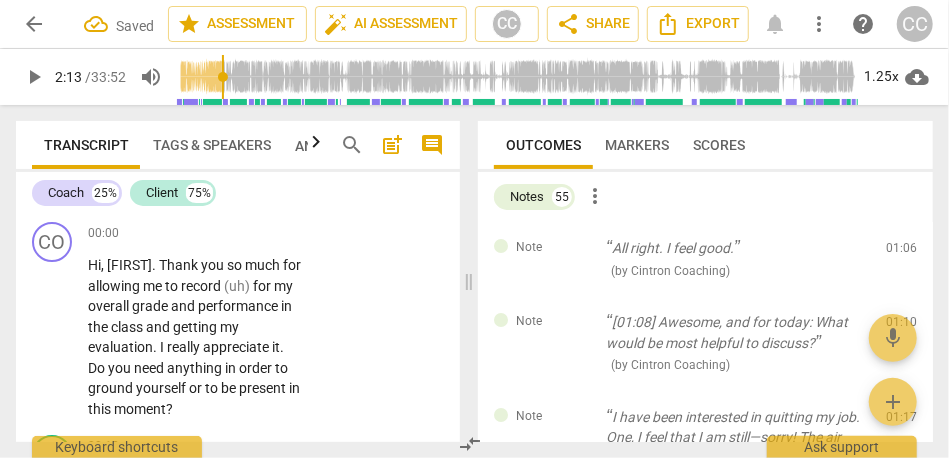 click on "delete" at bounding box center [903, 253] 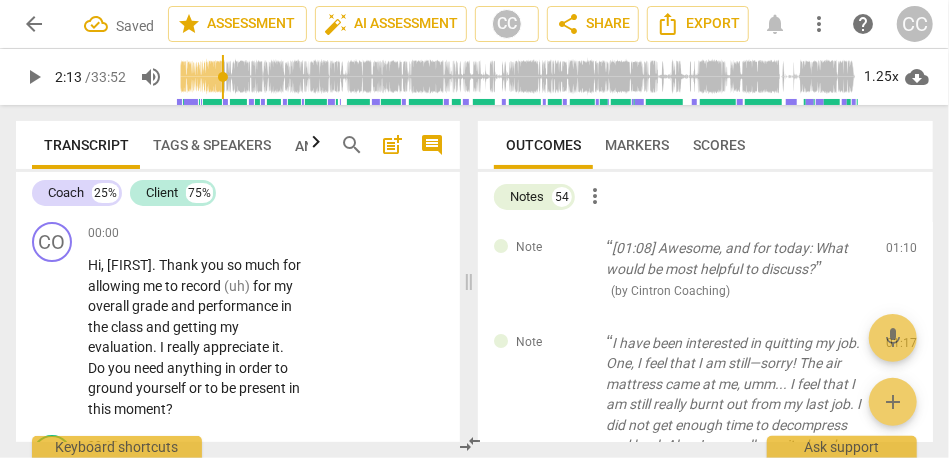 click on "delete" at bounding box center (903, 253) 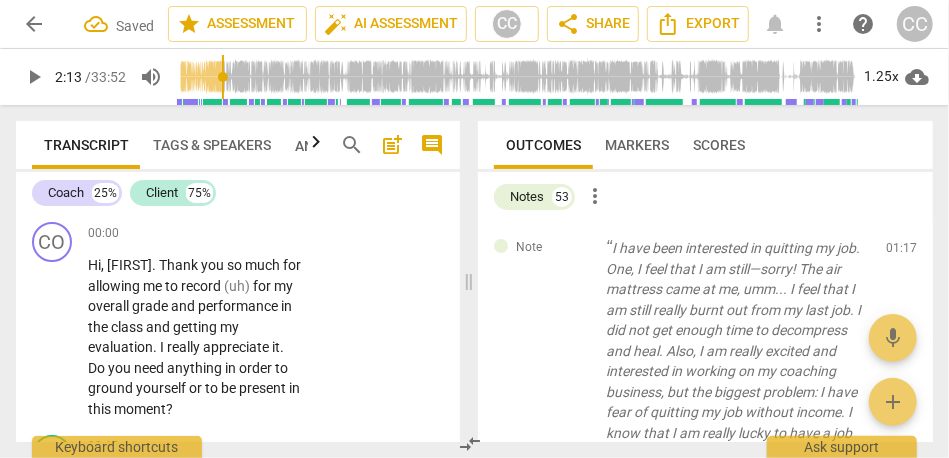 click on "delete" at bounding box center [903, 253] 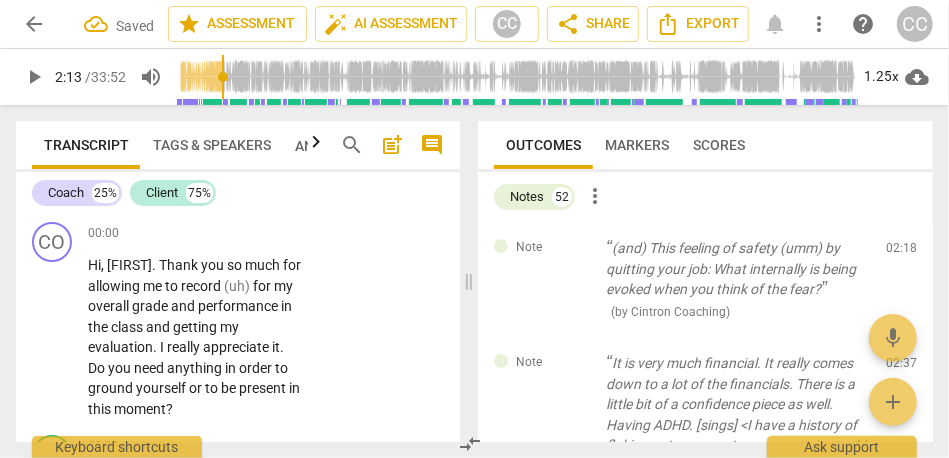 click on "delete" at bounding box center (903, 253) 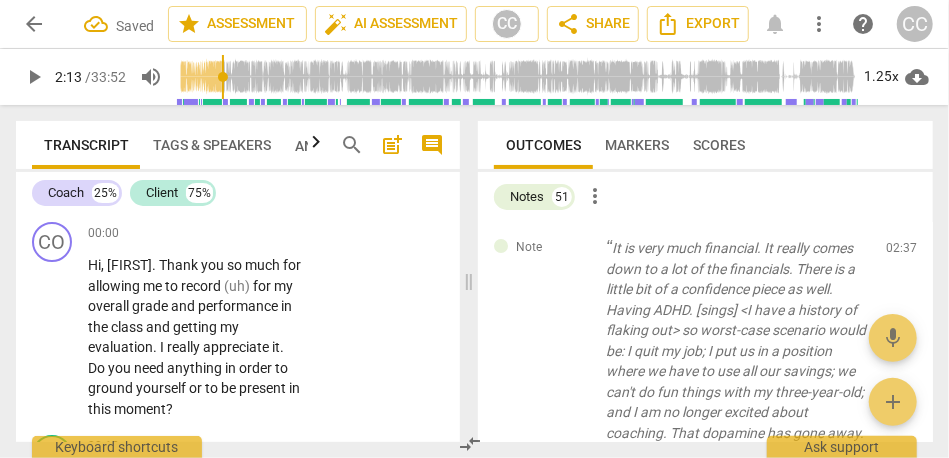 click on "delete" at bounding box center [903, 253] 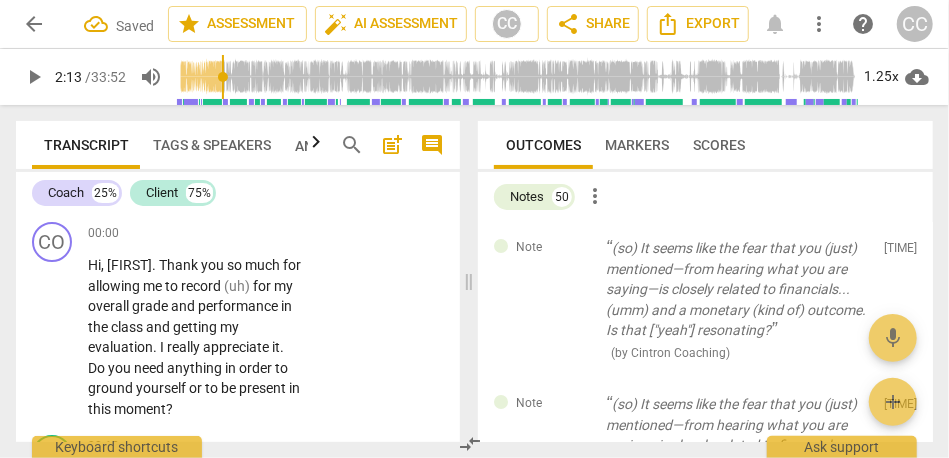 click on "delete" at bounding box center (903, 253) 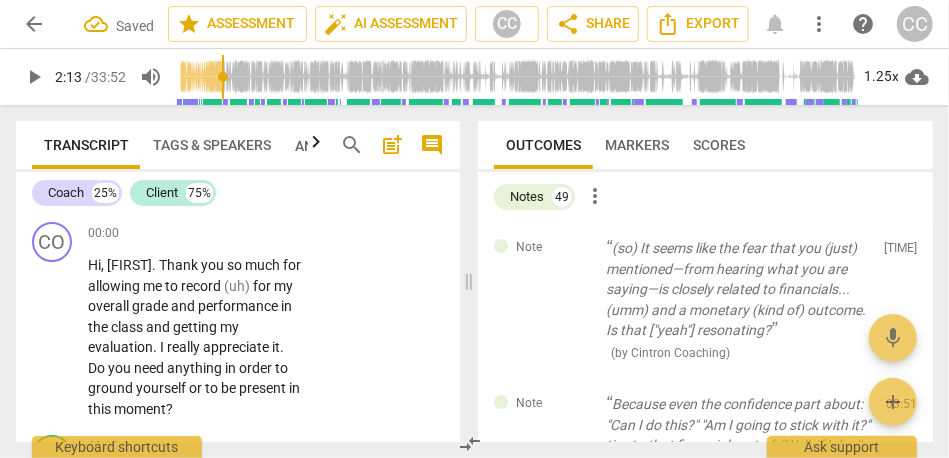 click on "delete" at bounding box center [903, 253] 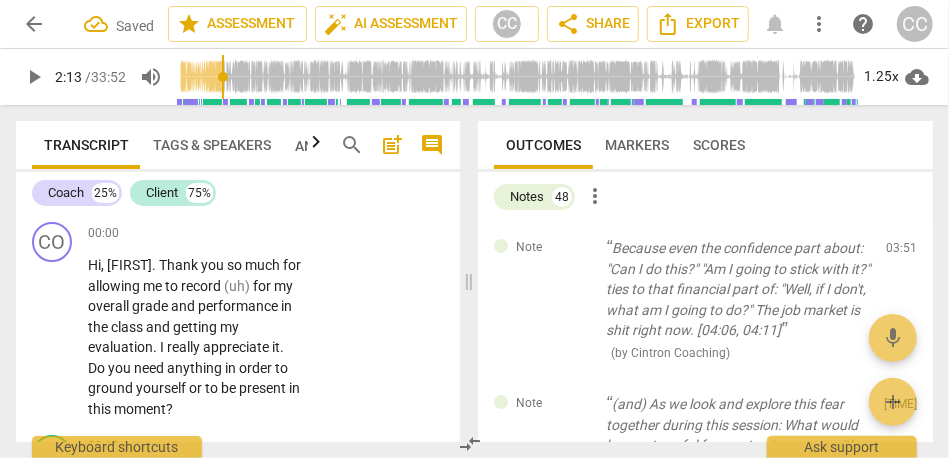 click on "Note Because even the confidence part about: "Can I do this?" "Am I going to stick with it?" ties to that financial part of: "Well, if I don't, what am I going to do?" The job market is shit right now. [04:06, 04:11] ( by [COACH_NAME] ) [TIME] edit delete" at bounding box center (705, 300) 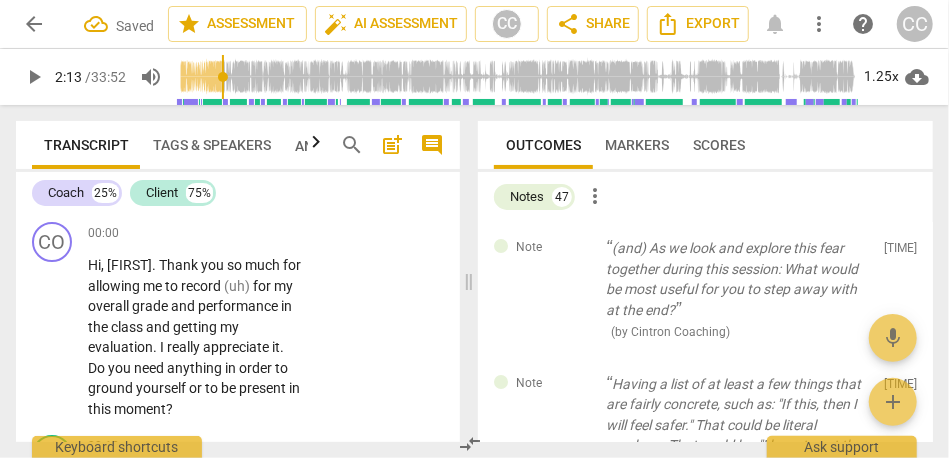click on "Note (and) As we look and explore this fear together during this session: What would be most useful for you to step away with at the end? ( by [BRAND] ) [TIME] edit delete" at bounding box center [705, 290] 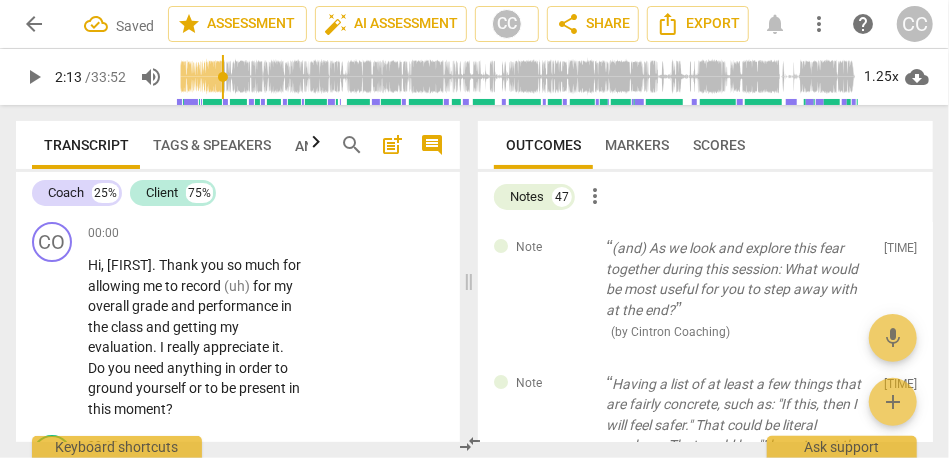 click on "delete" at bounding box center (903, 253) 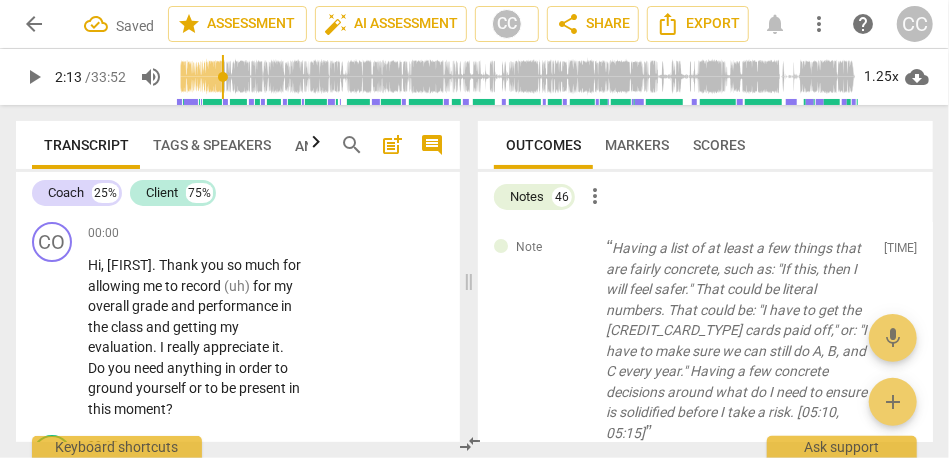 click on "delete" at bounding box center (903, 253) 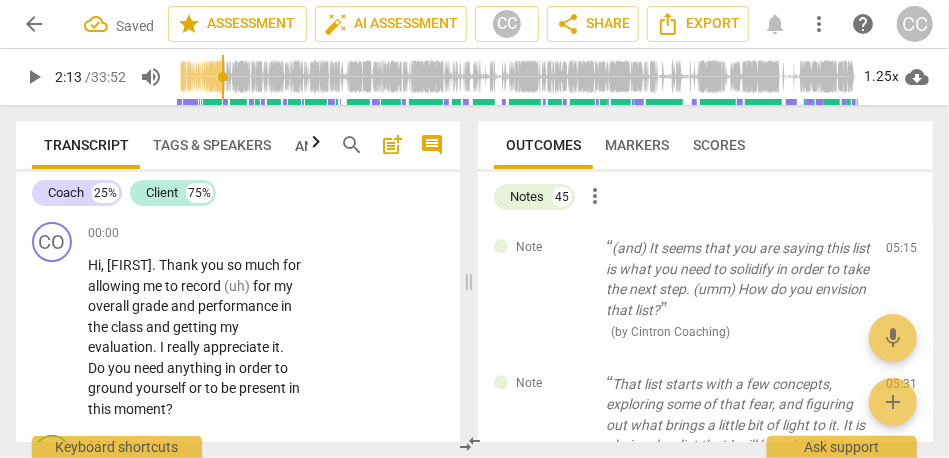 click on "delete" at bounding box center (903, 253) 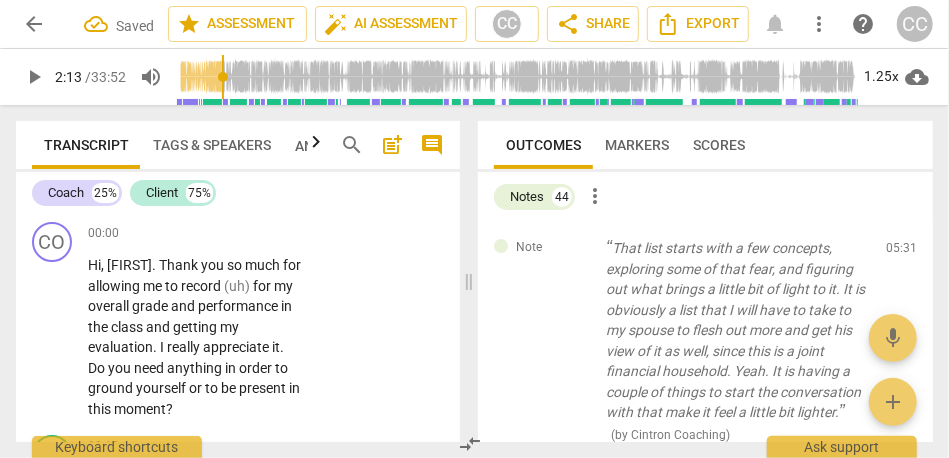 click on "delete" at bounding box center (903, 253) 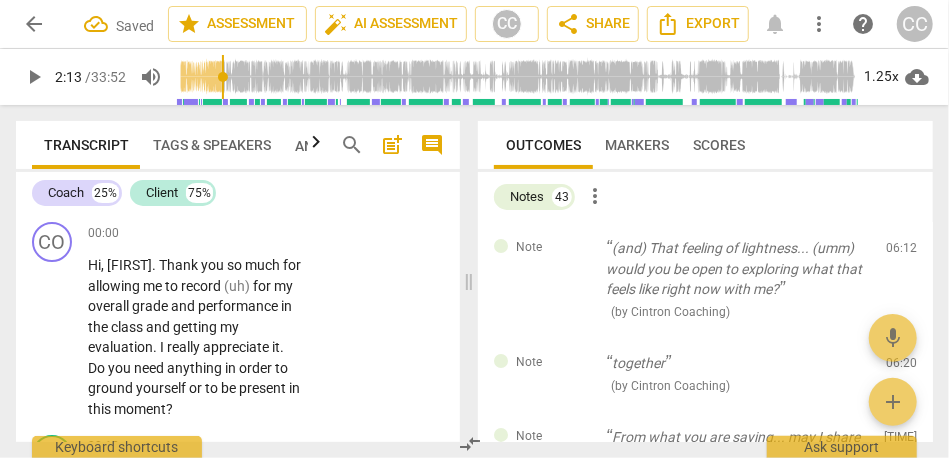 click on "delete" at bounding box center (903, 253) 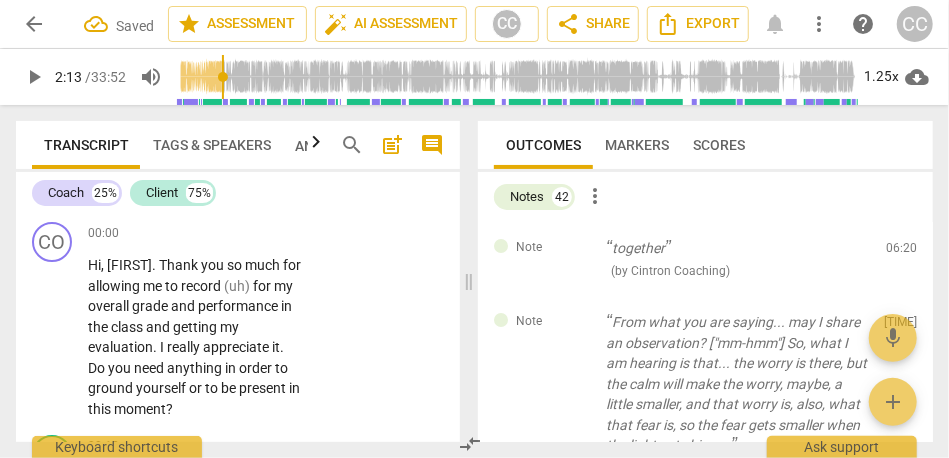 click on "delete" at bounding box center (903, 253) 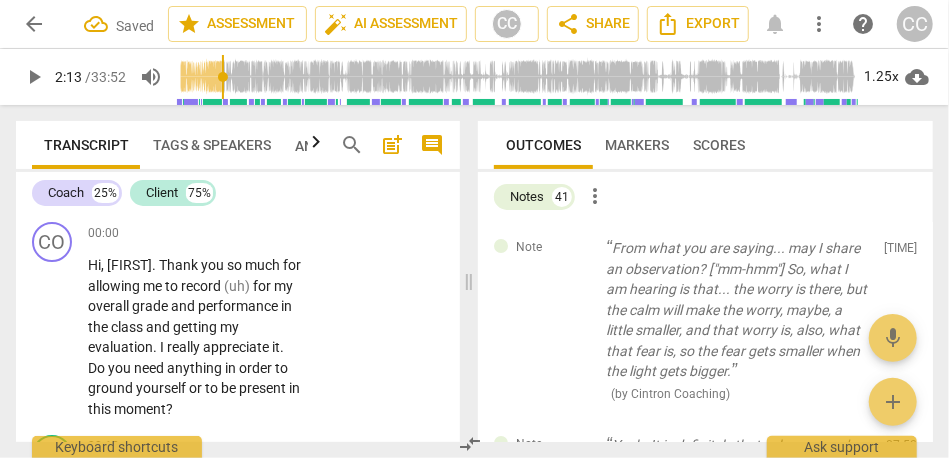 click on "delete" at bounding box center (903, 253) 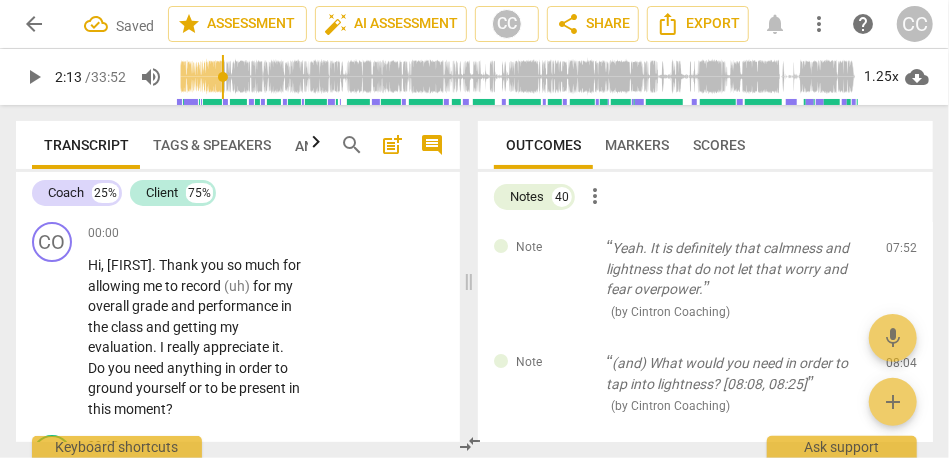 click on "delete" at bounding box center [903, 253] 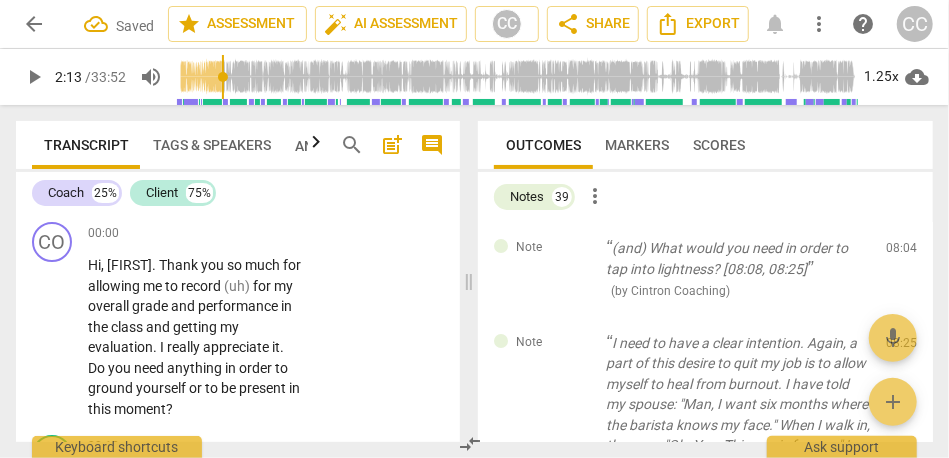 click on "delete" at bounding box center (903, 253) 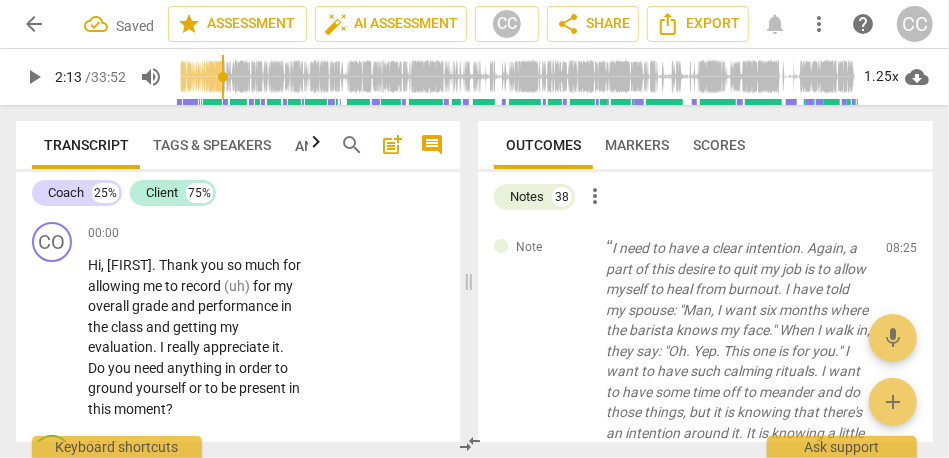 click on "delete" at bounding box center [903, 253] 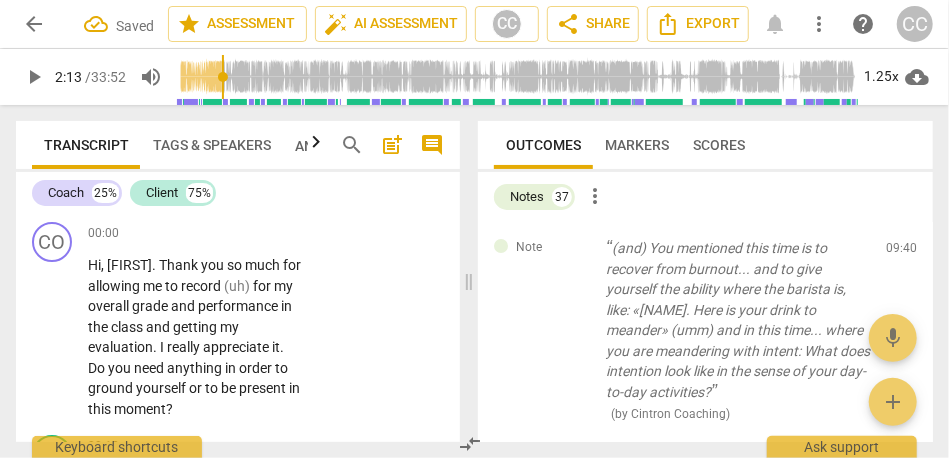 click on "delete" at bounding box center [903, 253] 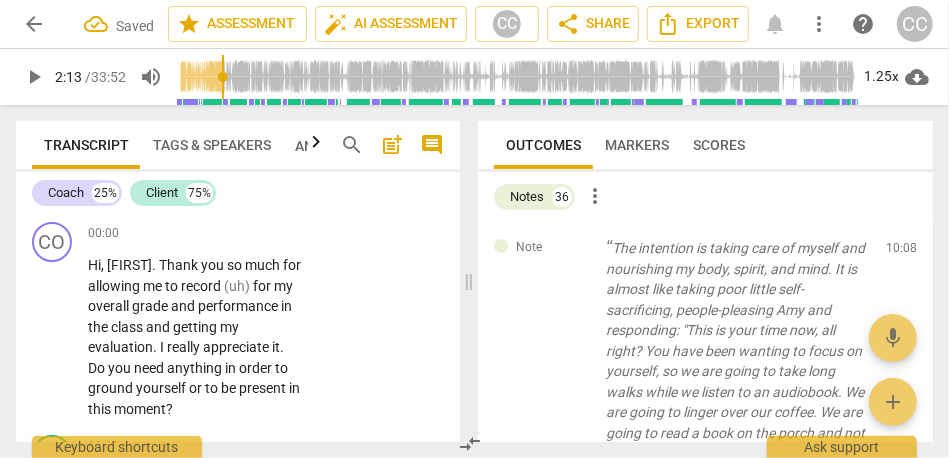 click on "delete" at bounding box center [903, 253] 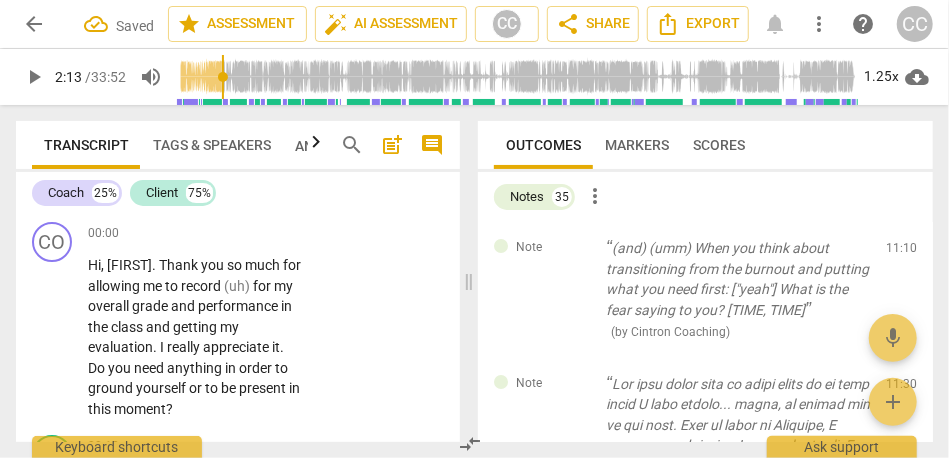 click on "delete" at bounding box center (903, 253) 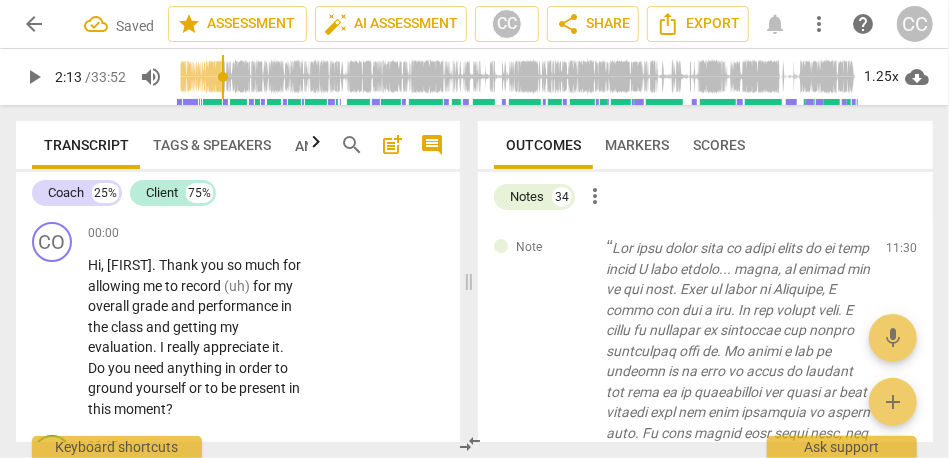 click on "delete" at bounding box center (903, 253) 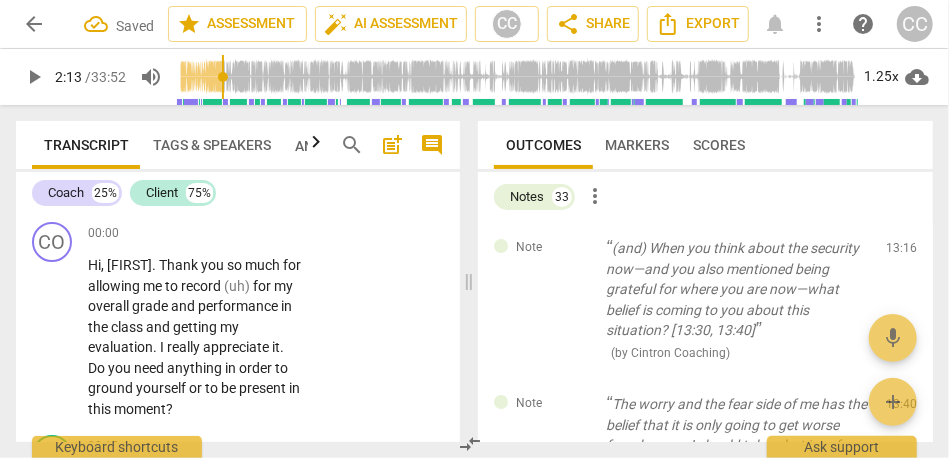 click on "delete" at bounding box center (903, 253) 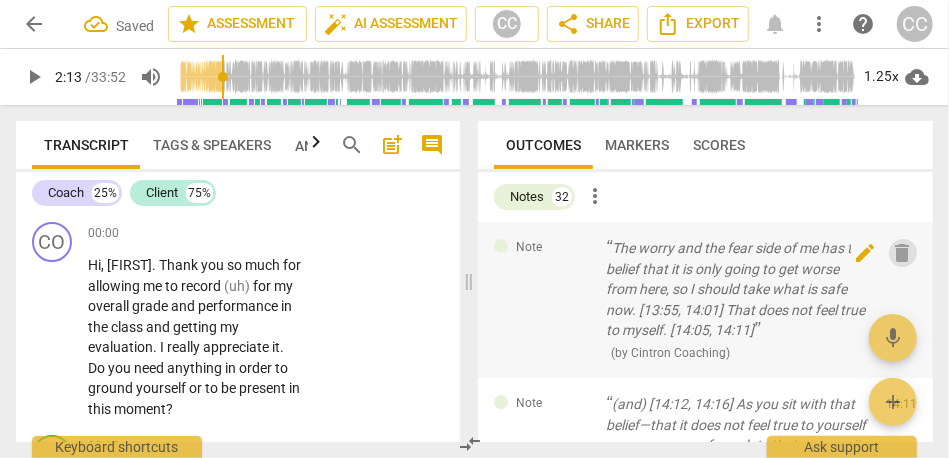click on "delete" at bounding box center (903, 253) 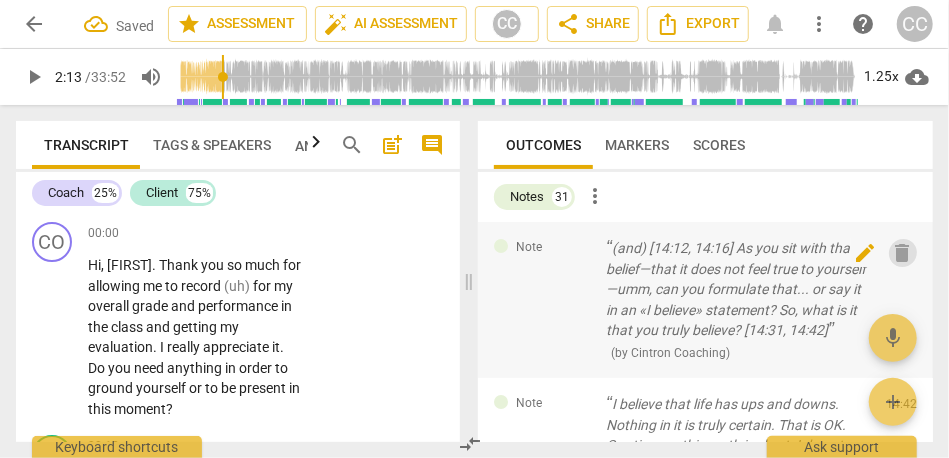 click on "delete" at bounding box center (903, 253) 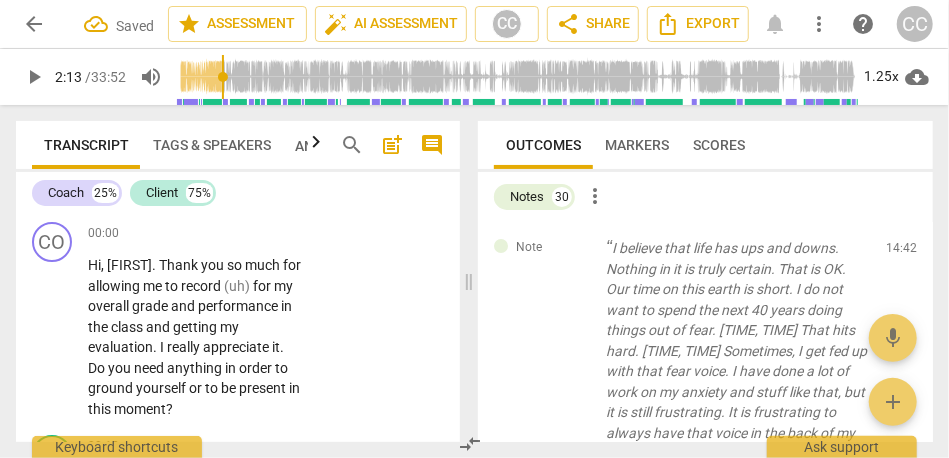 click on "delete" at bounding box center [903, 253] 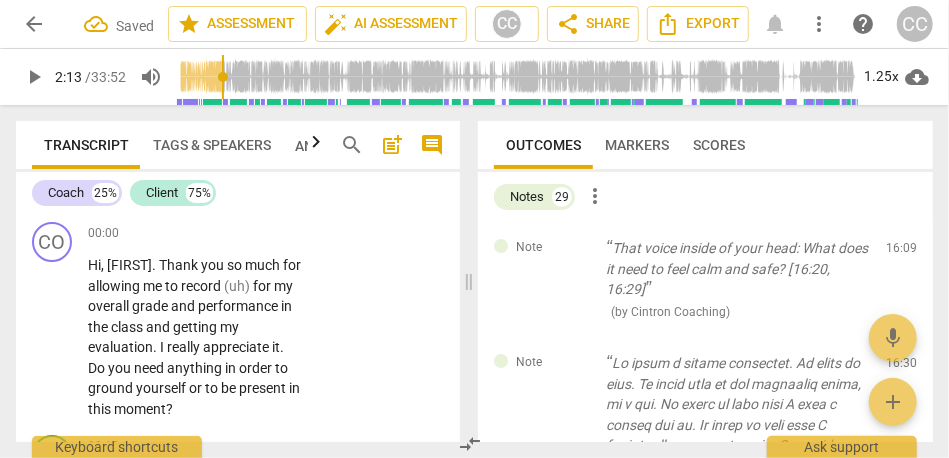 click on "delete" at bounding box center (903, 253) 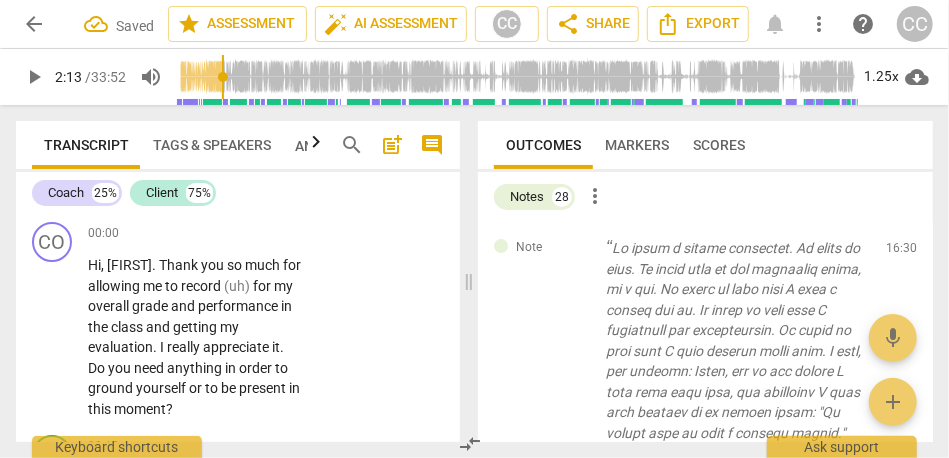 click on "delete" at bounding box center [903, 253] 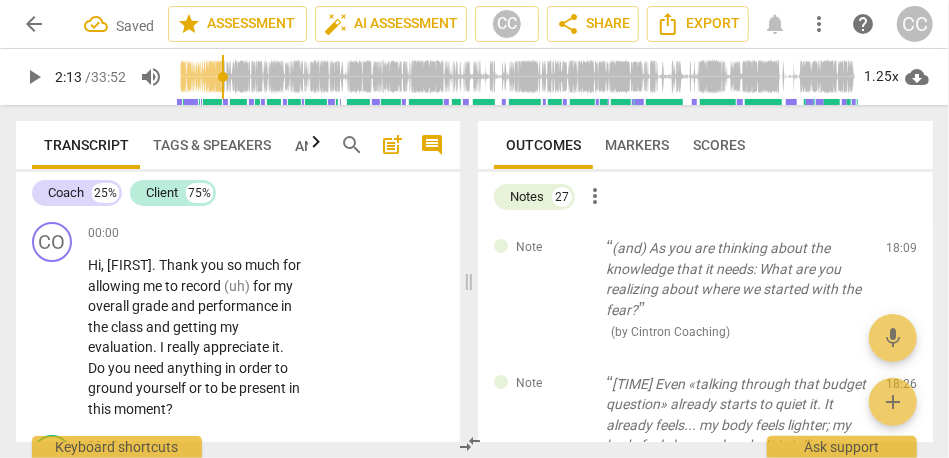 click on "delete" at bounding box center [903, 253] 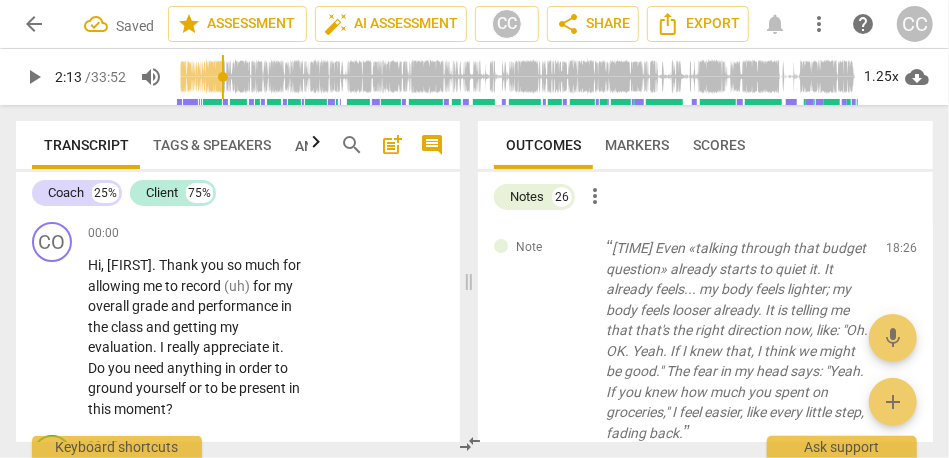 click on "delete" at bounding box center (903, 253) 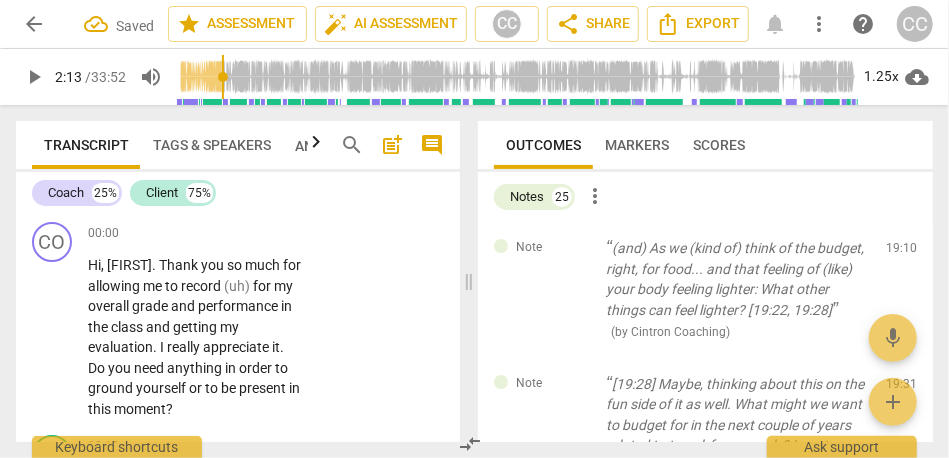 click on "delete" at bounding box center (903, 253) 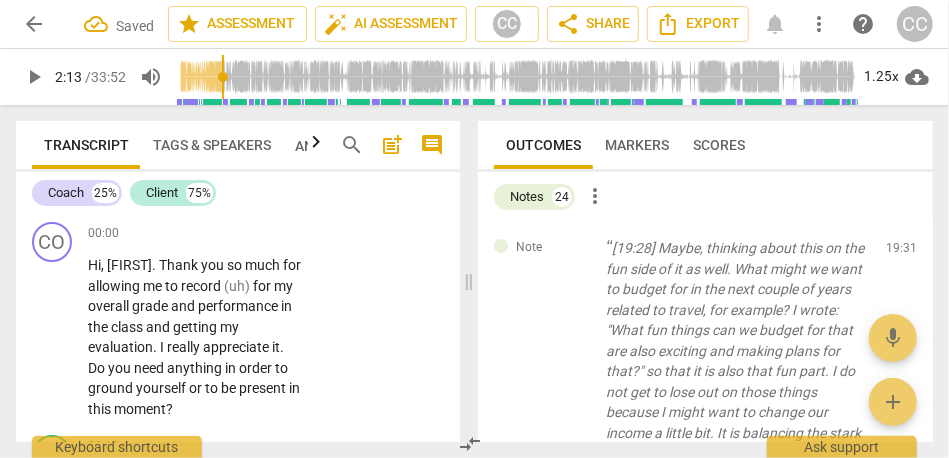 click on "delete" at bounding box center (903, 253) 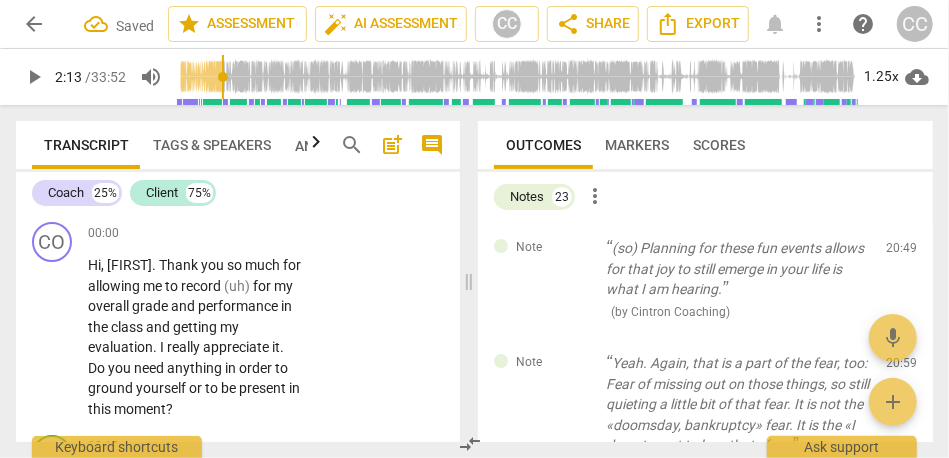 click on "delete" at bounding box center [903, 253] 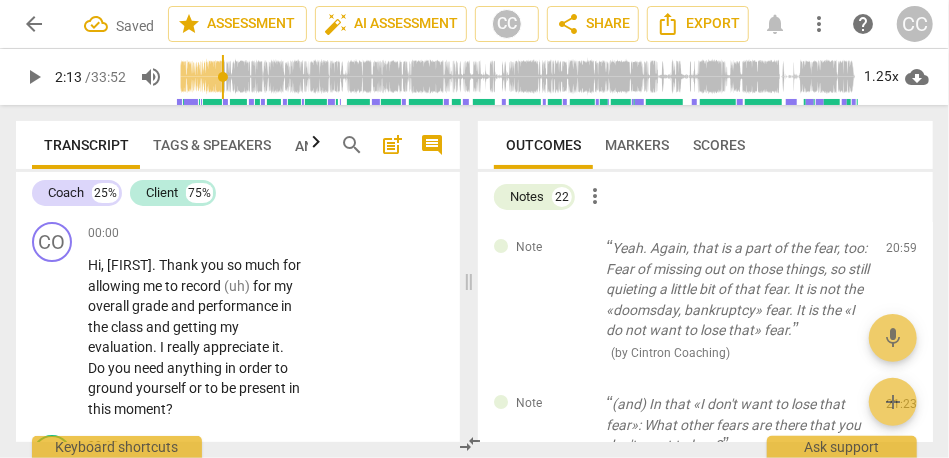 click on "delete" at bounding box center [903, 253] 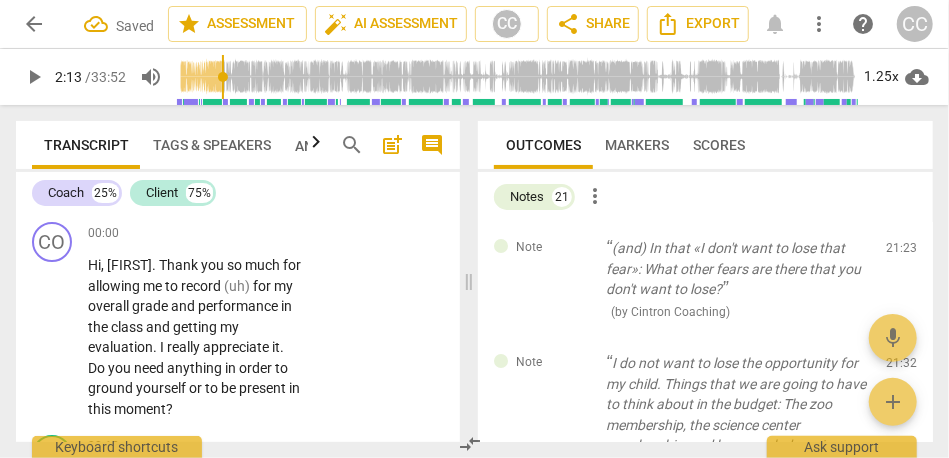 click on "delete" at bounding box center [903, 253] 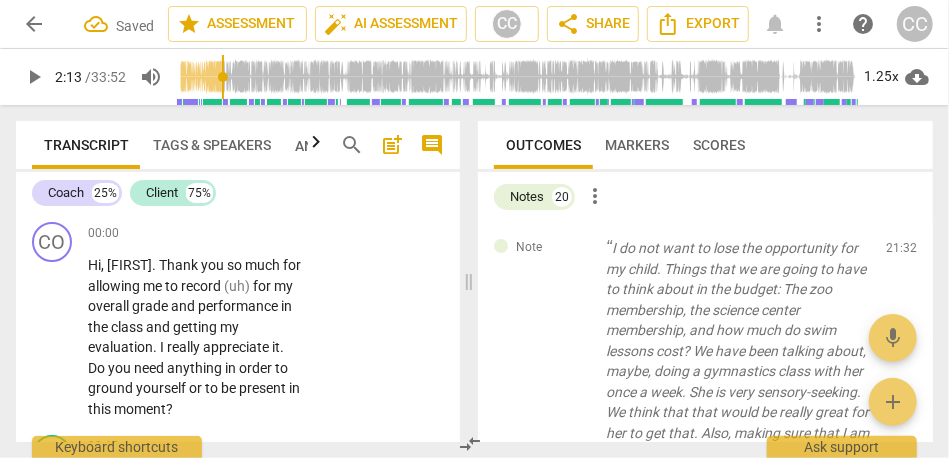 click on "delete" at bounding box center (903, 253) 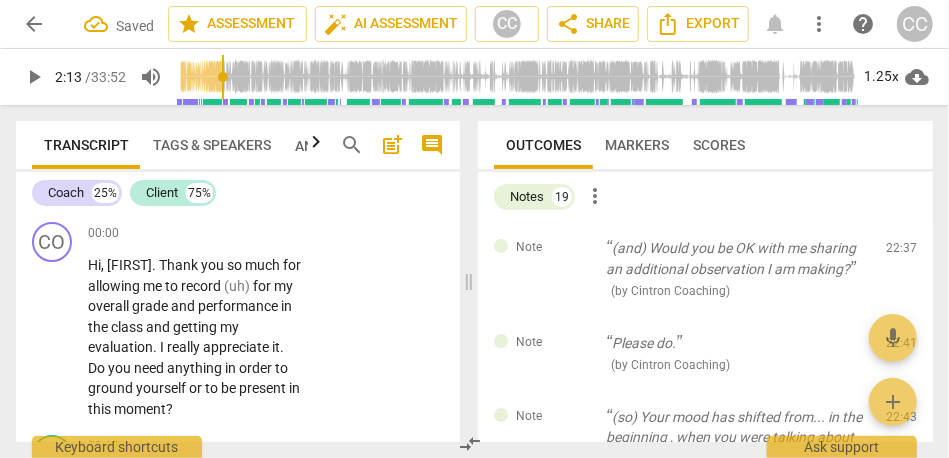 click on "delete" at bounding box center [903, 253] 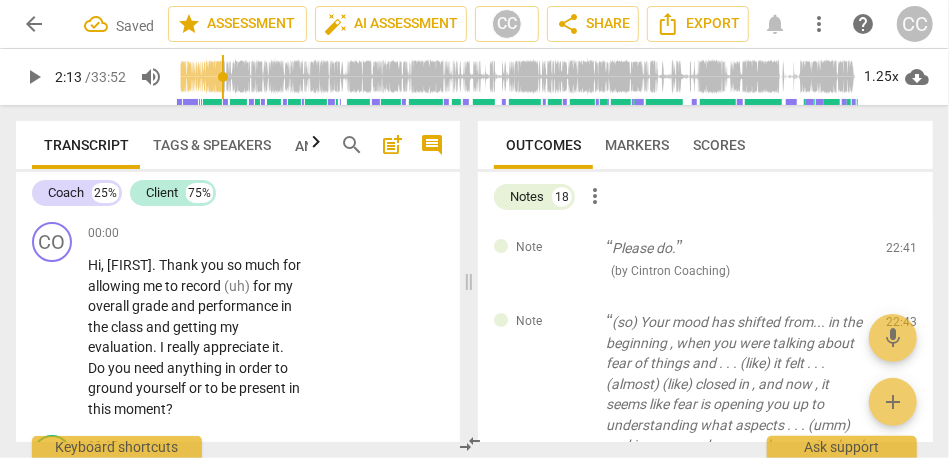 click on "delete" at bounding box center [903, 253] 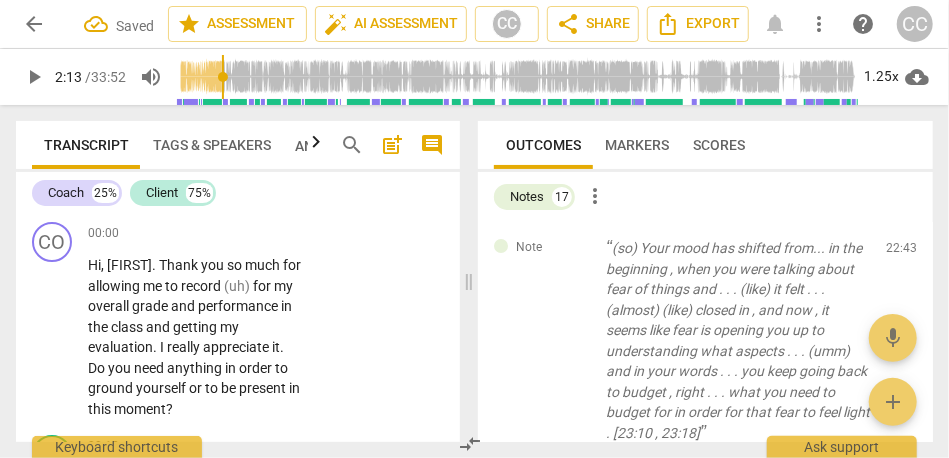 click on "delete" at bounding box center (903, 253) 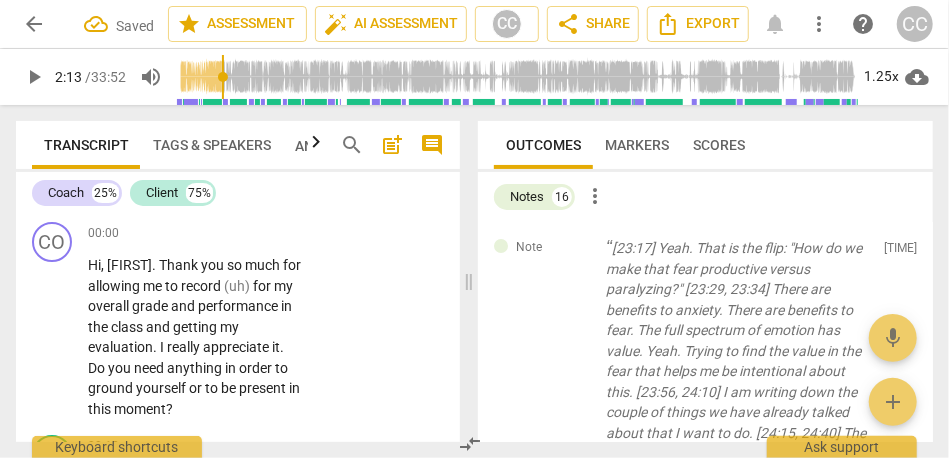 click on "delete" at bounding box center [903, 253] 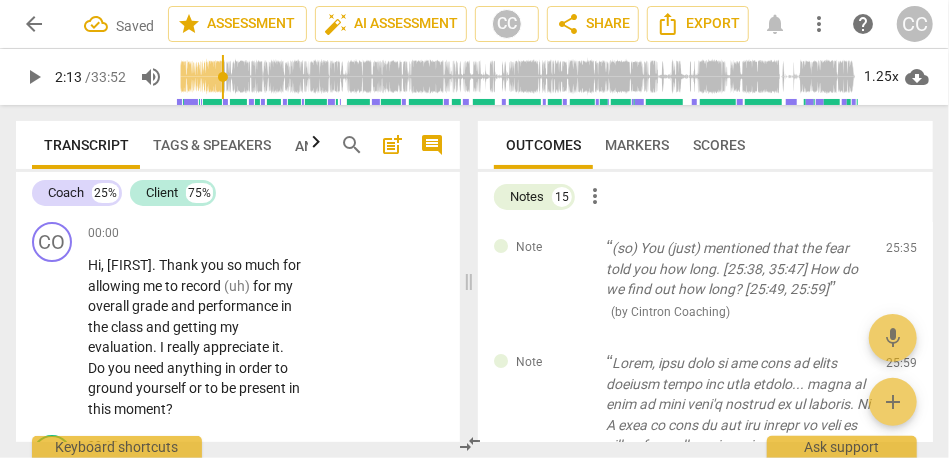 click on "delete" at bounding box center (903, 253) 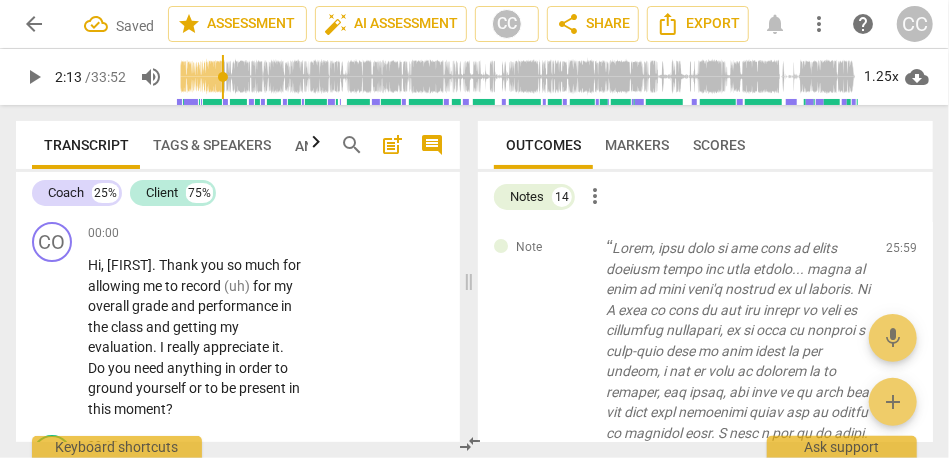 click on "delete" at bounding box center [903, 253] 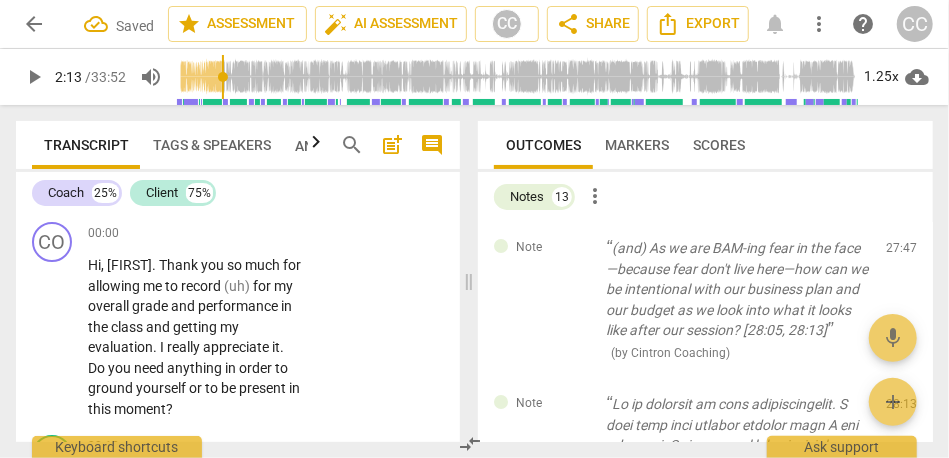 click on "delete" at bounding box center [903, 253] 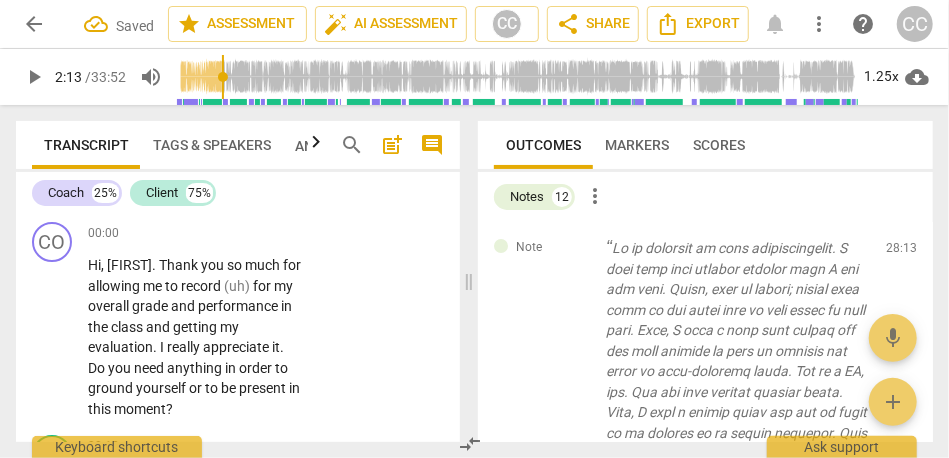 click on "delete" at bounding box center [903, 253] 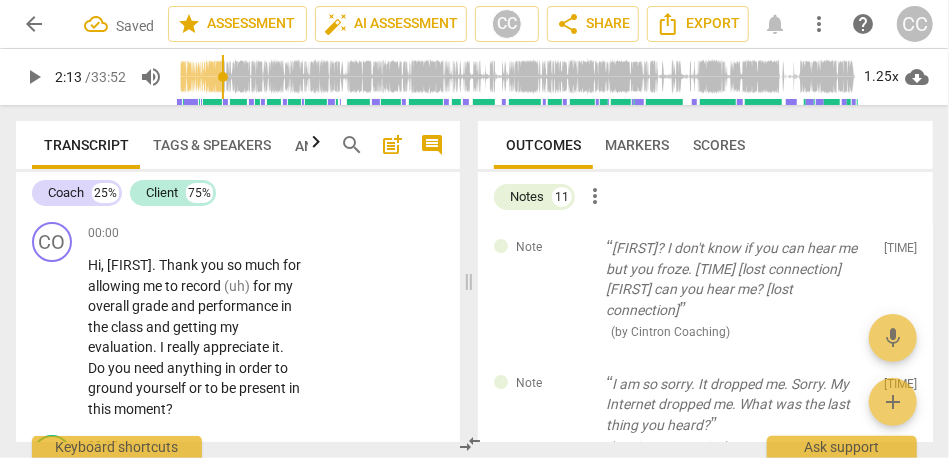 click on "delete" at bounding box center (903, 253) 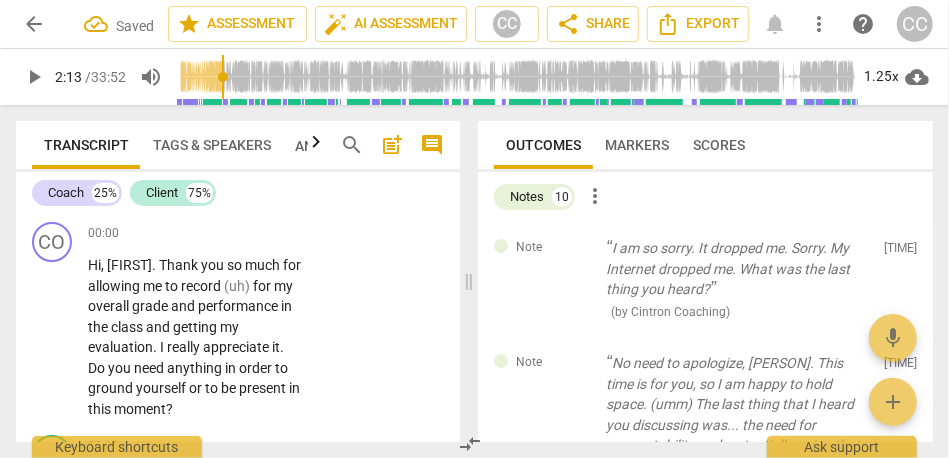 click on "delete" at bounding box center (903, 253) 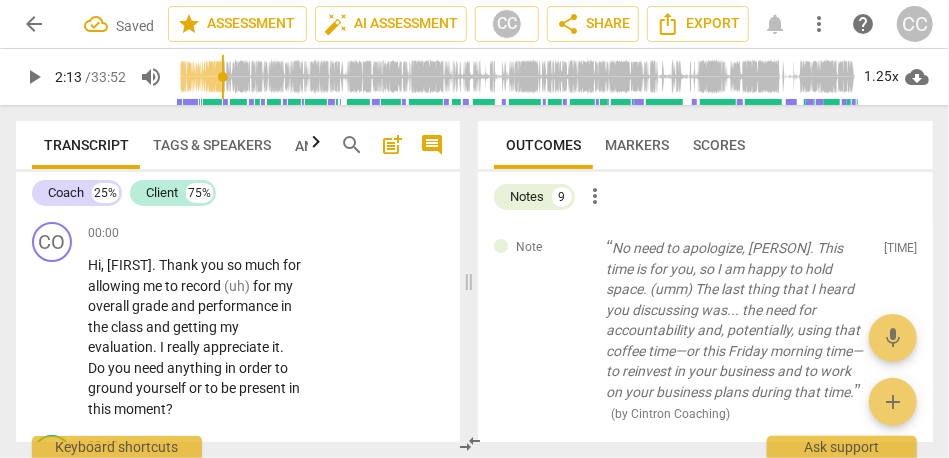 click on "delete" at bounding box center (903, 253) 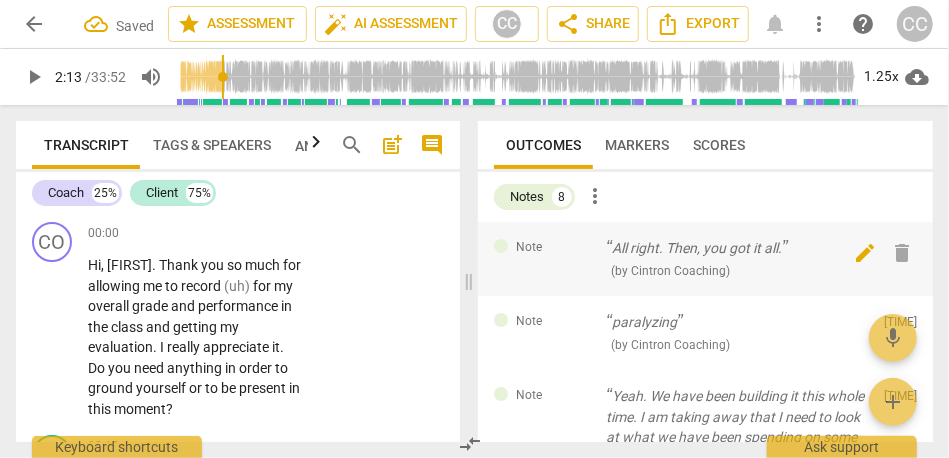 click on "delete" at bounding box center [903, 253] 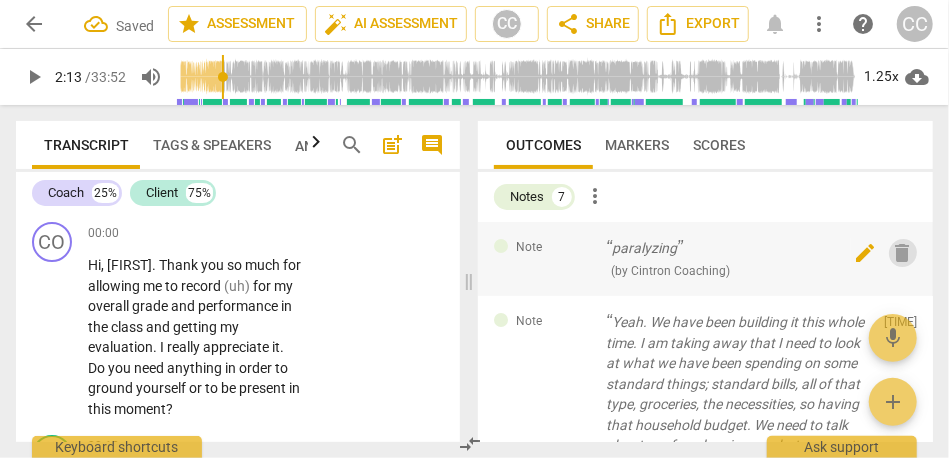 click on "delete" at bounding box center (903, 253) 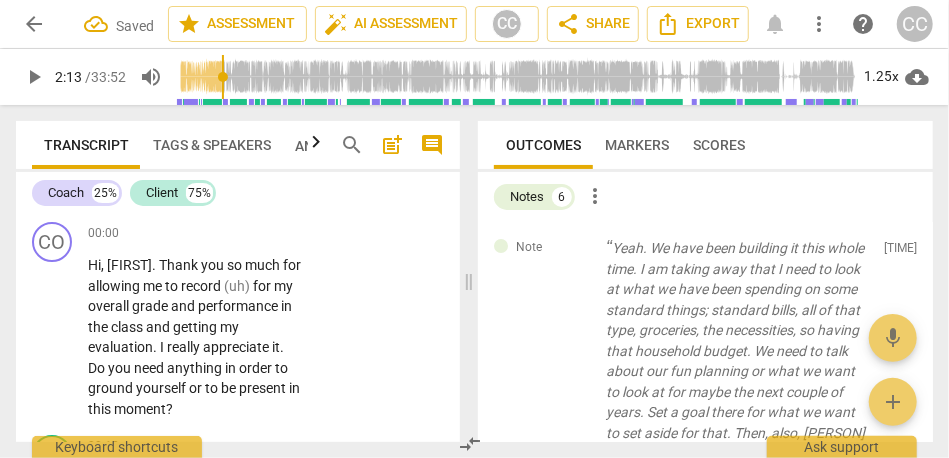 click on "delete" at bounding box center (903, 253) 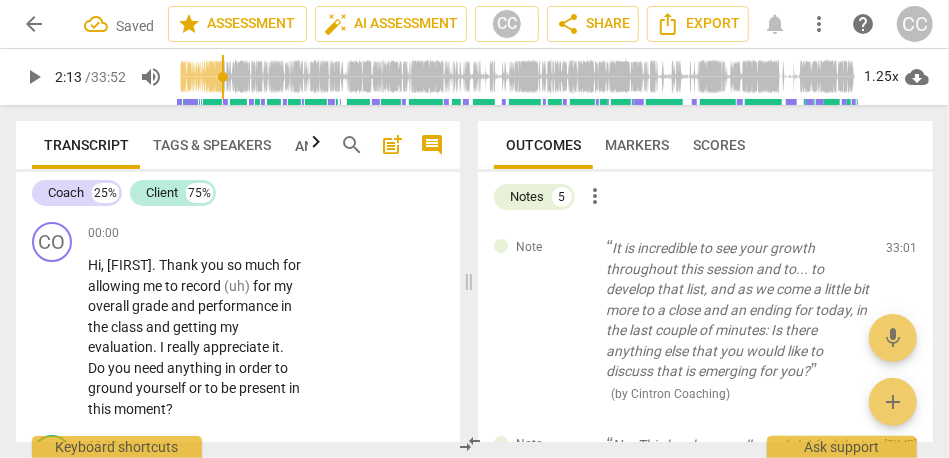 click on "delete" at bounding box center (903, 253) 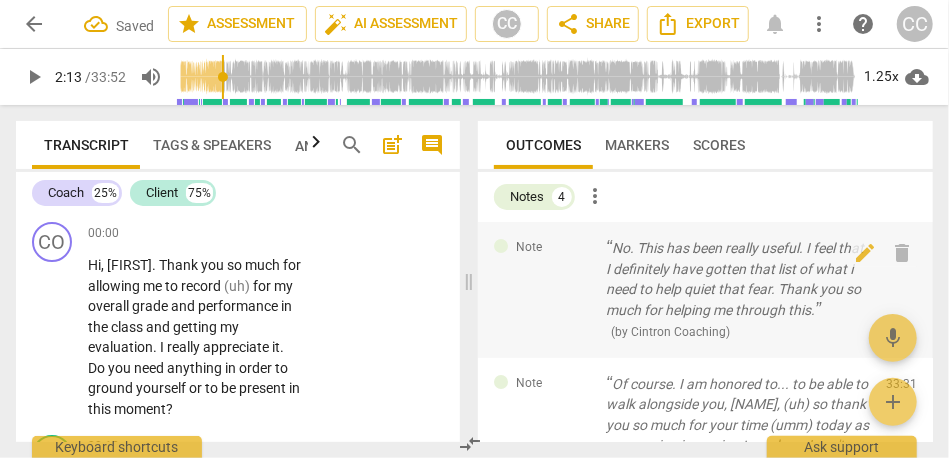 click on "delete" at bounding box center (903, 253) 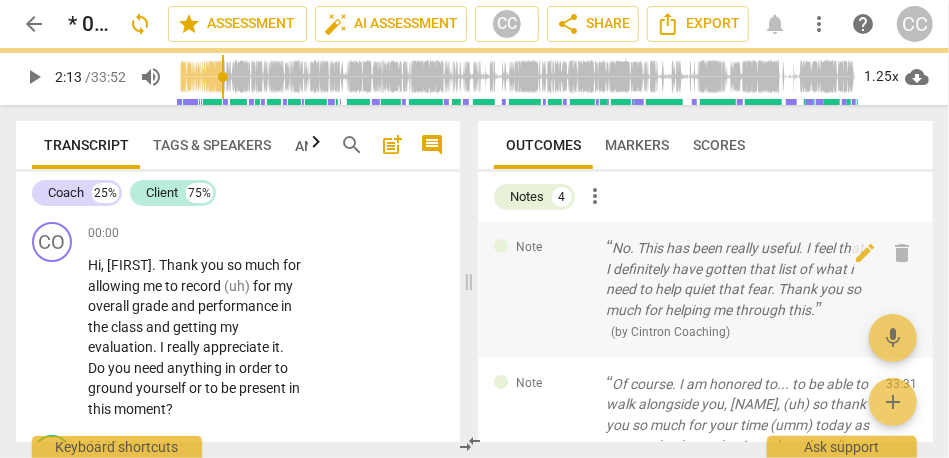 click on "delete" at bounding box center (903, 253) 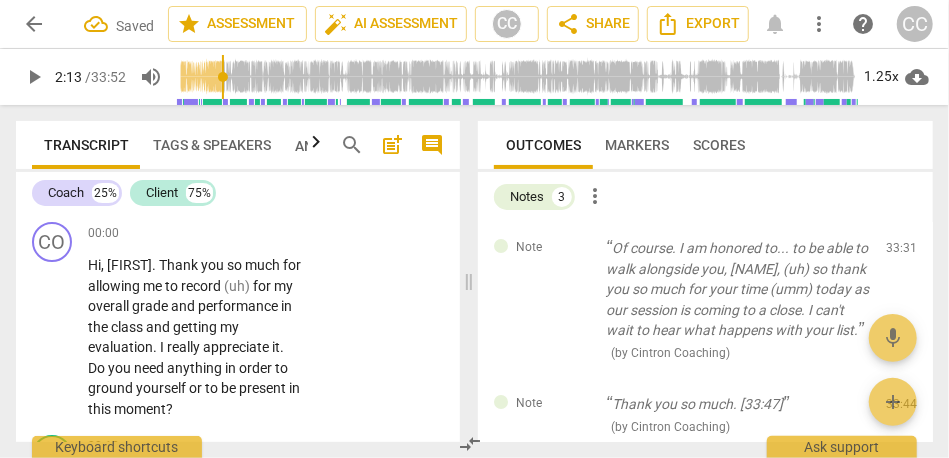 click on "delete" at bounding box center (903, 253) 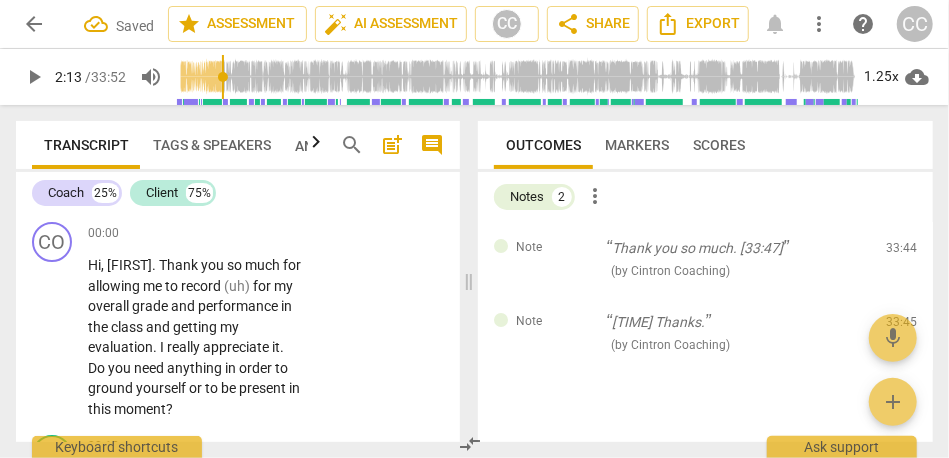 click on "delete" at bounding box center (903, 253) 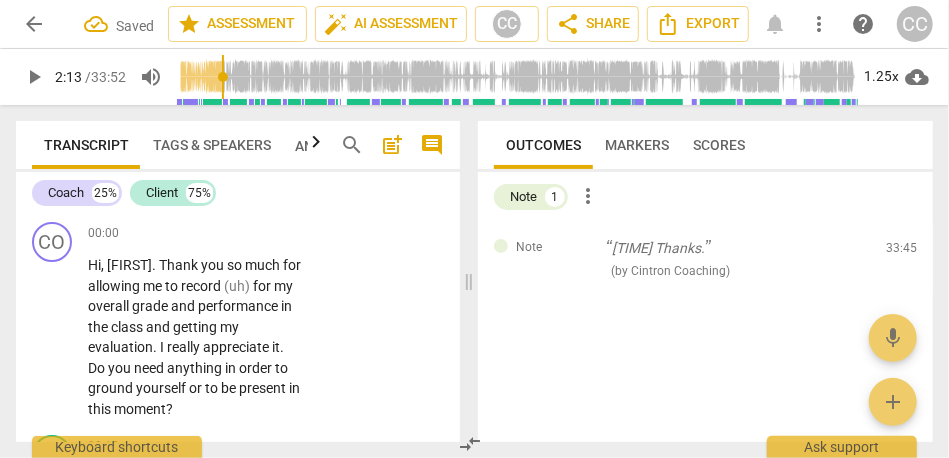 click on "delete" at bounding box center (903, 253) 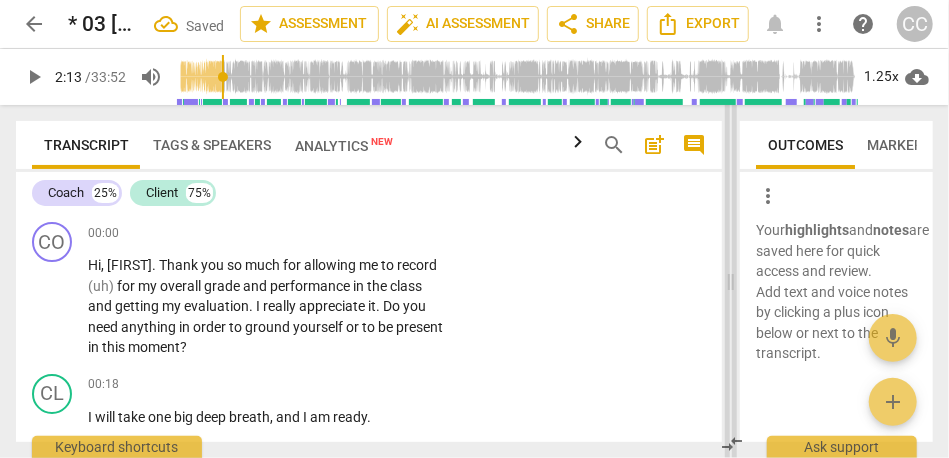 drag, startPoint x: 467, startPoint y: 279, endPoint x: 729, endPoint y: 294, distance: 262.42905 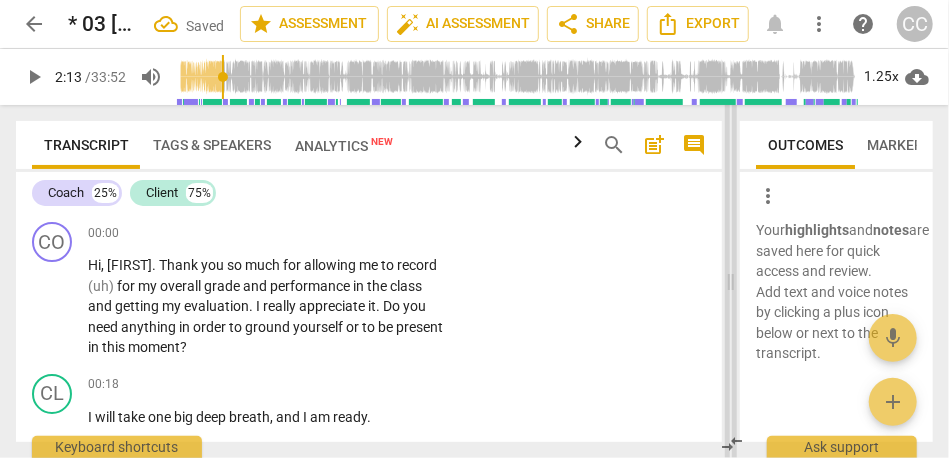 click at bounding box center [731, 281] 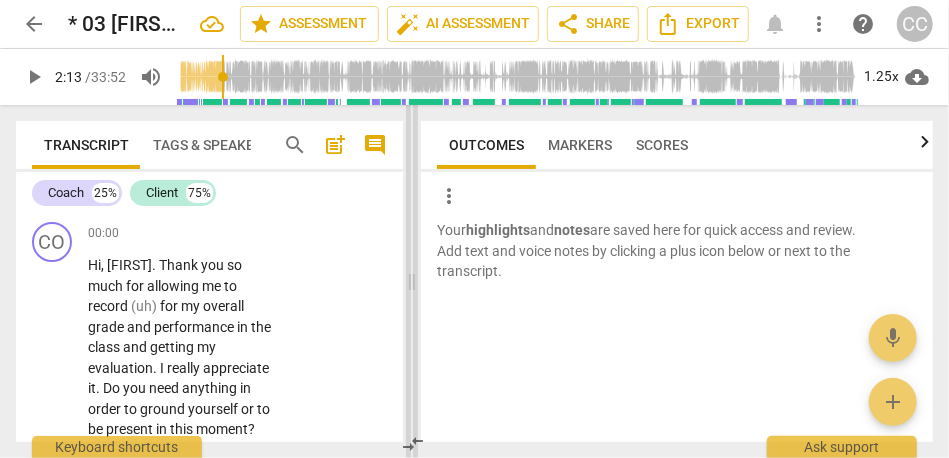 drag, startPoint x: 729, startPoint y: 277, endPoint x: 374, endPoint y: 286, distance: 355.11407 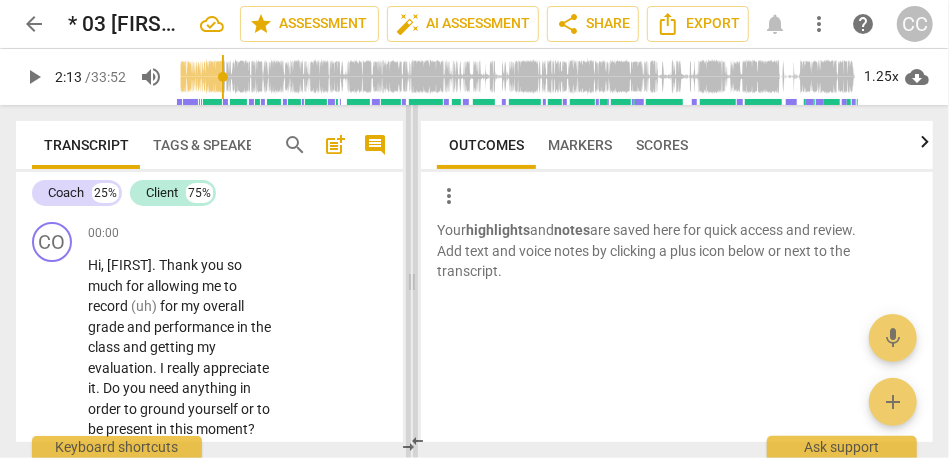 click at bounding box center [412, 281] 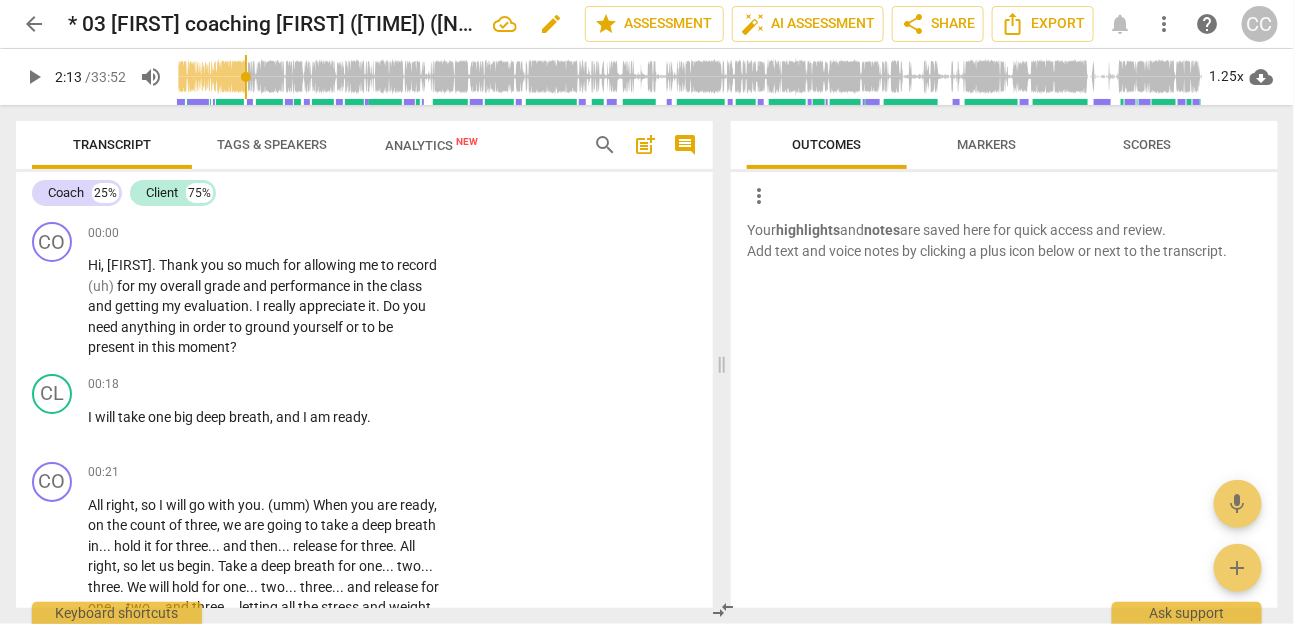 click on "edit" at bounding box center [551, 24] 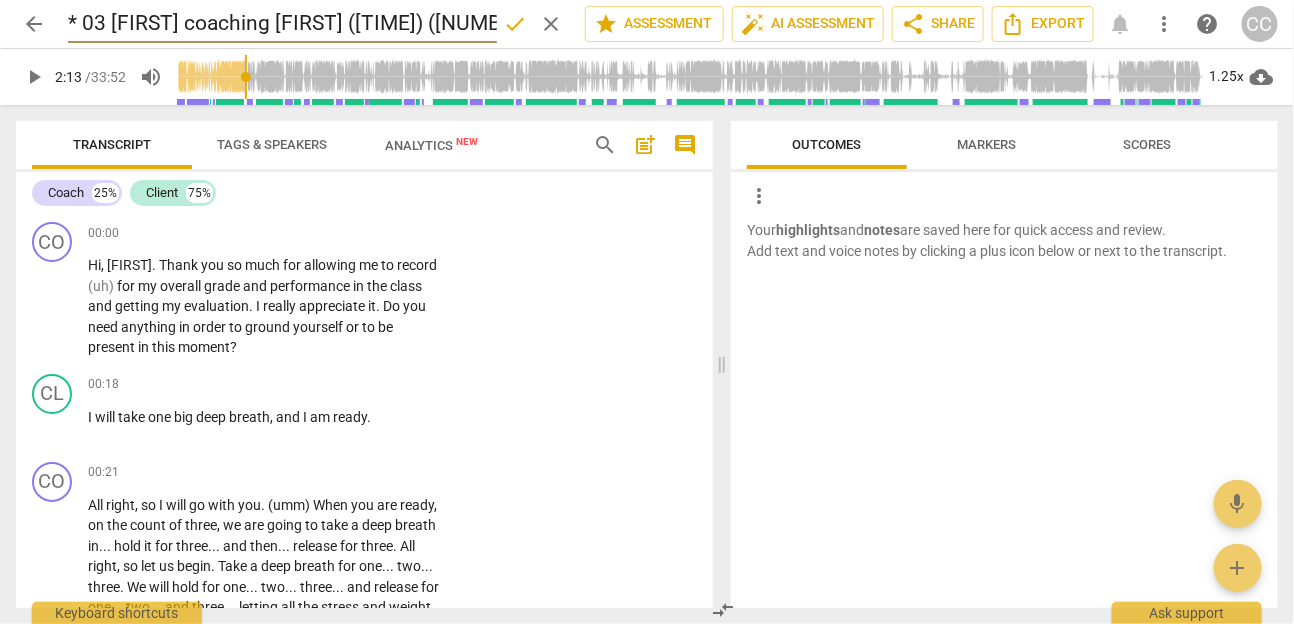 drag, startPoint x: 432, startPoint y: 24, endPoint x: 530, endPoint y: 24, distance: 98 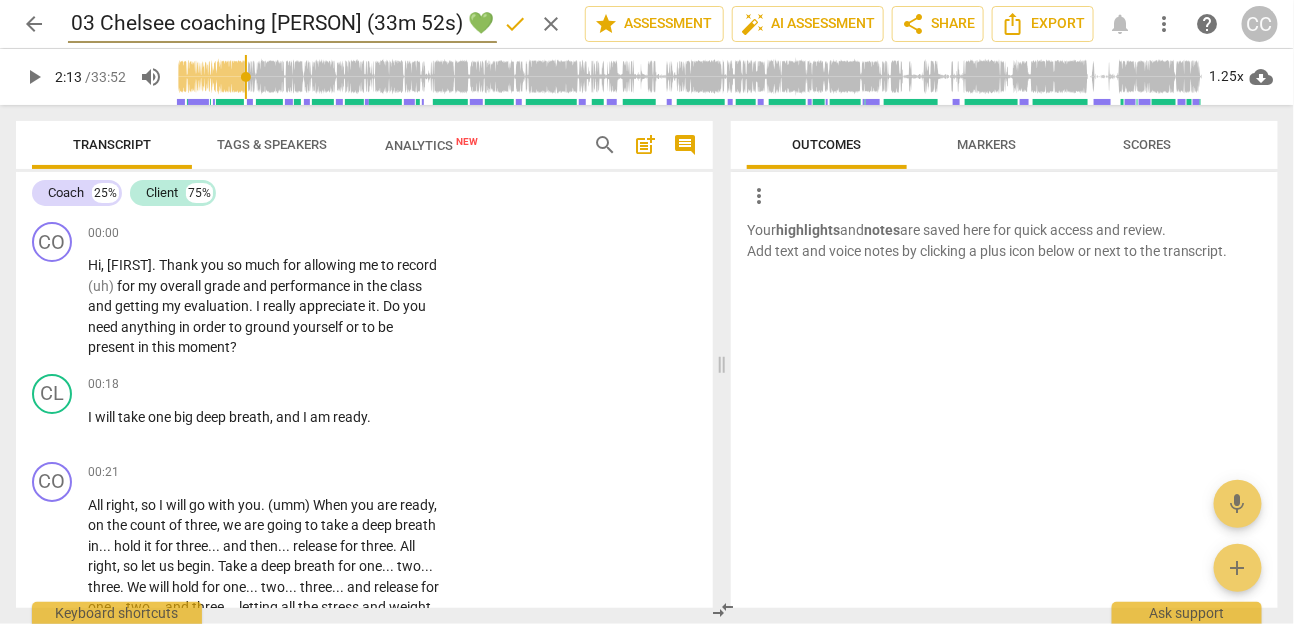 scroll, scrollTop: 0, scrollLeft: 0, axis: both 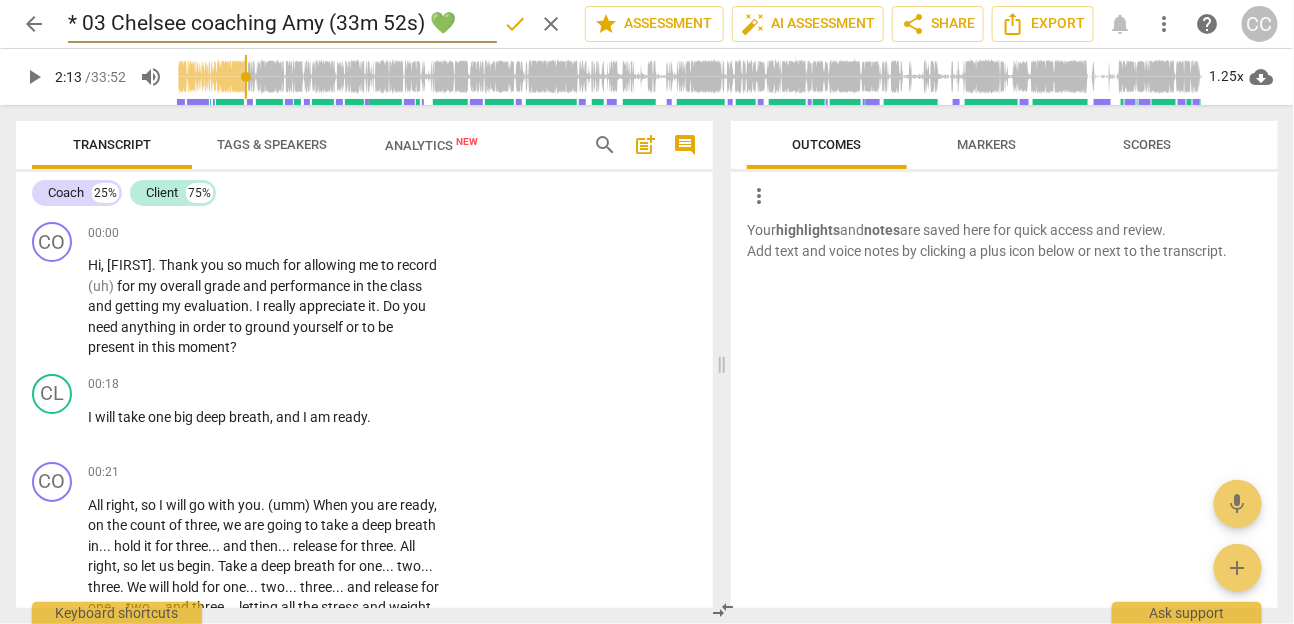 type on "* 03 Chelsee coaching Amy (33m 52s) 💚" 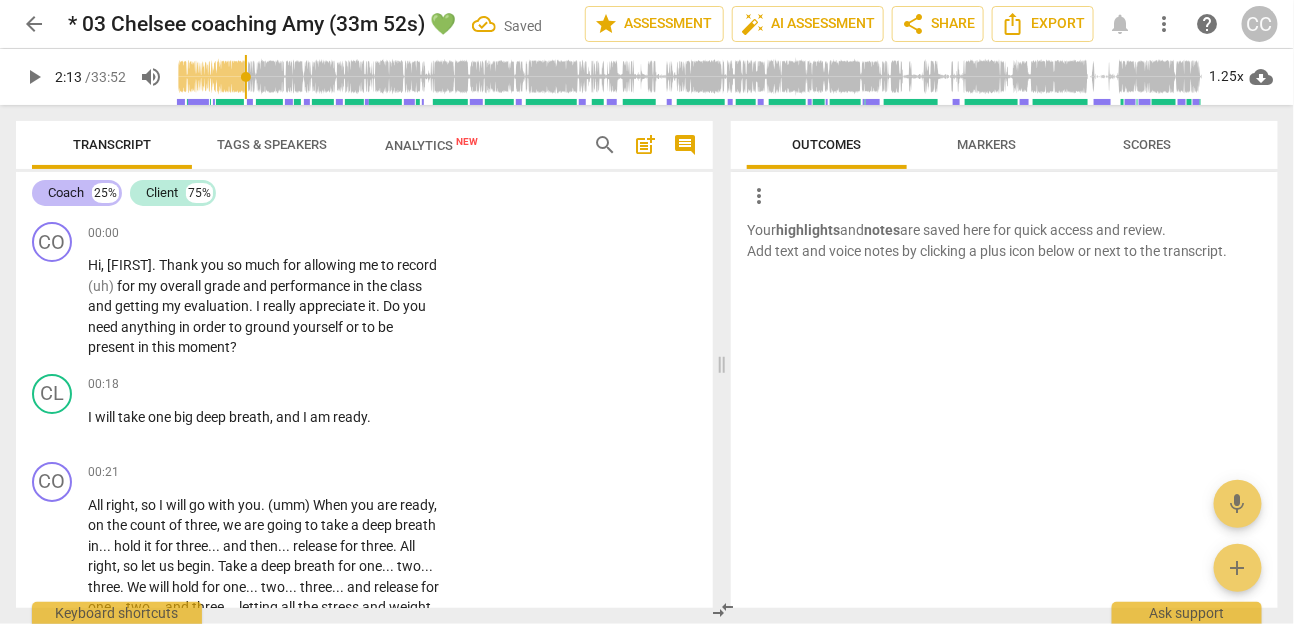 click on "Coach 25%" at bounding box center (77, 193) 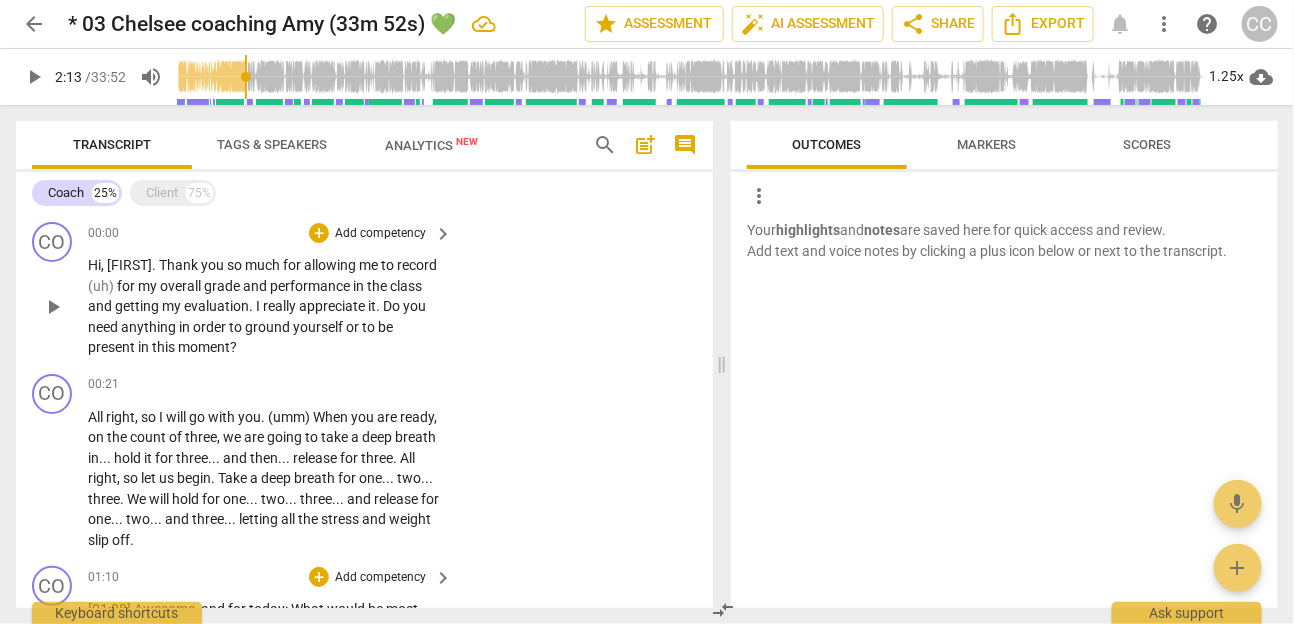 click on "," at bounding box center [104, 265] 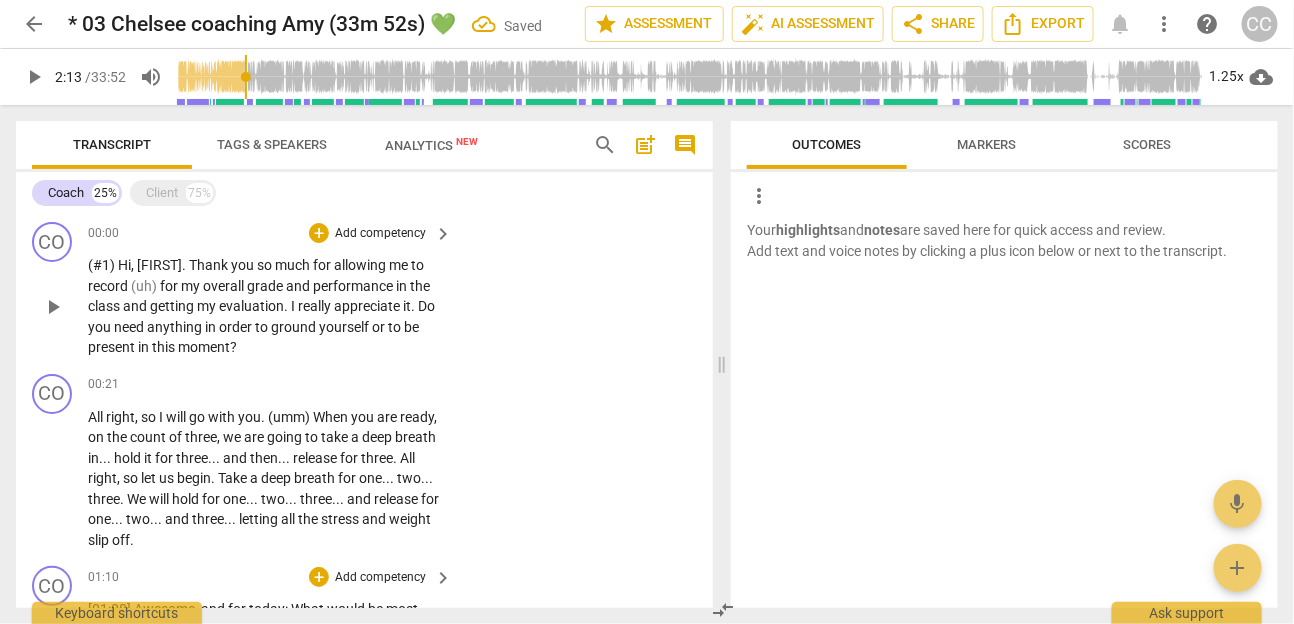 paste 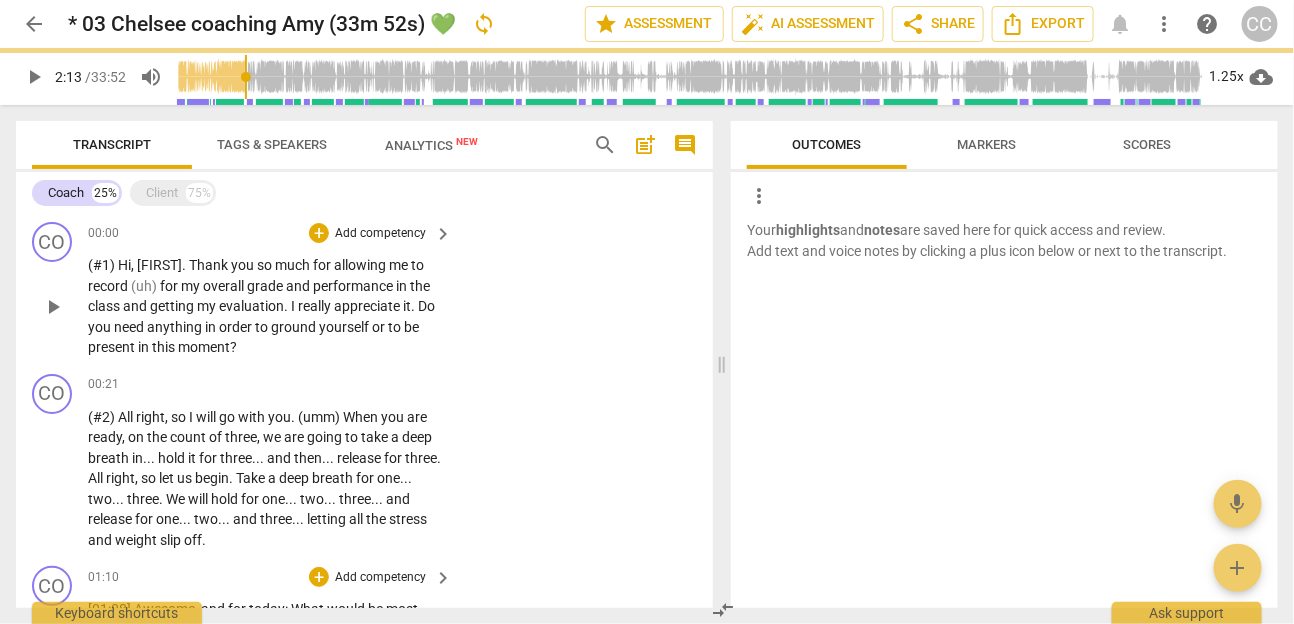 scroll, scrollTop: 9, scrollLeft: 0, axis: vertical 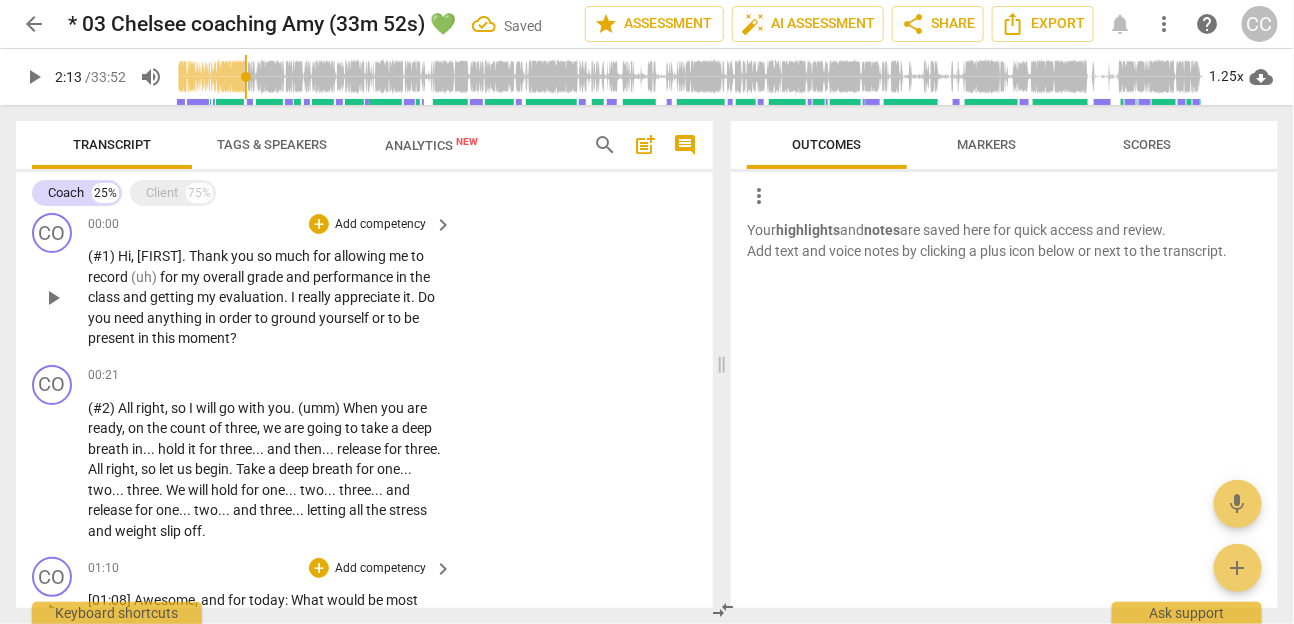 paste 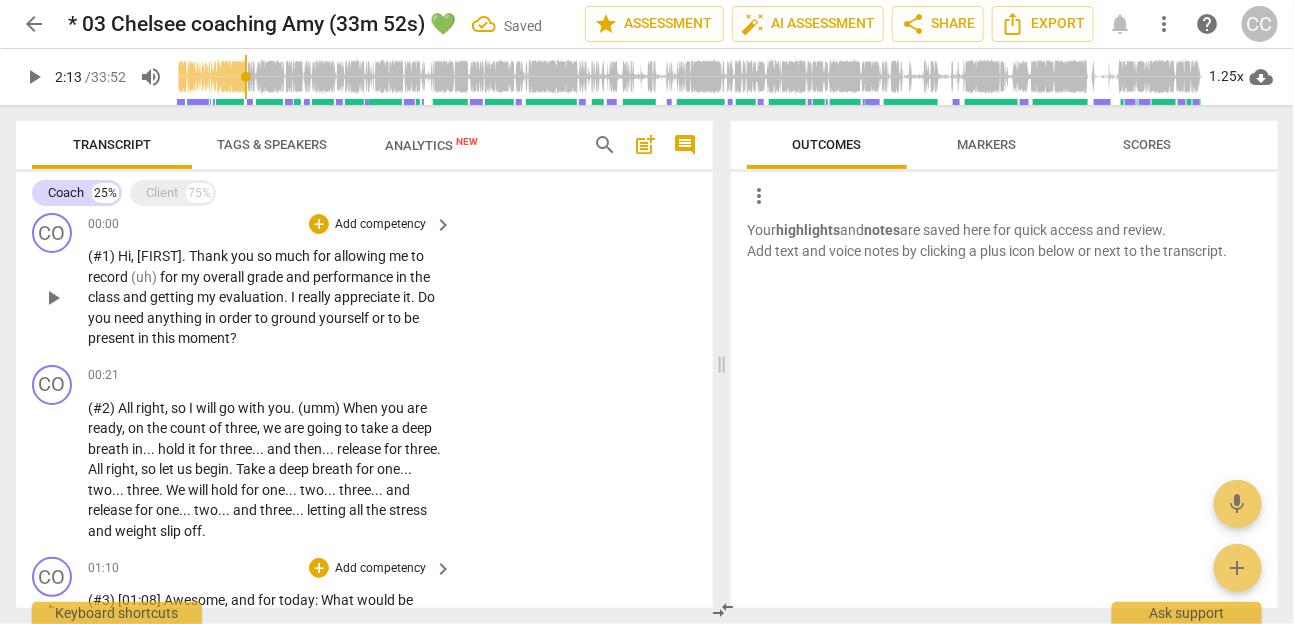 scroll, scrollTop: 287, scrollLeft: 0, axis: vertical 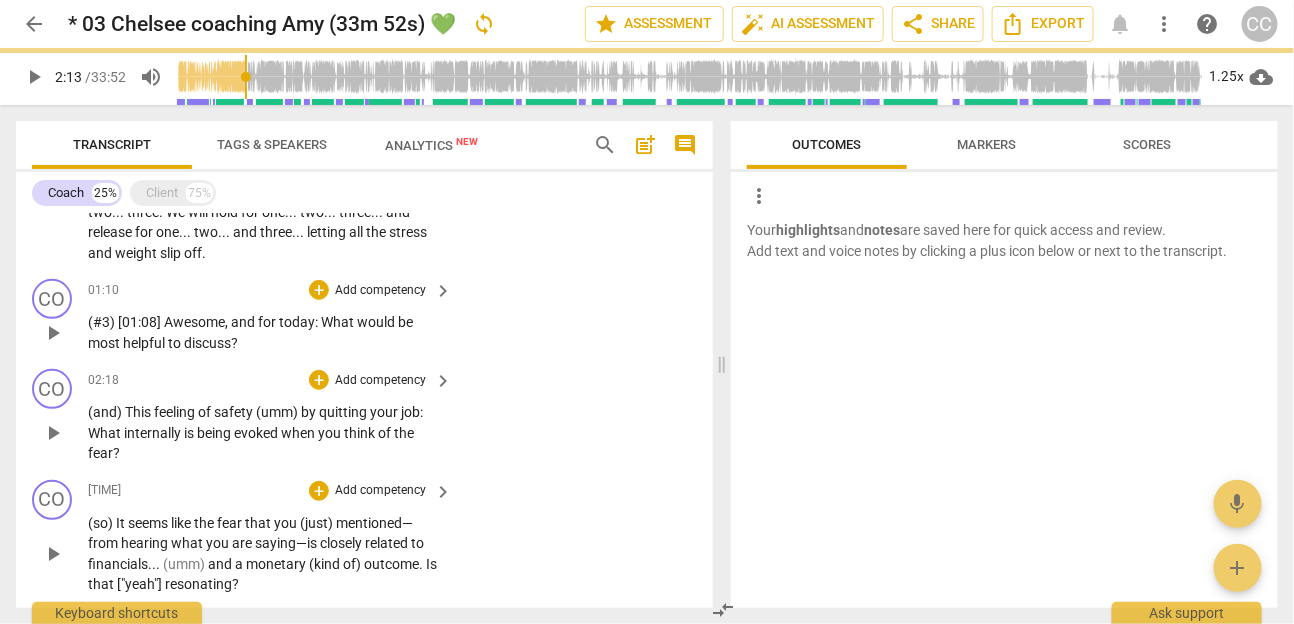 paste 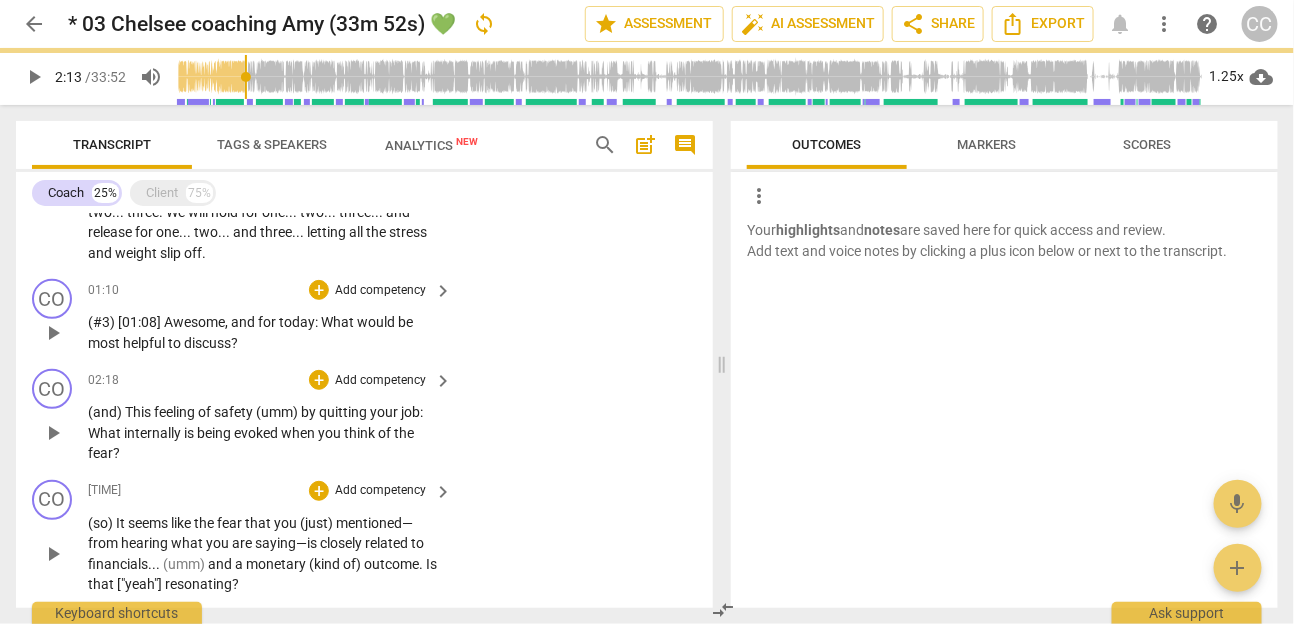 type 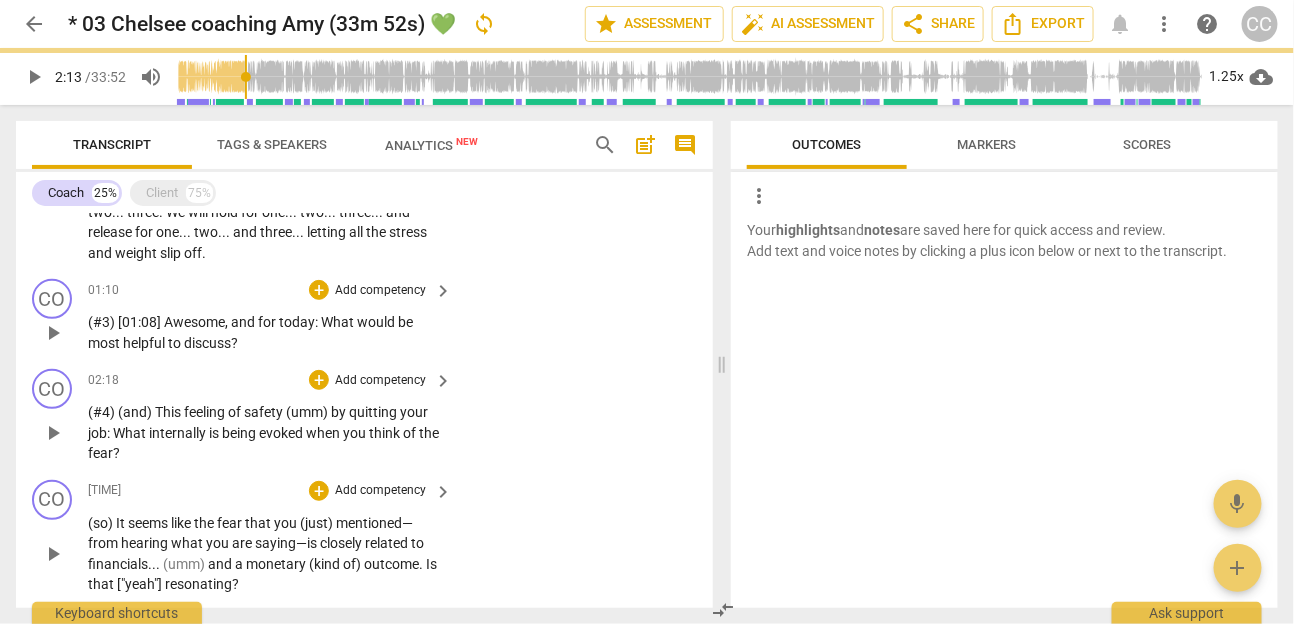 paste 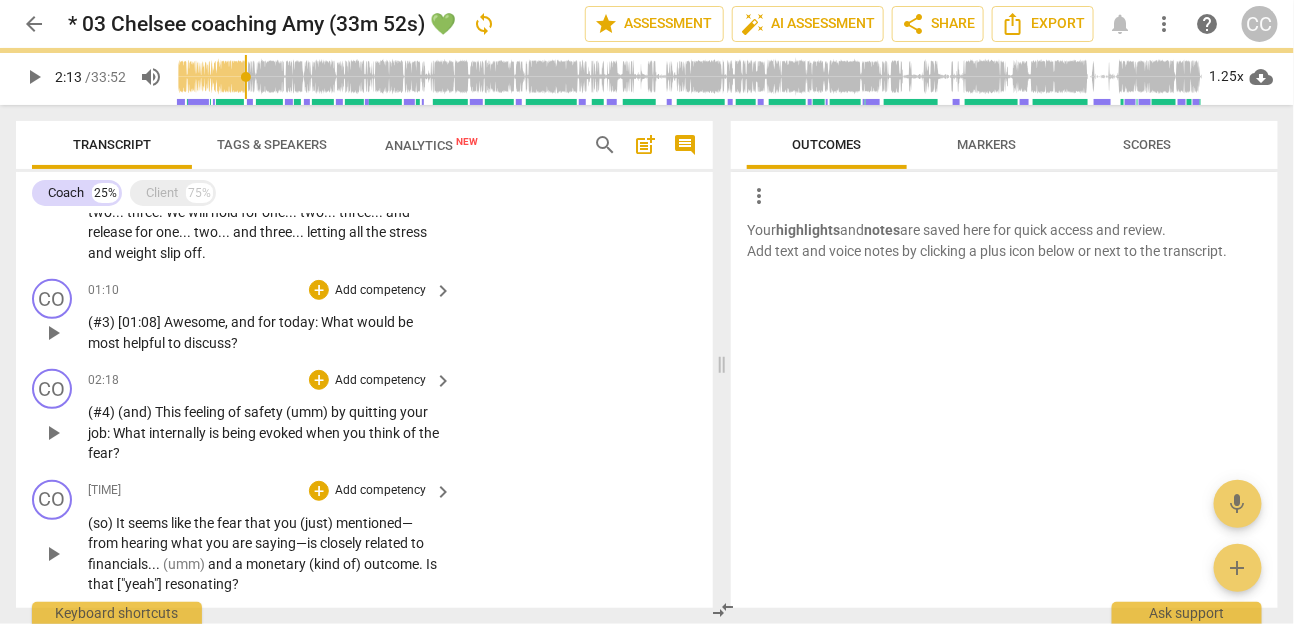 type 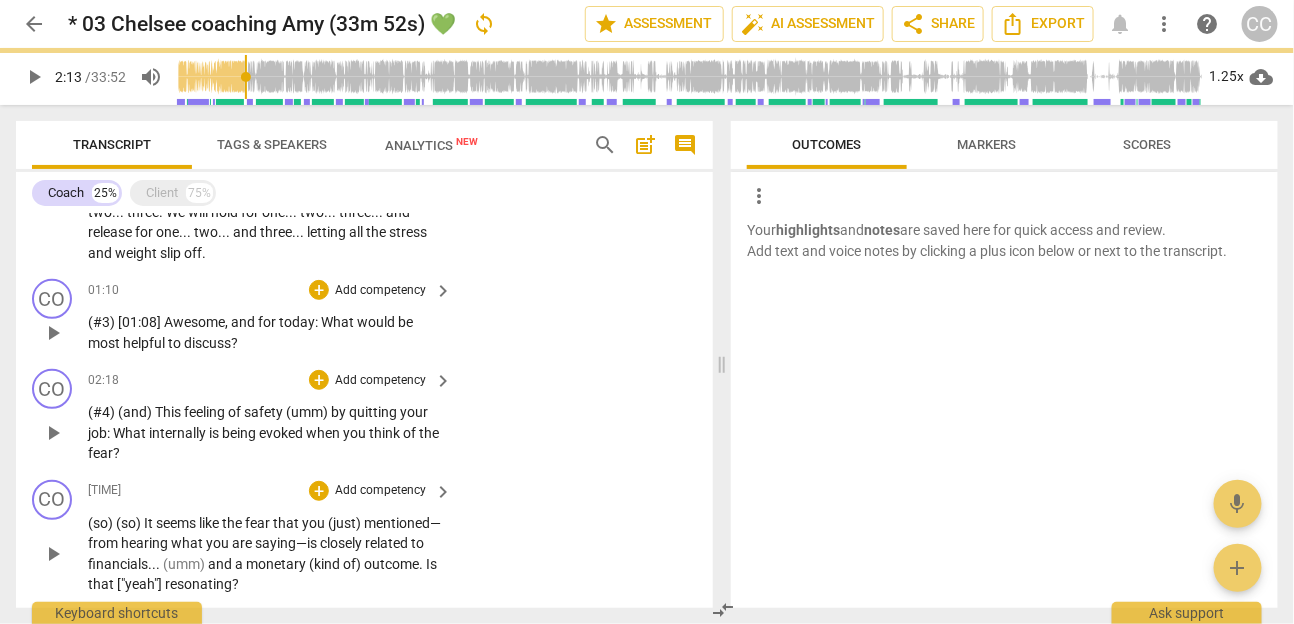 scroll, scrollTop: 529, scrollLeft: 0, axis: vertical 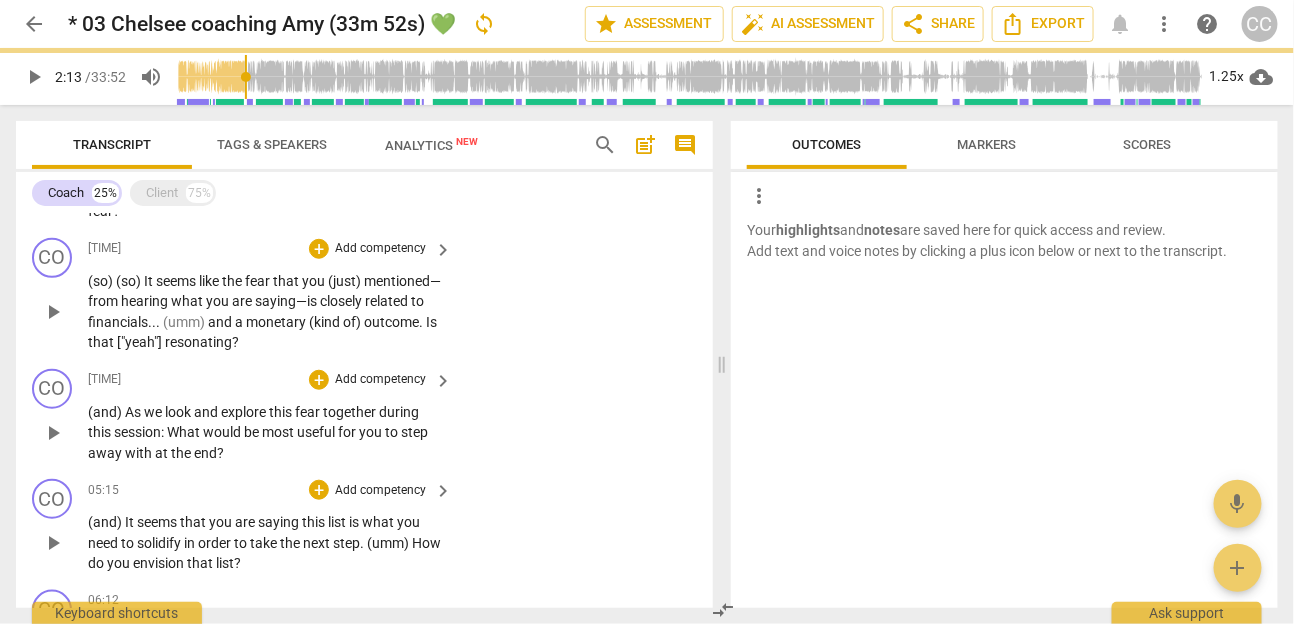 paste 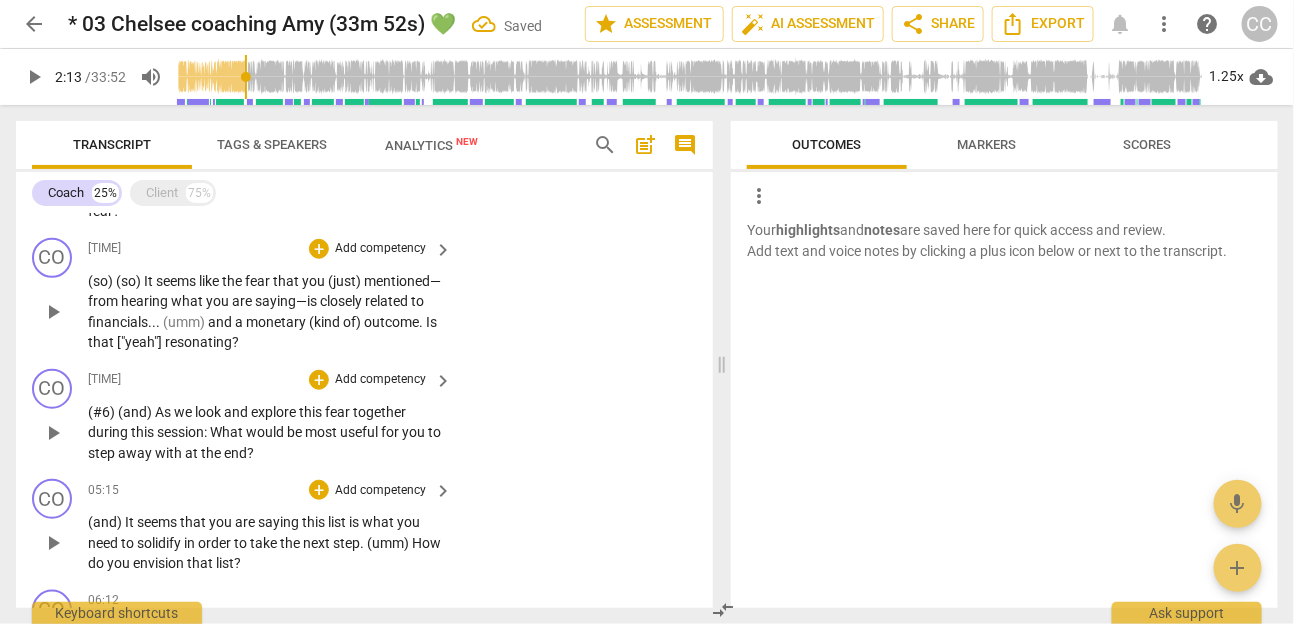 paste 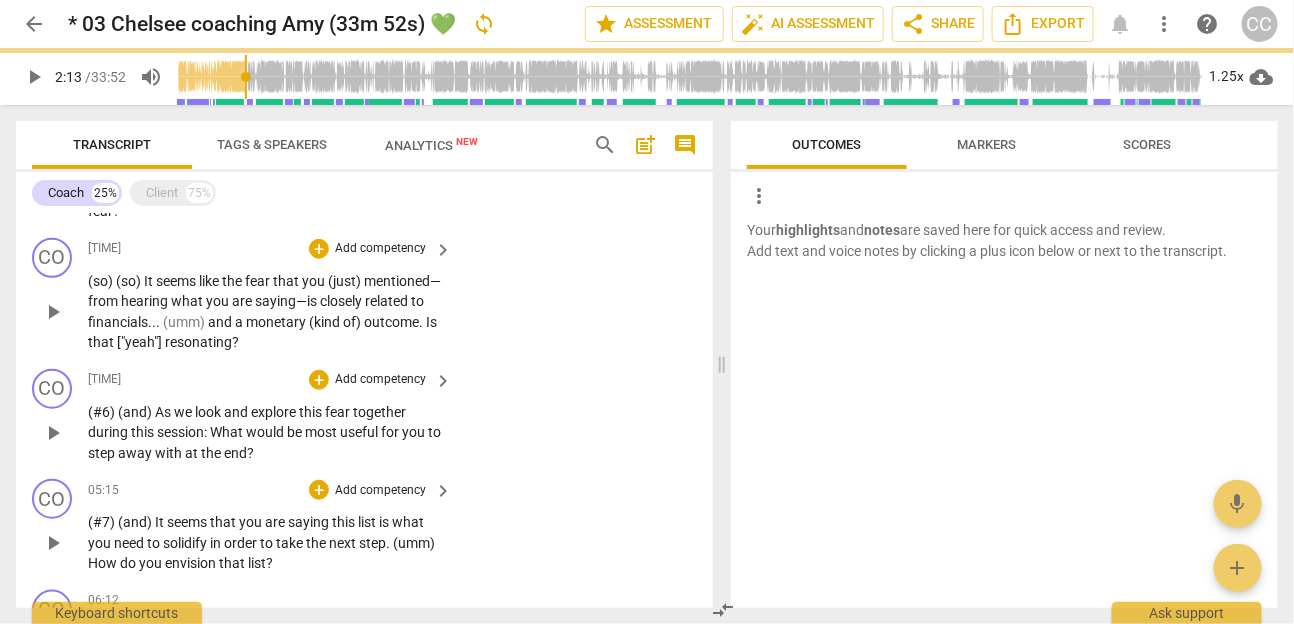 scroll, scrollTop: 750, scrollLeft: 0, axis: vertical 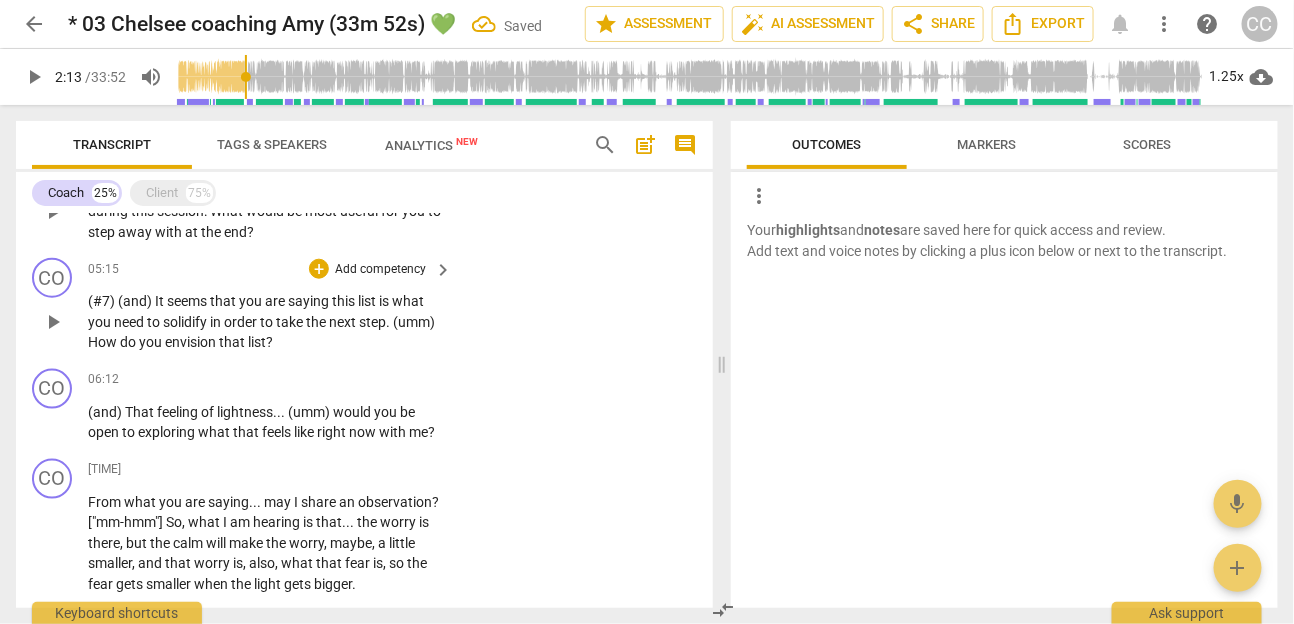 paste 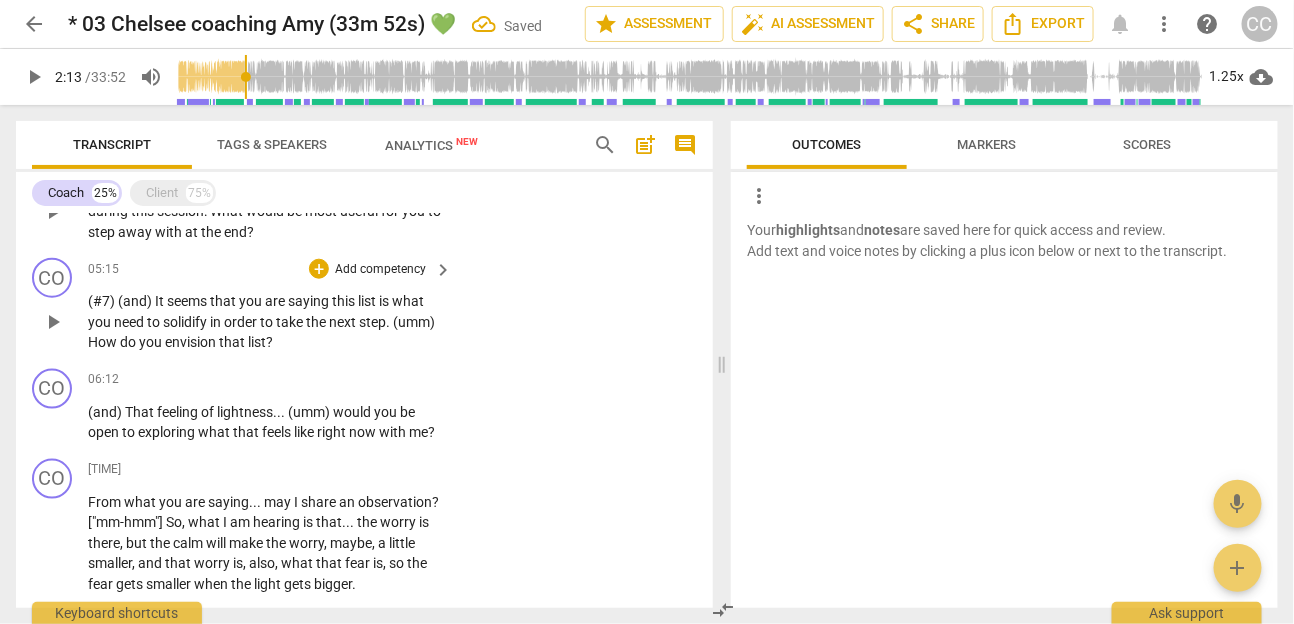 type 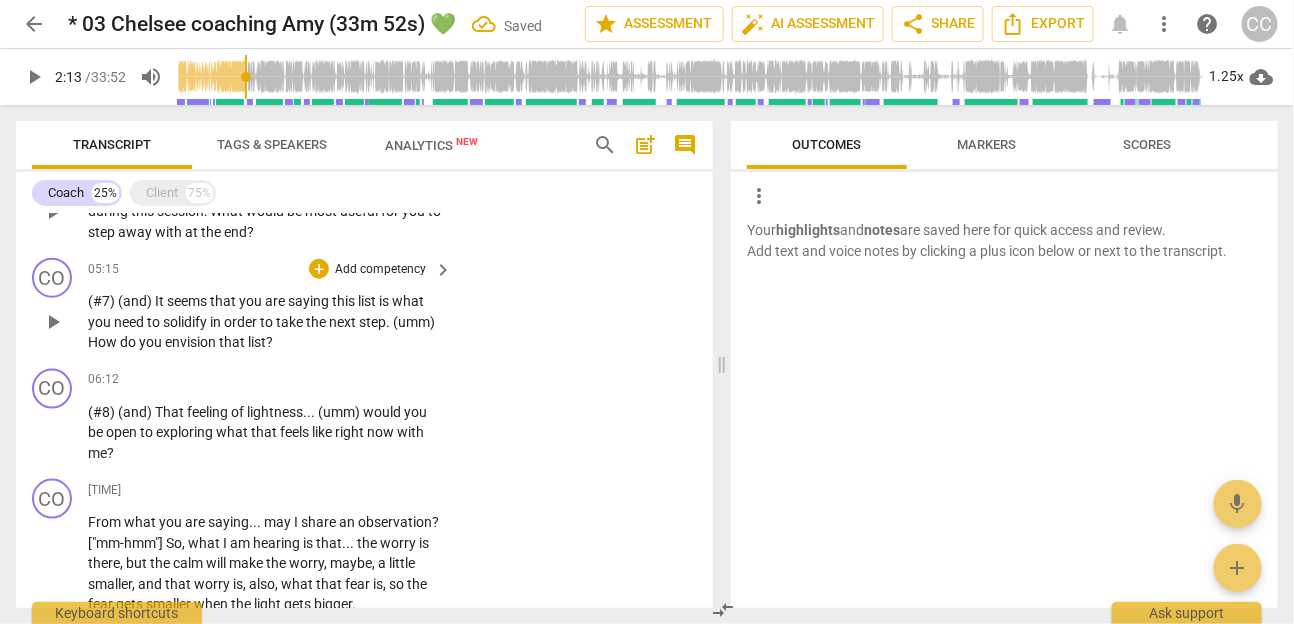 paste 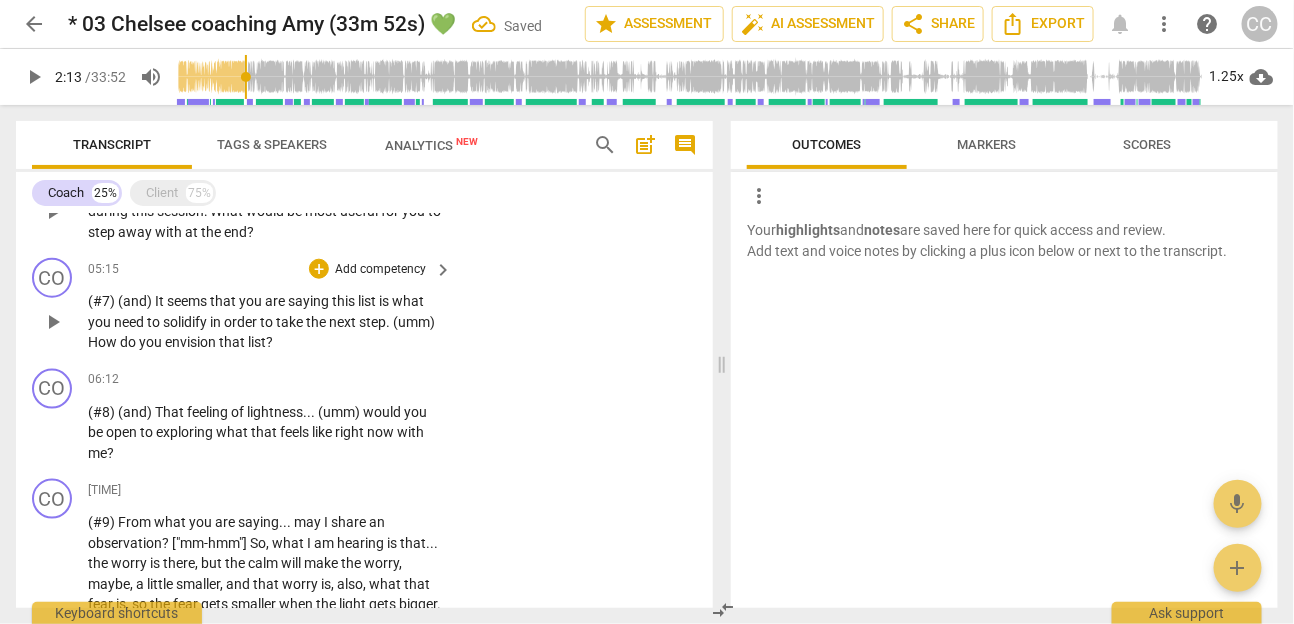 scroll, scrollTop: 1032, scrollLeft: 0, axis: vertical 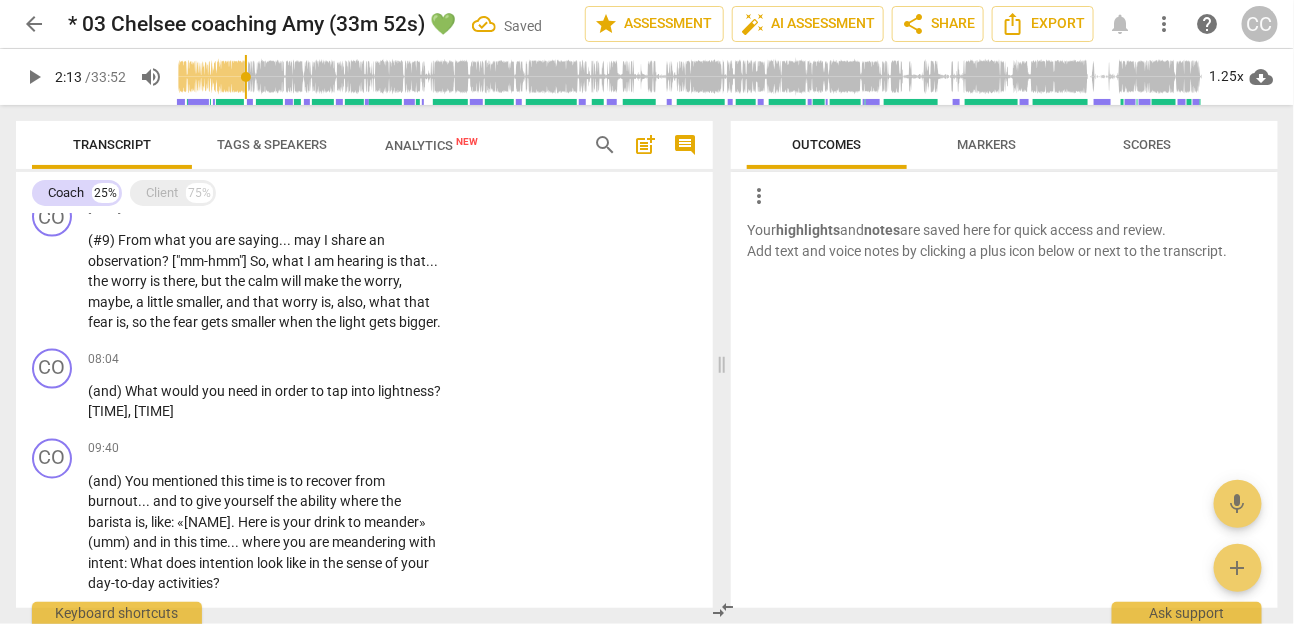 paste 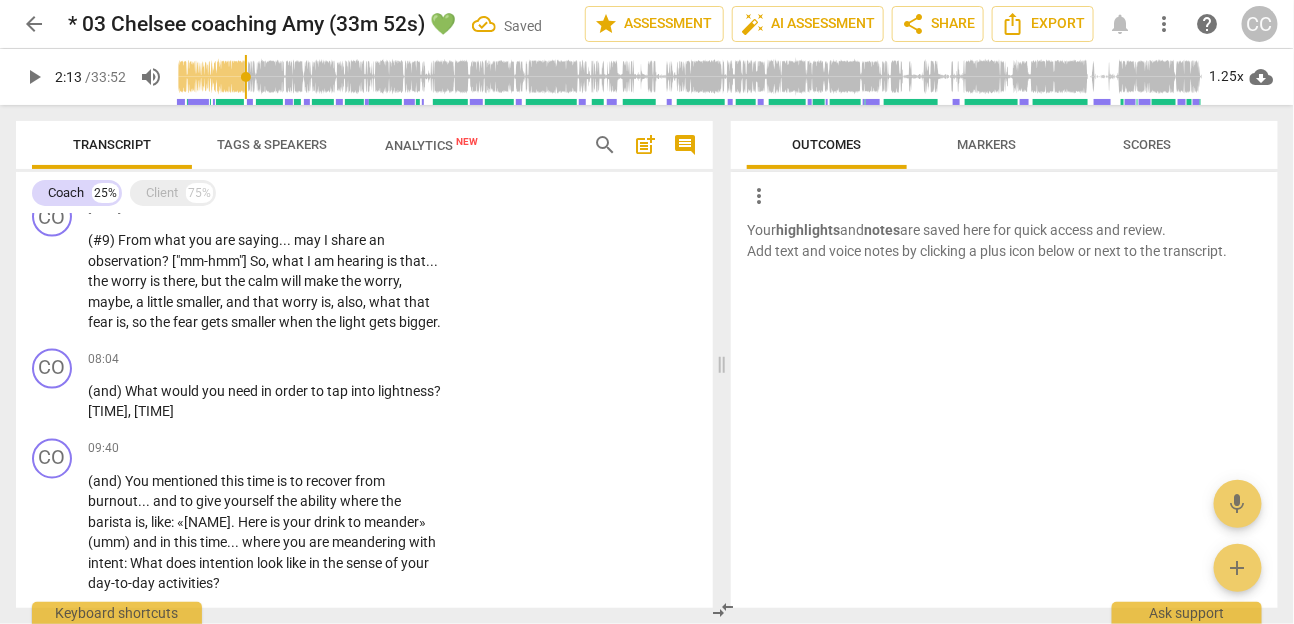 type 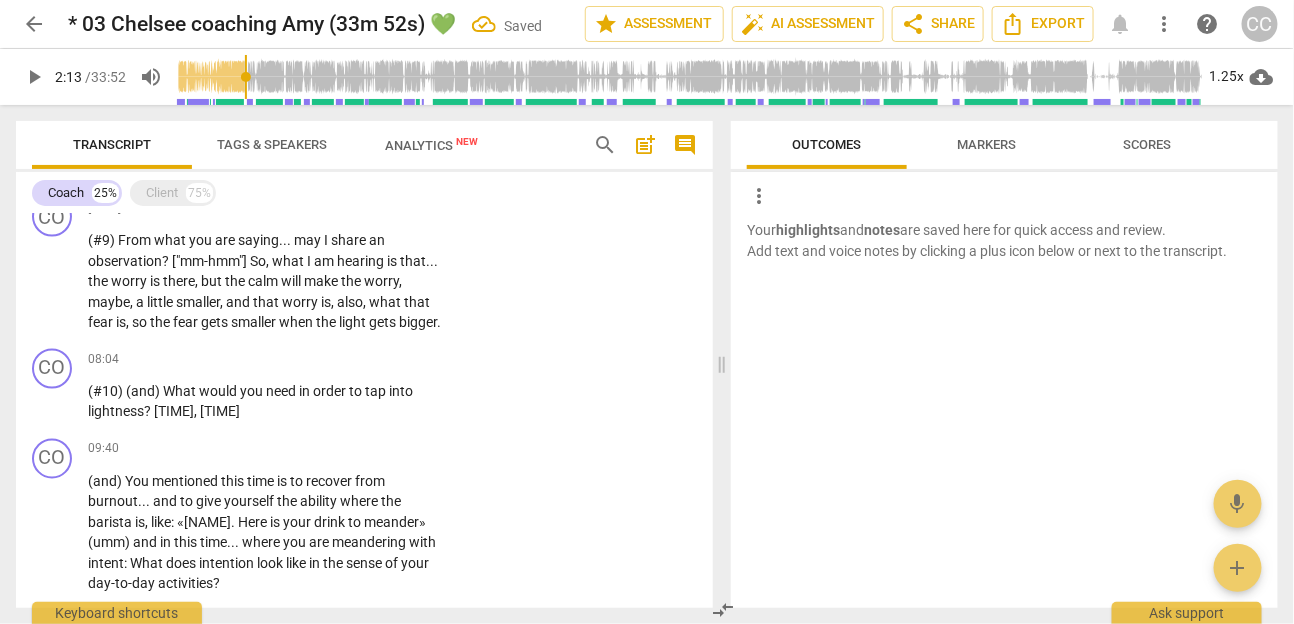 paste 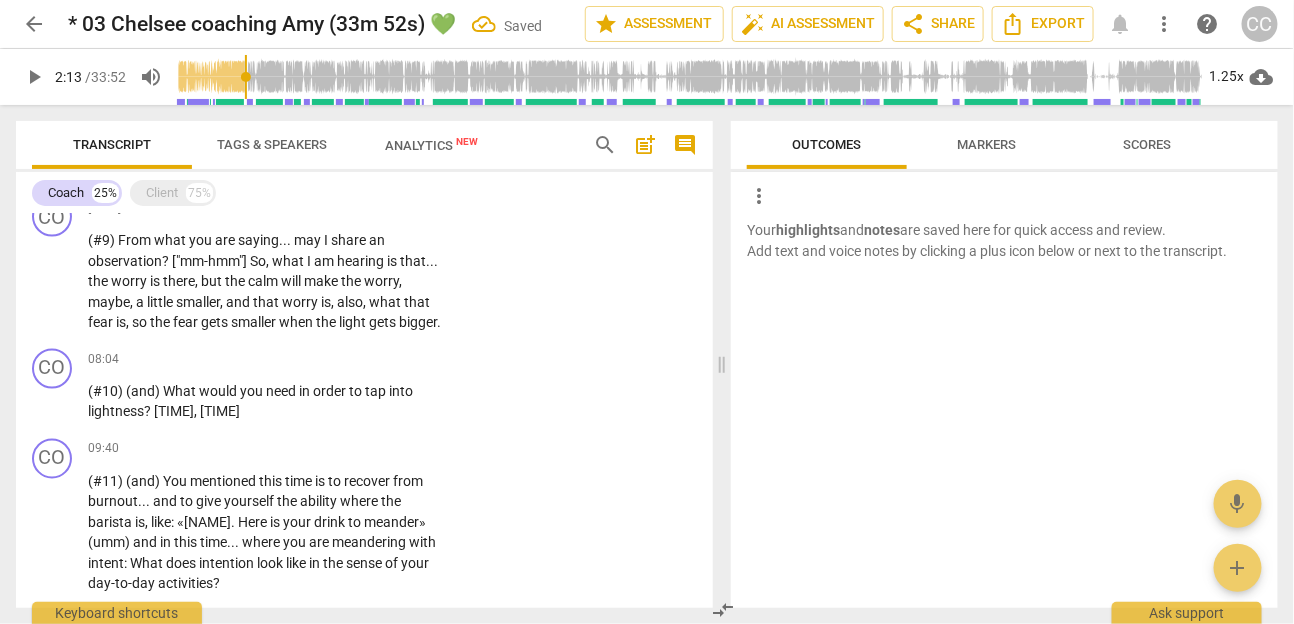 scroll, scrollTop: 1294, scrollLeft: 0, axis: vertical 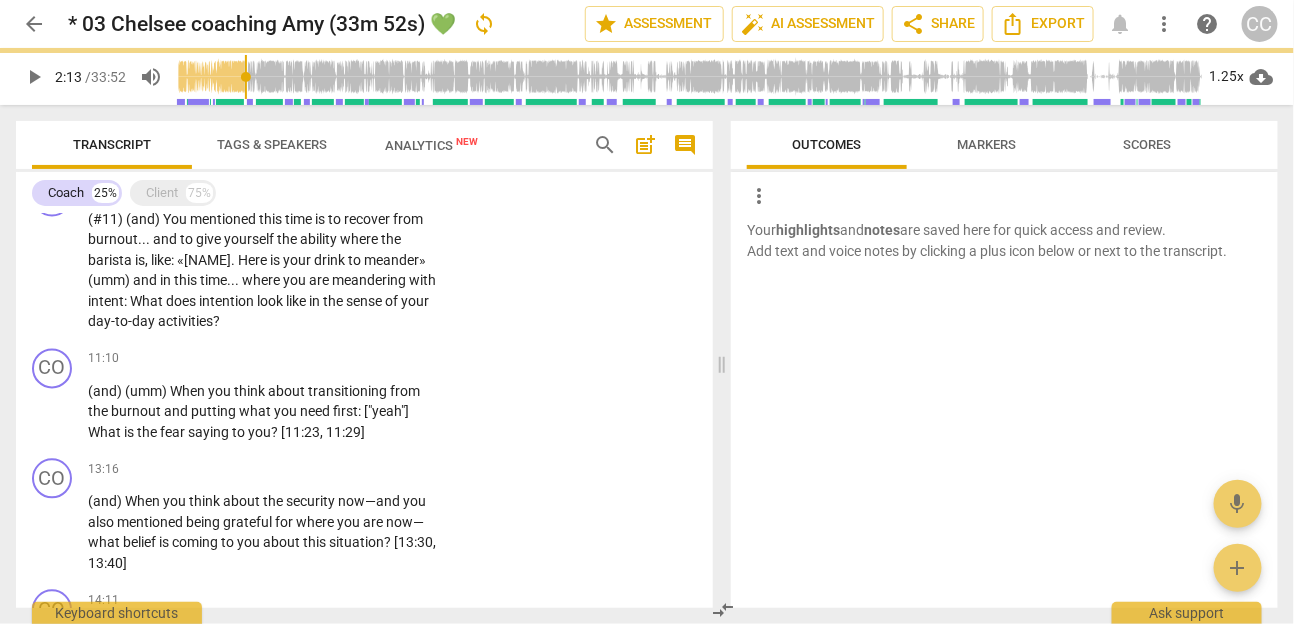 paste 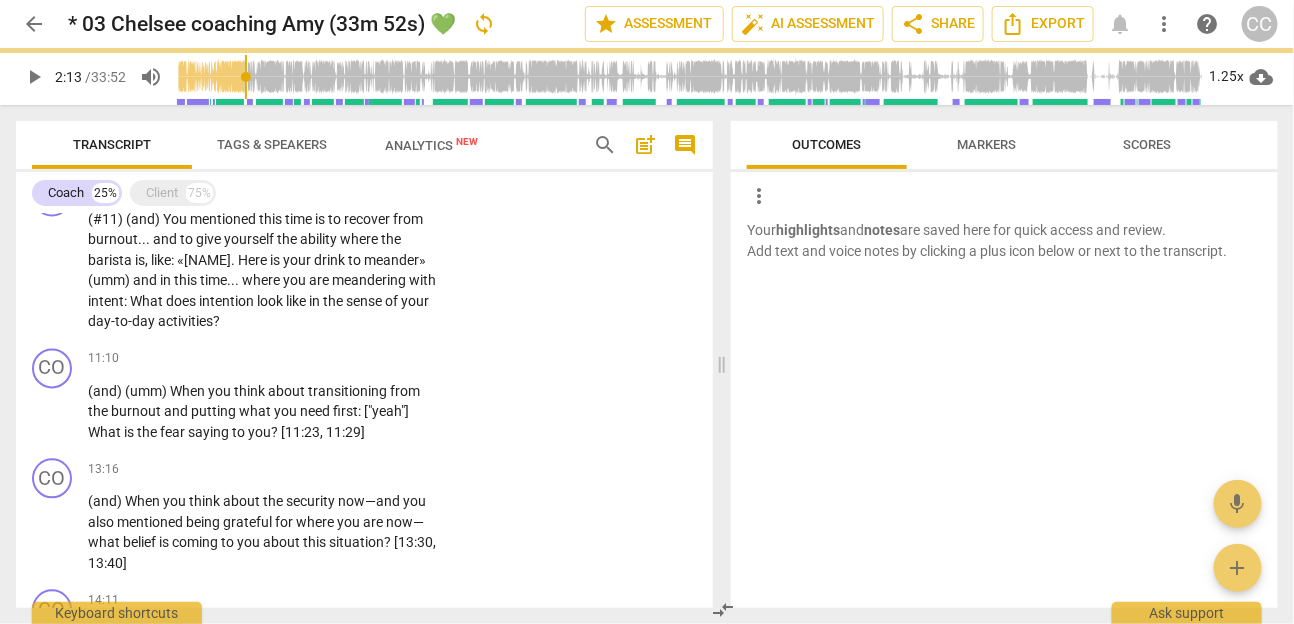 type 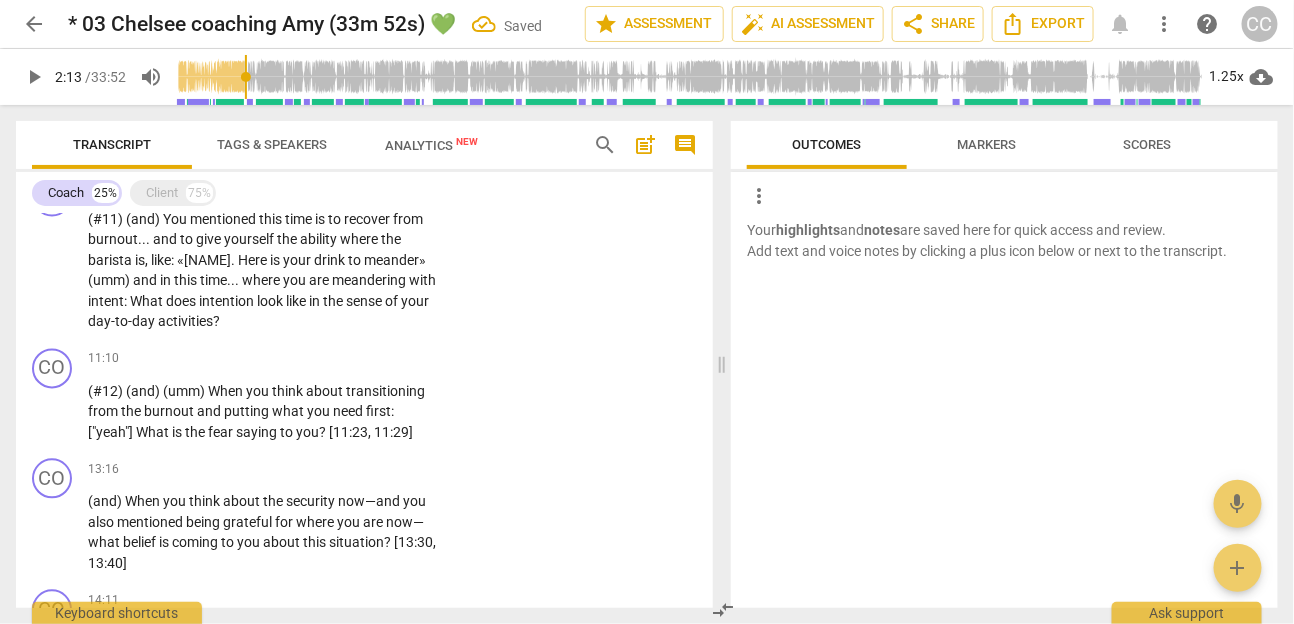 paste 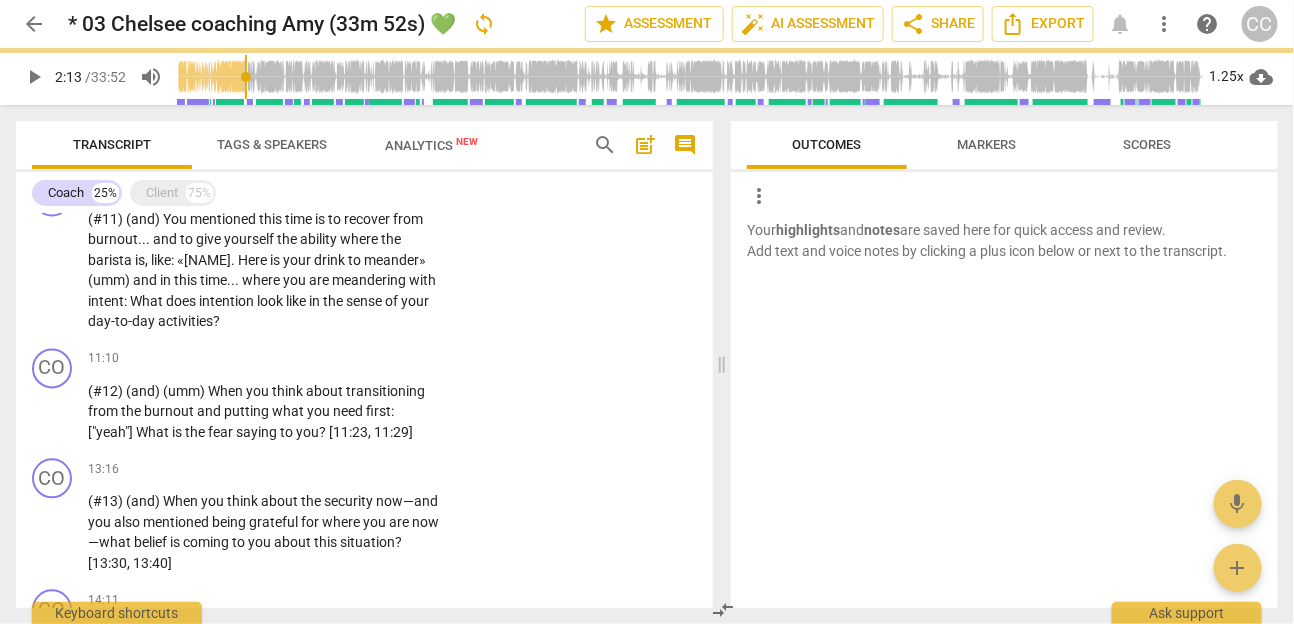 scroll, scrollTop: 1535, scrollLeft: 0, axis: vertical 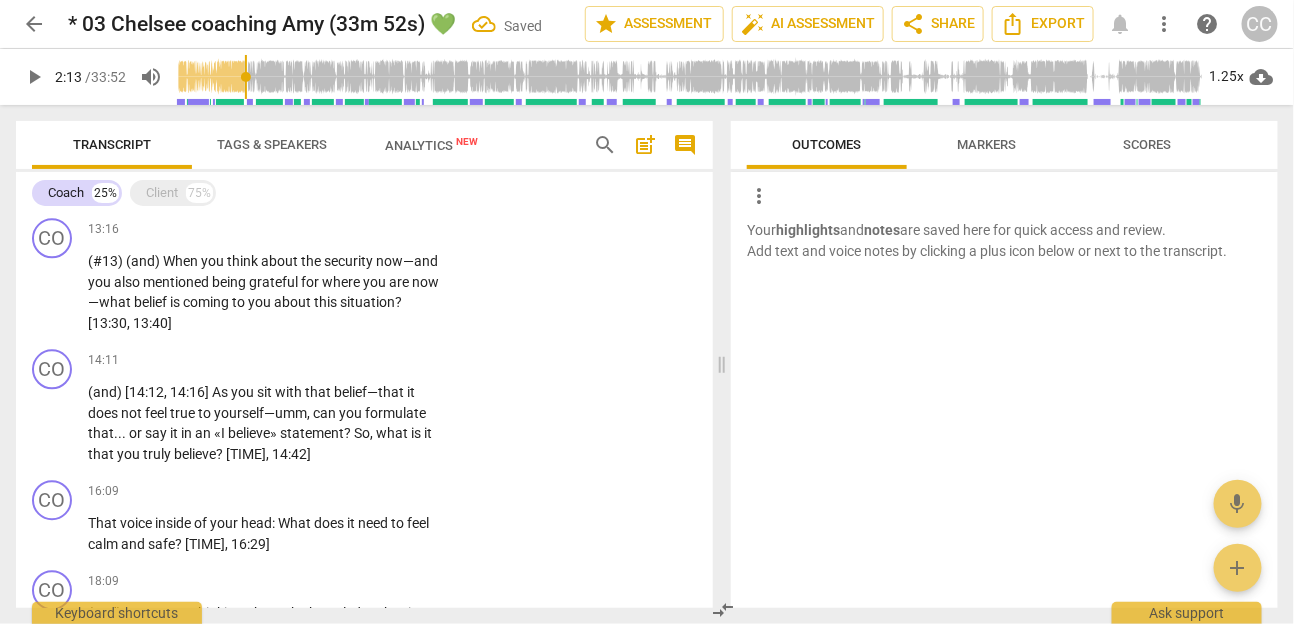paste 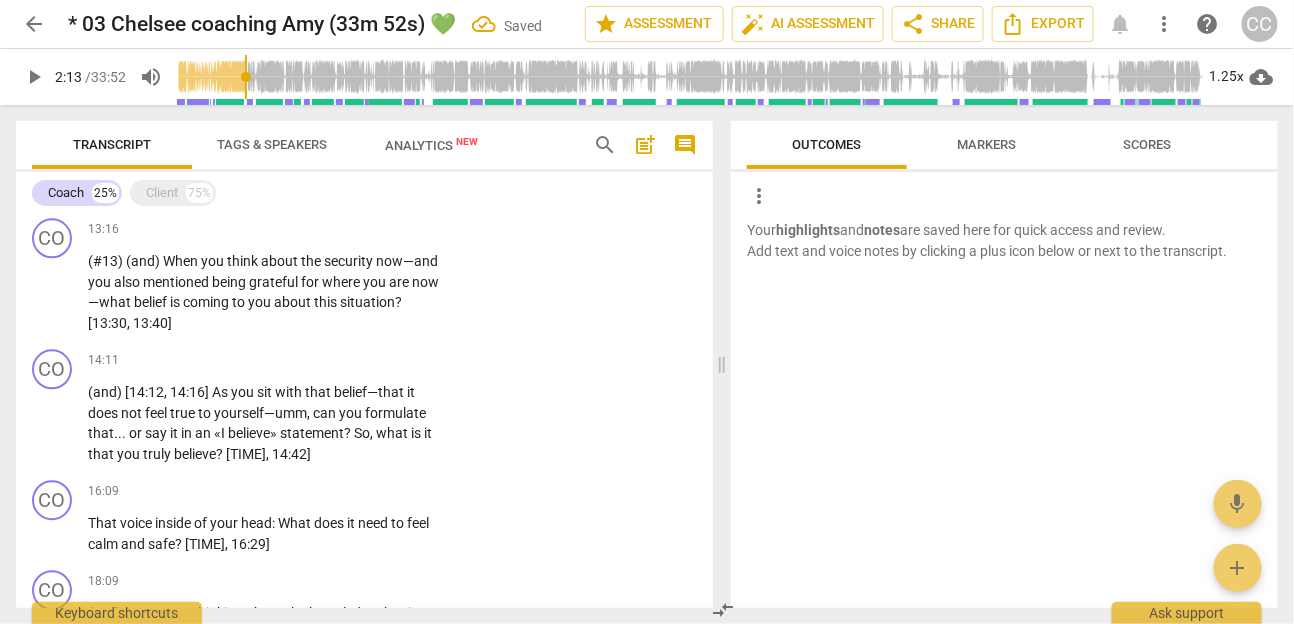 type 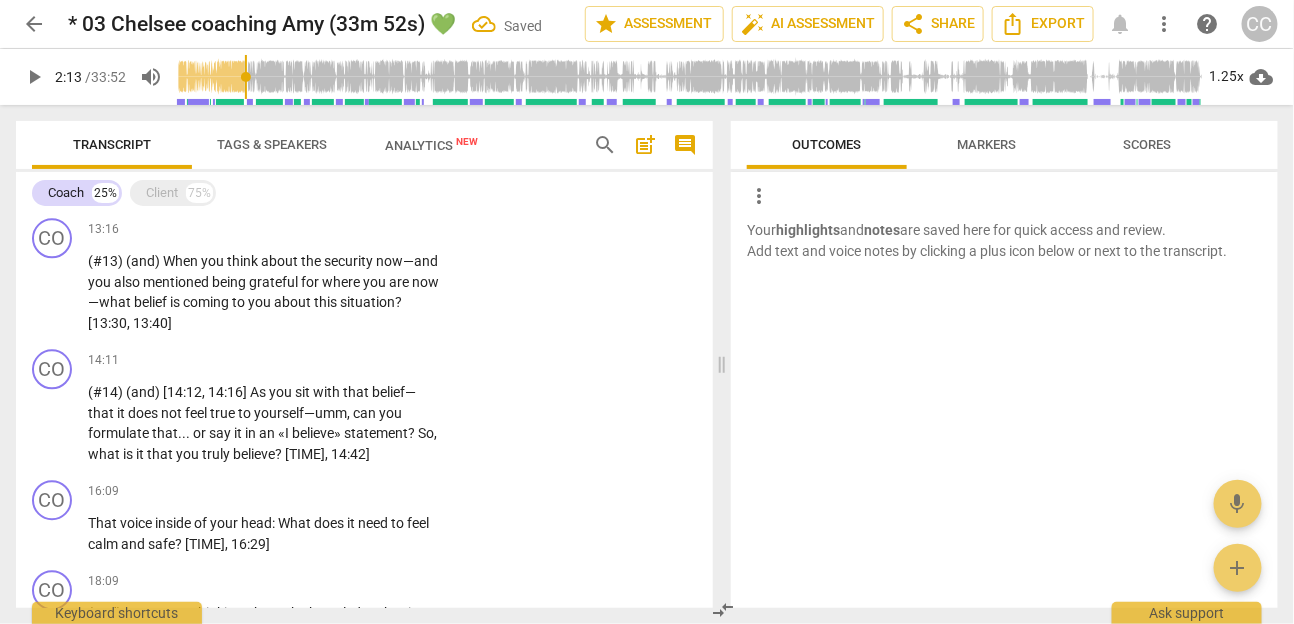 paste 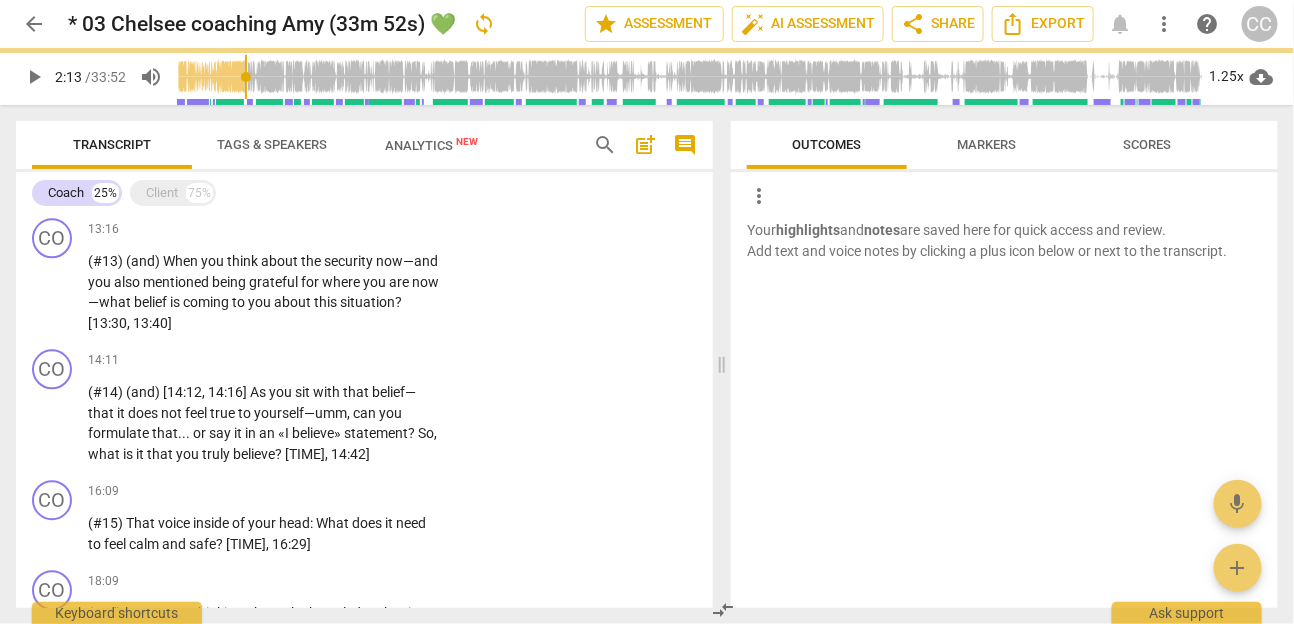 scroll, scrollTop: 1756, scrollLeft: 0, axis: vertical 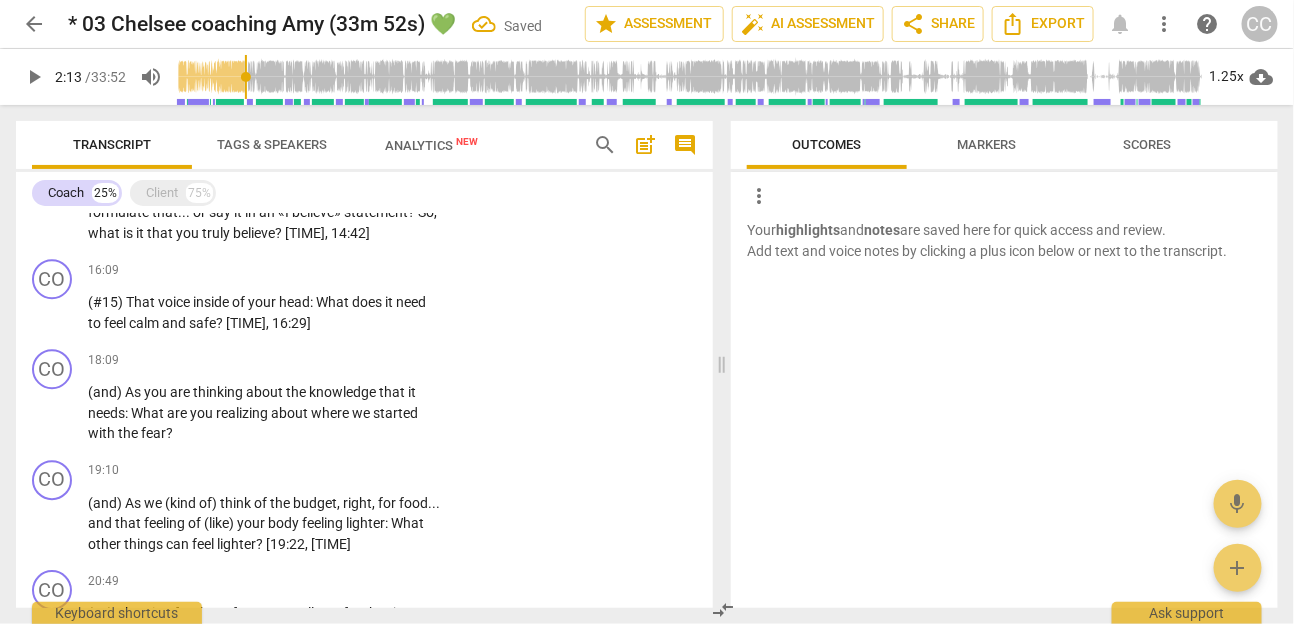 paste 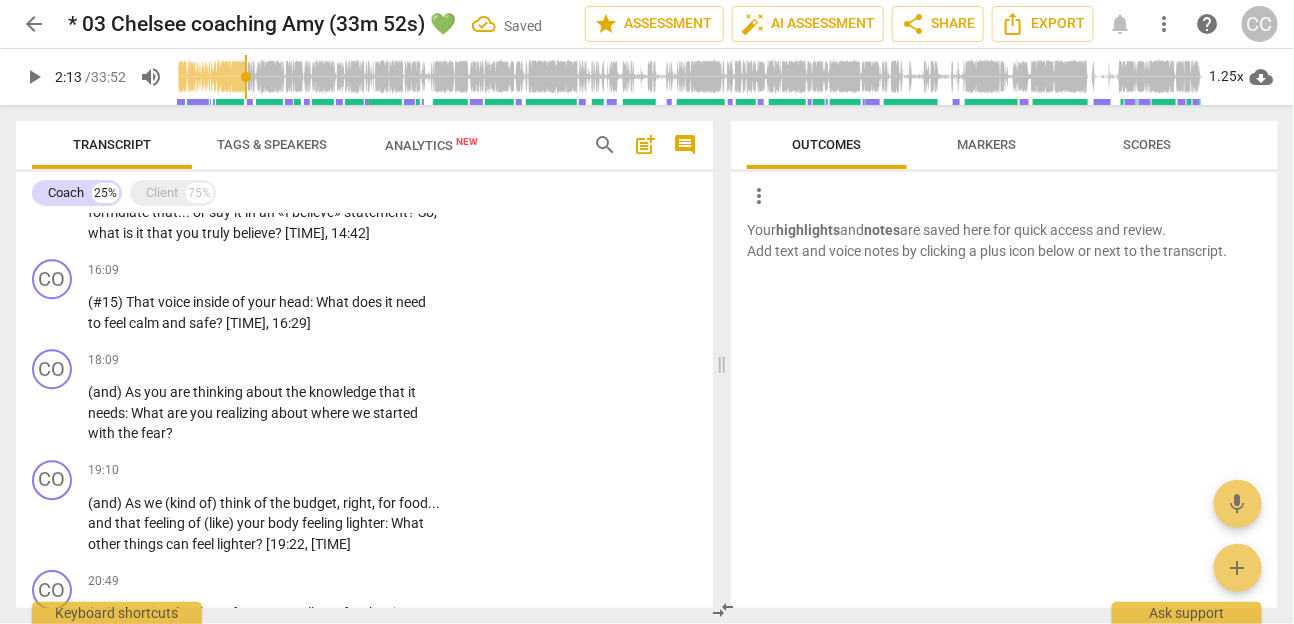 type 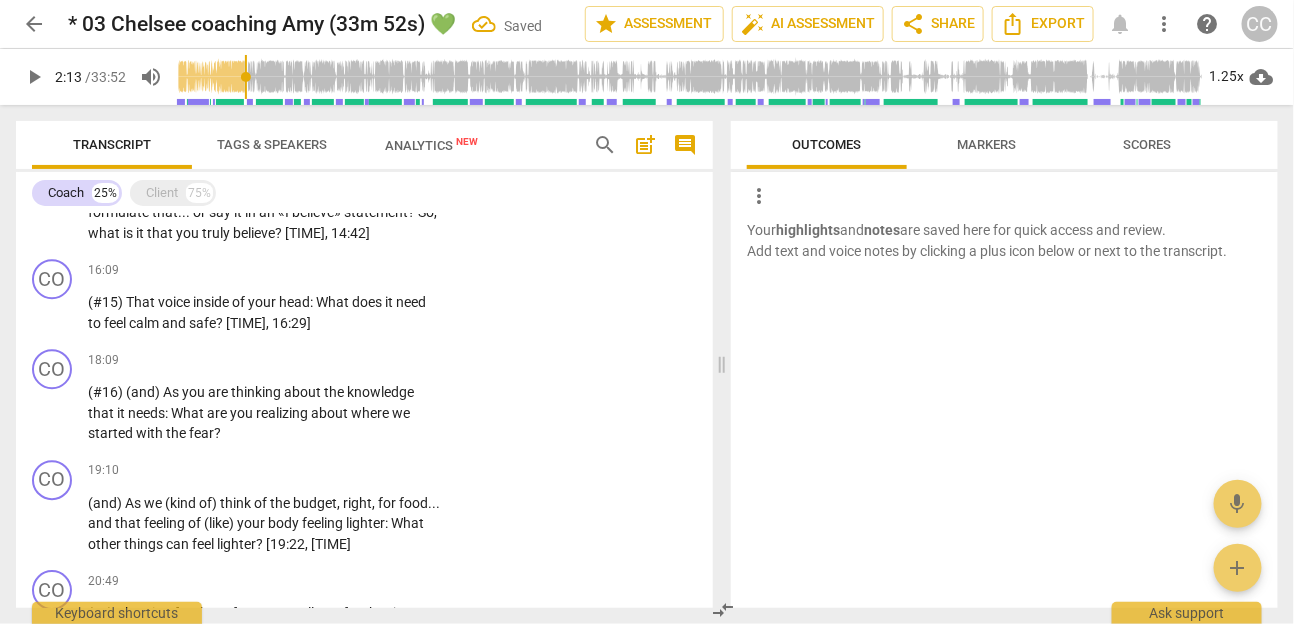 paste 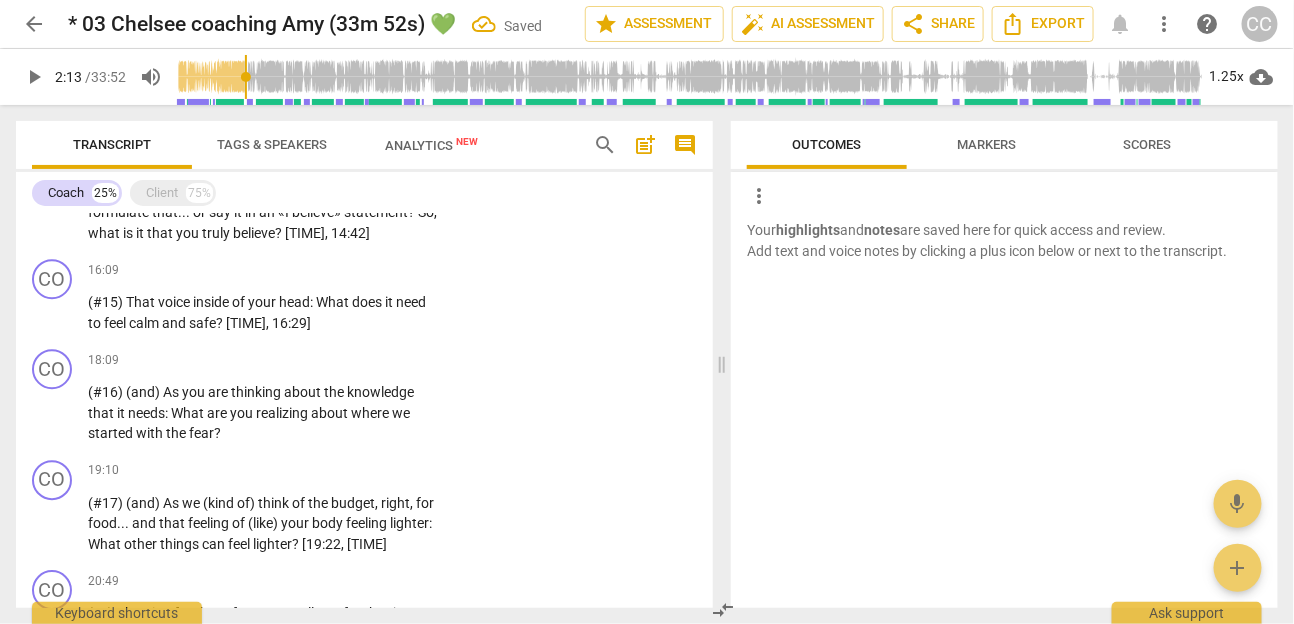 scroll, scrollTop: 1977, scrollLeft: 0, axis: vertical 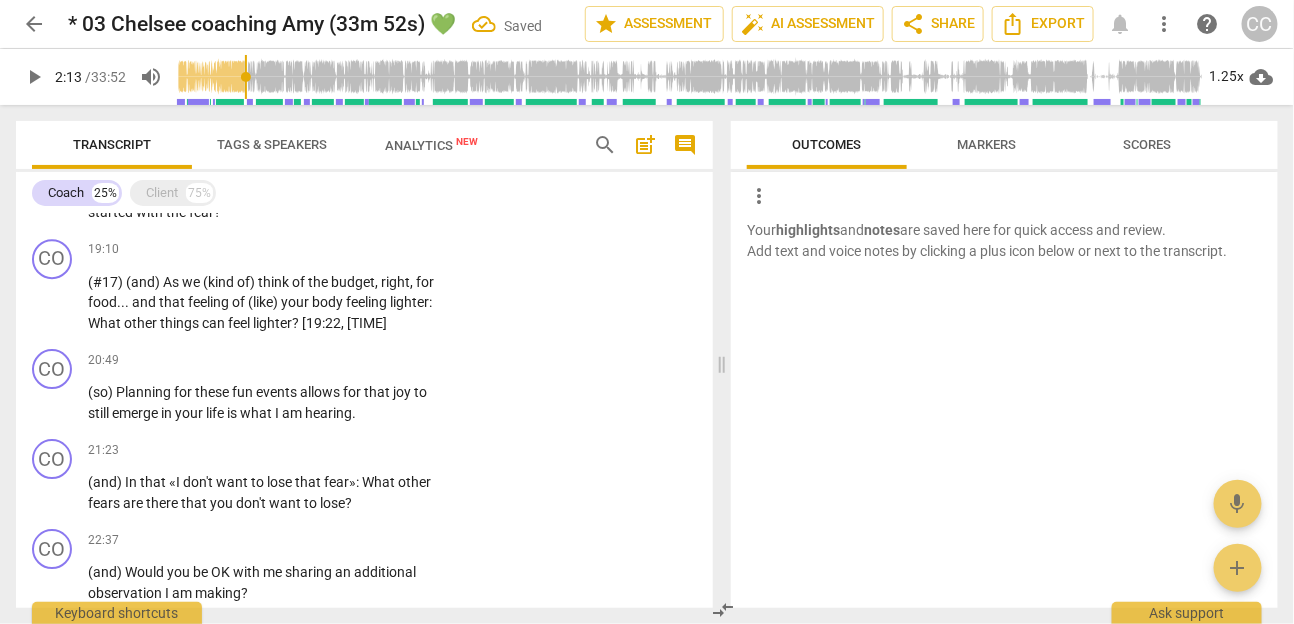 paste 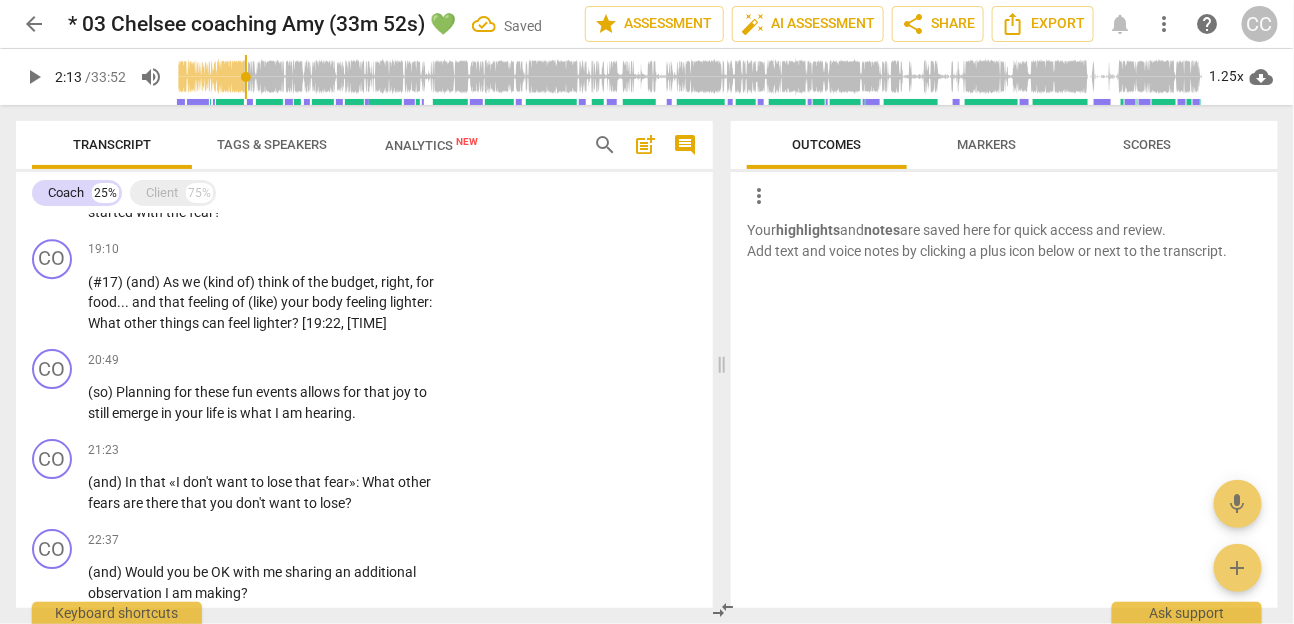 type 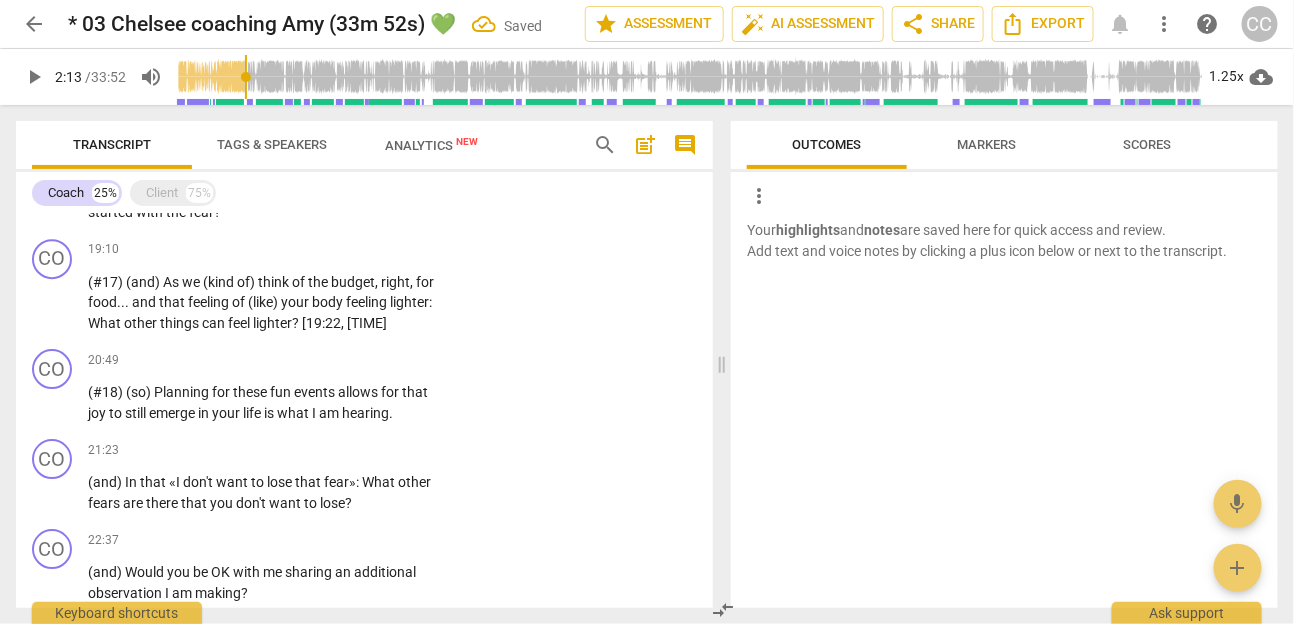 paste 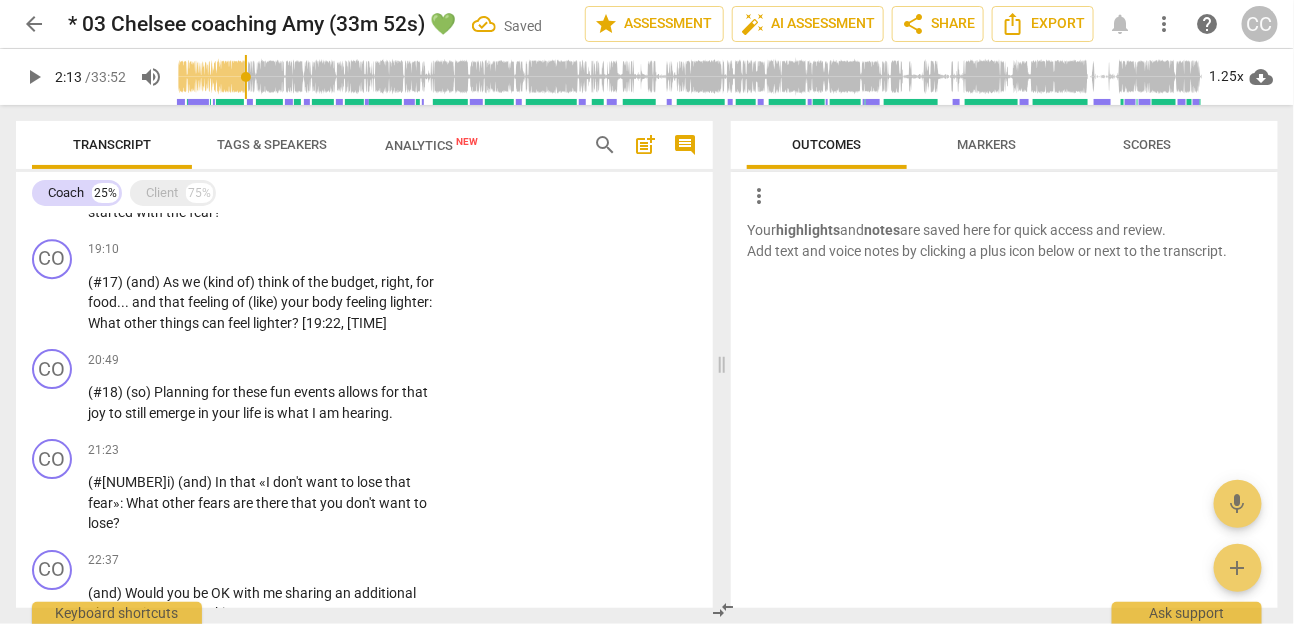 type 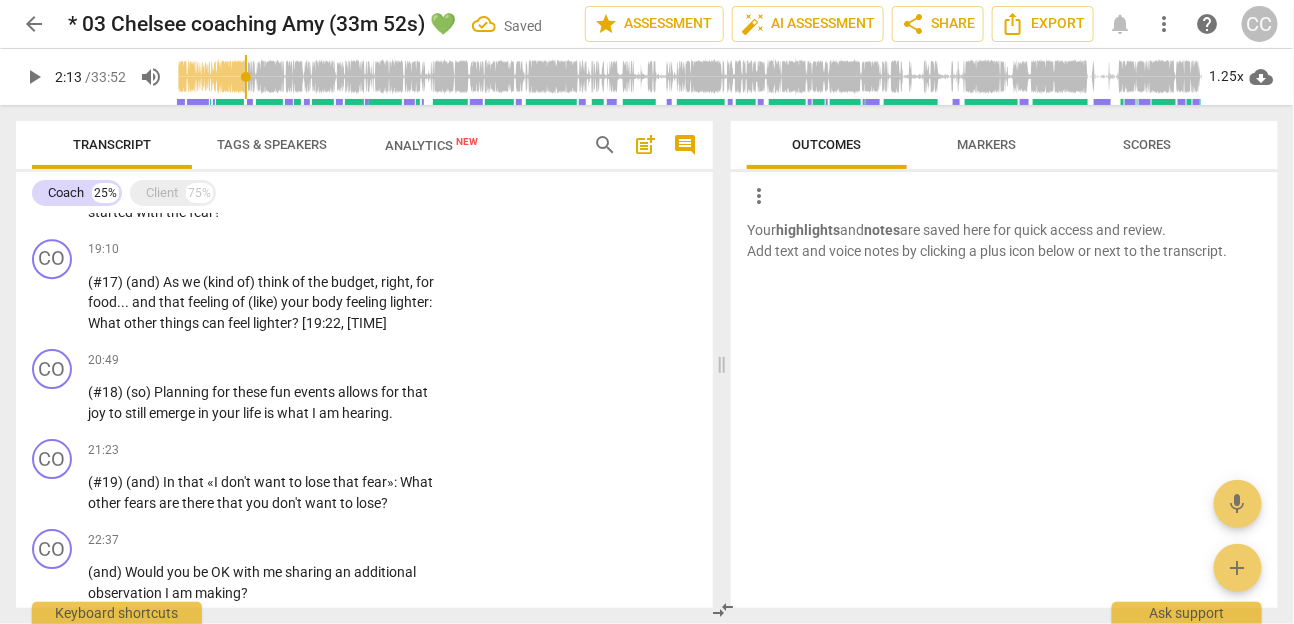 paste 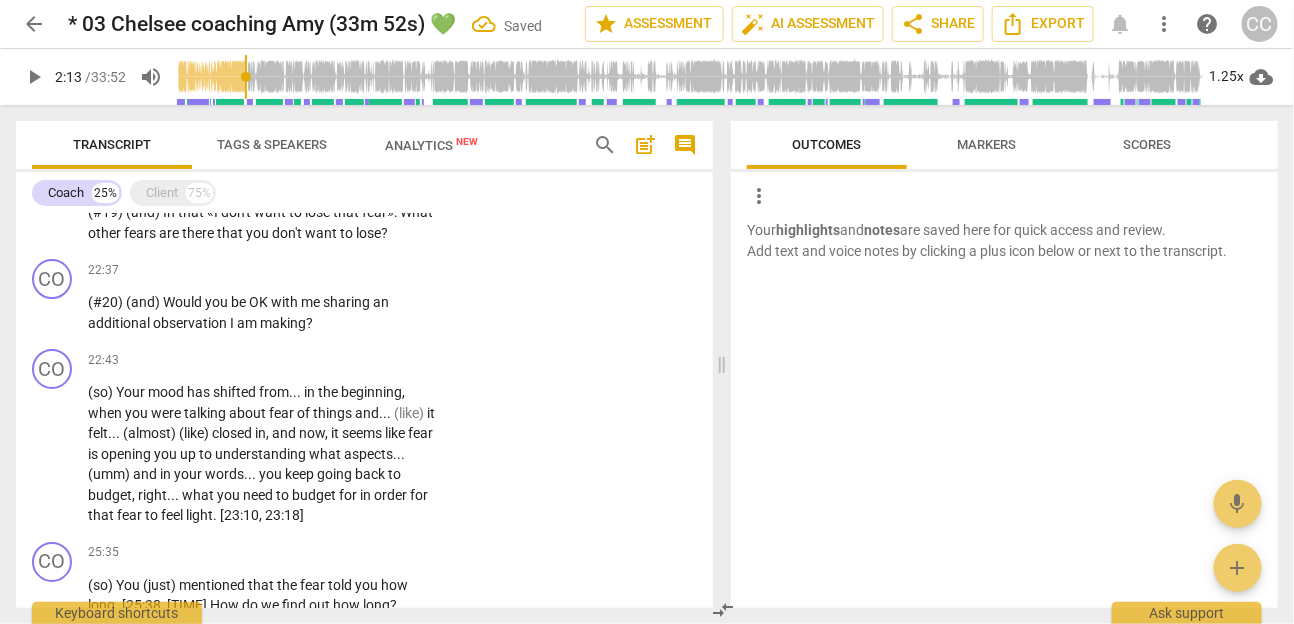 paste 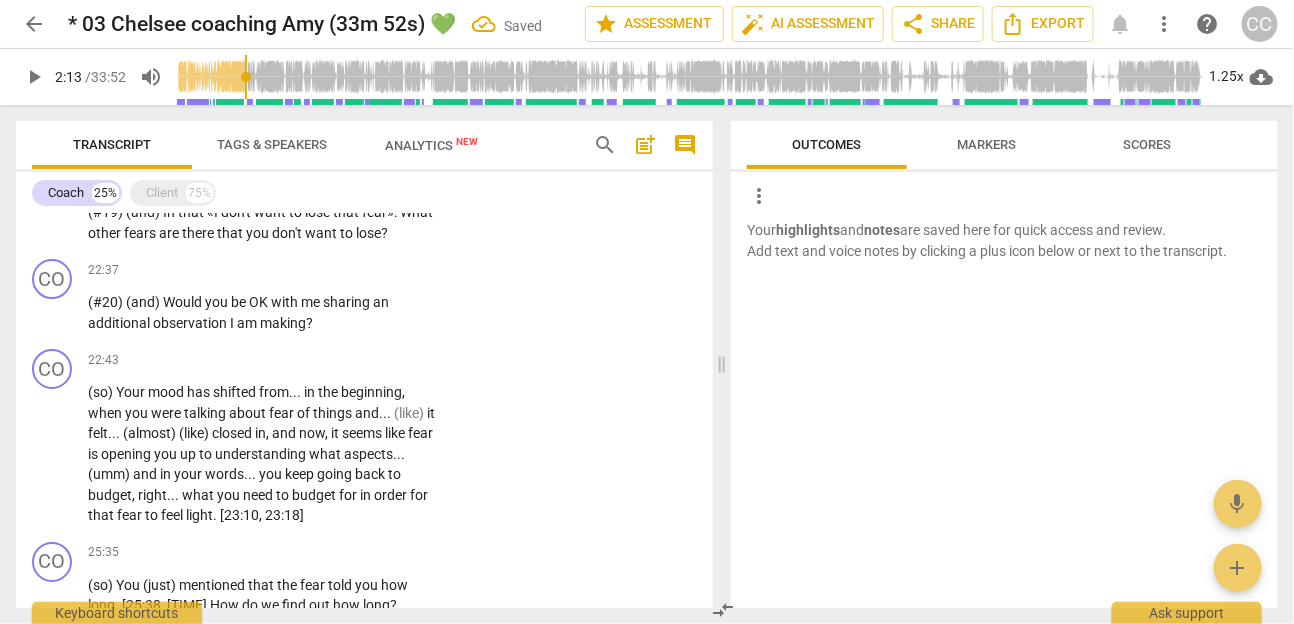type 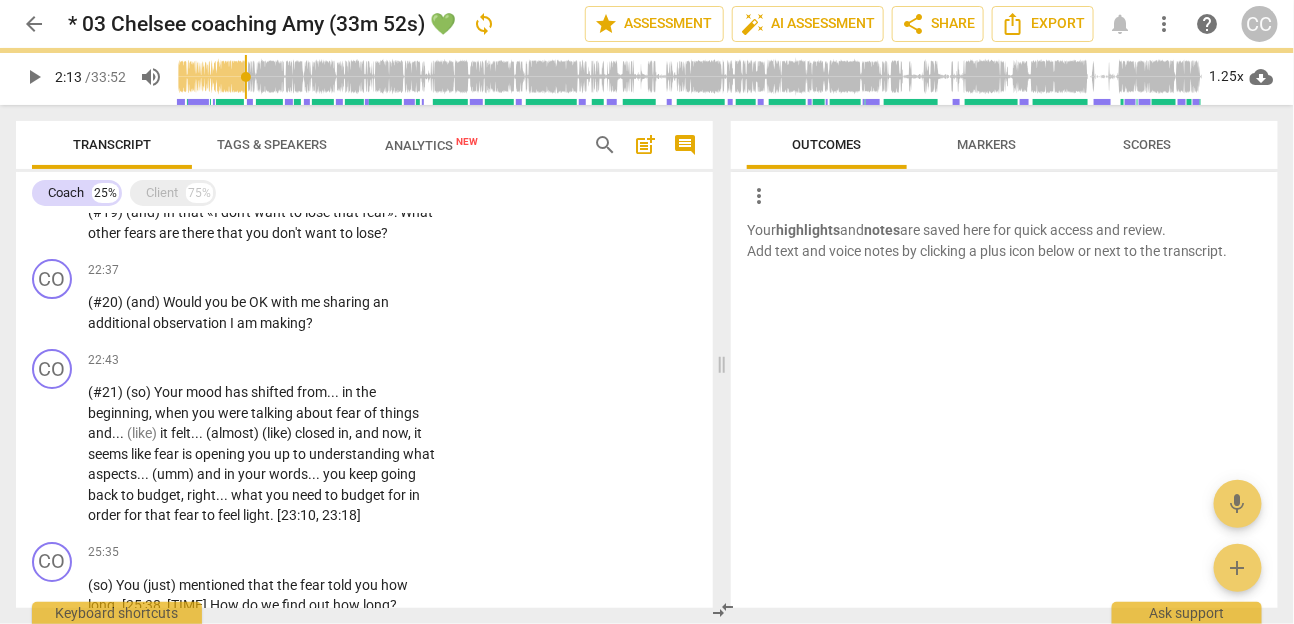 scroll, scrollTop: 2251, scrollLeft: 0, axis: vertical 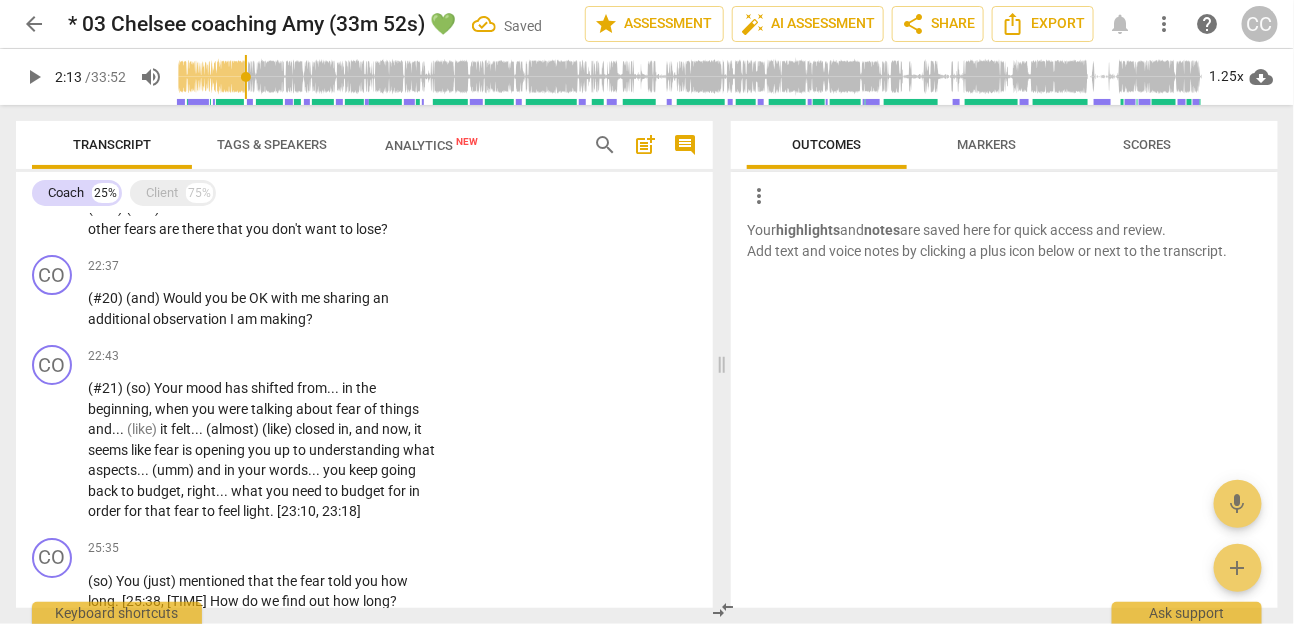 paste 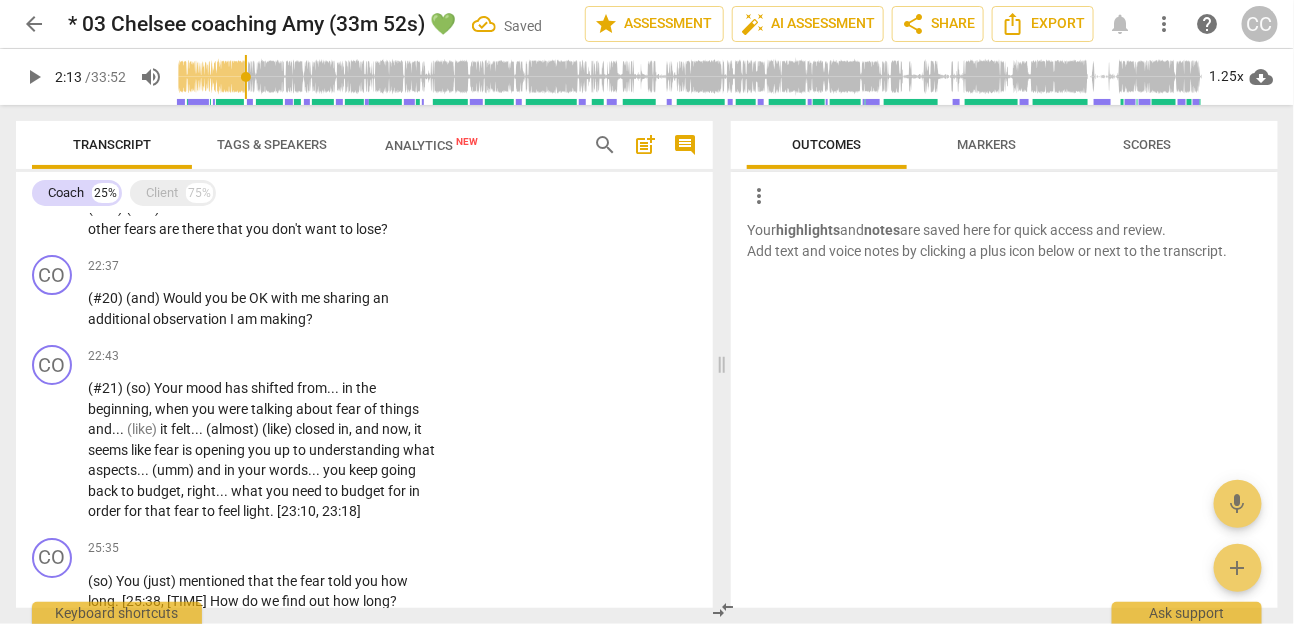 type 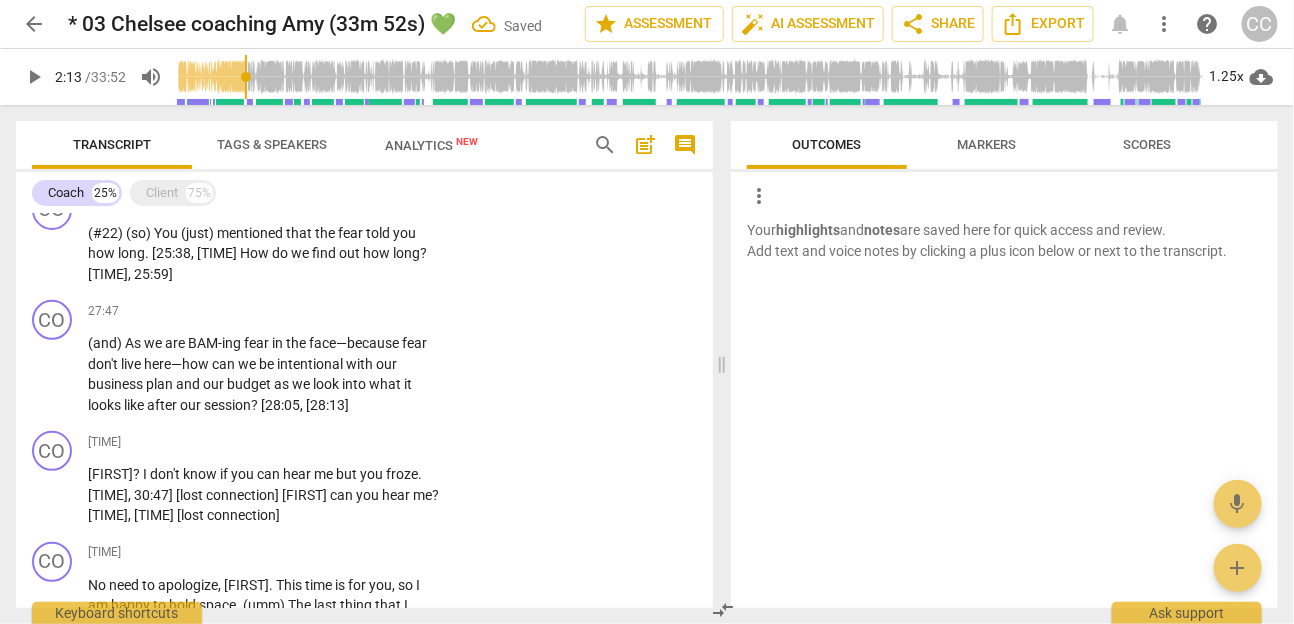 scroll, scrollTop: 2618, scrollLeft: 0, axis: vertical 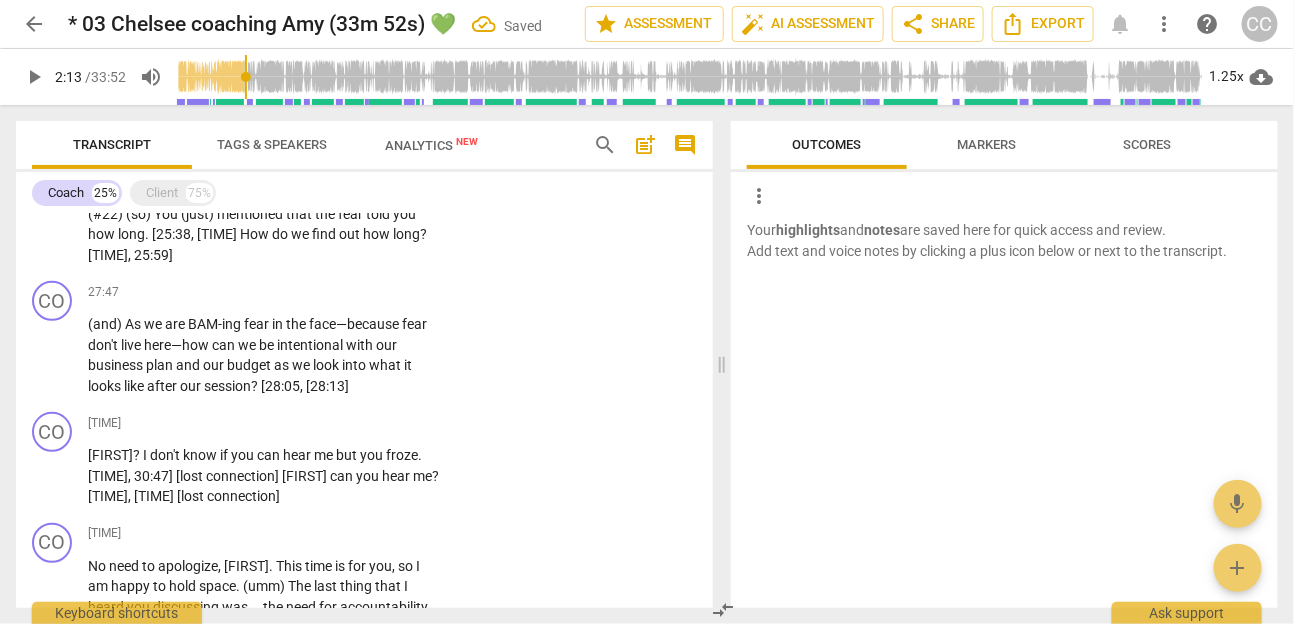 paste 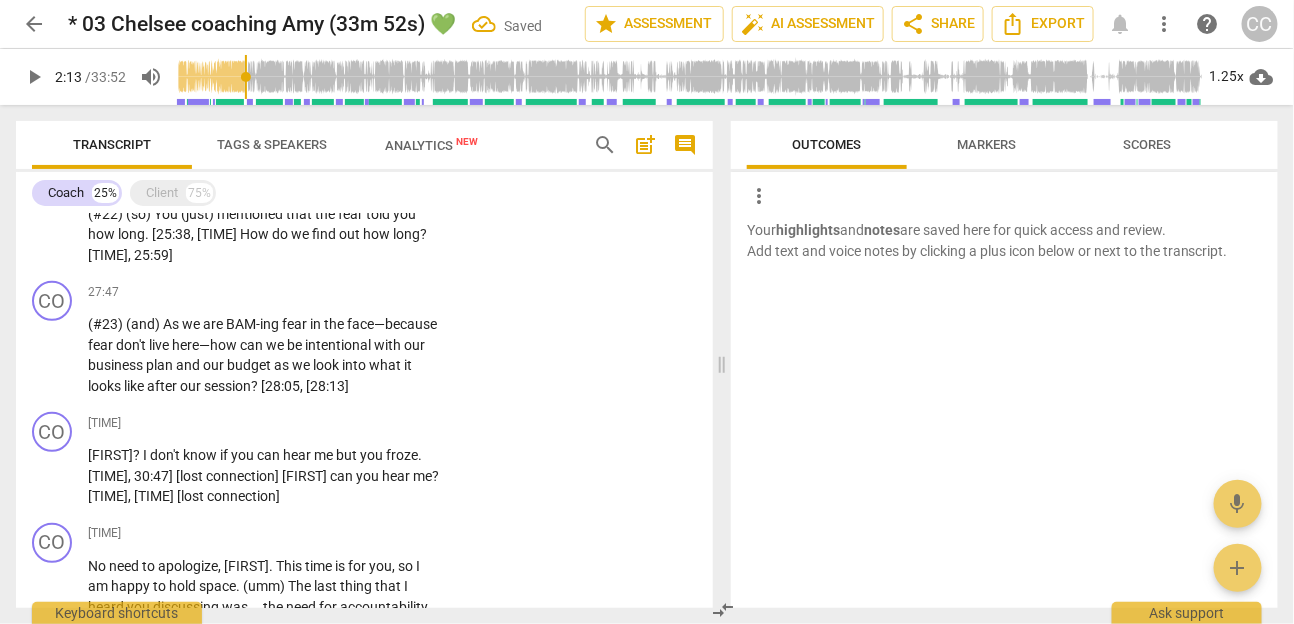 paste 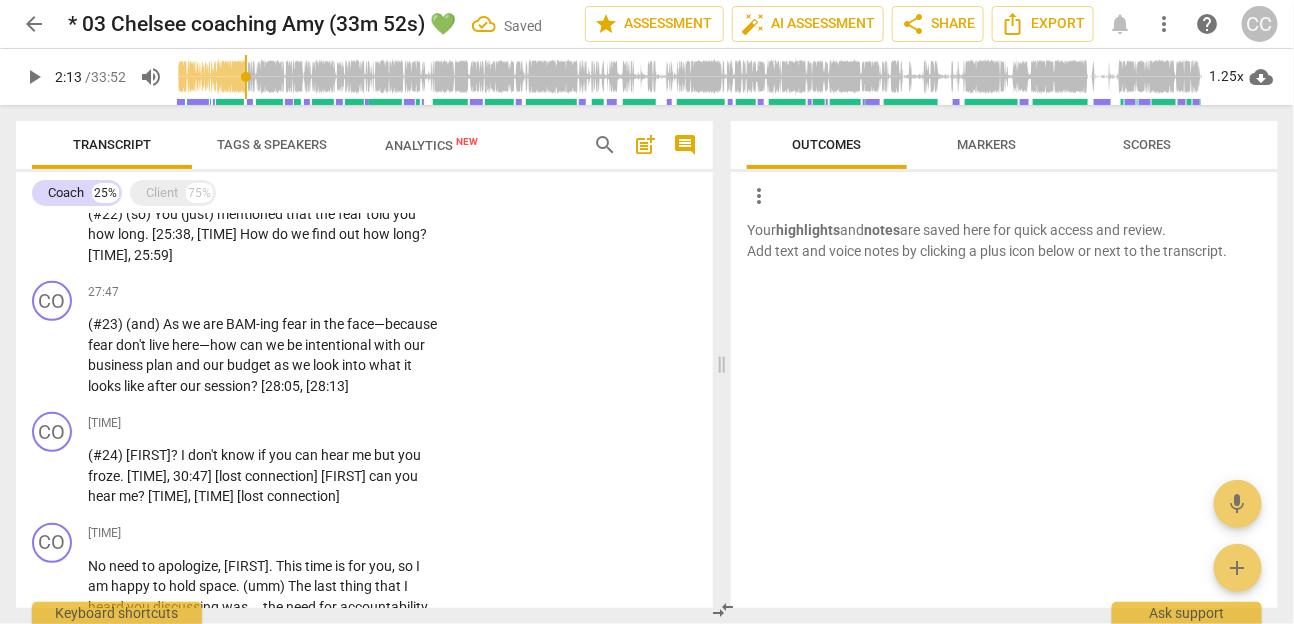 paste 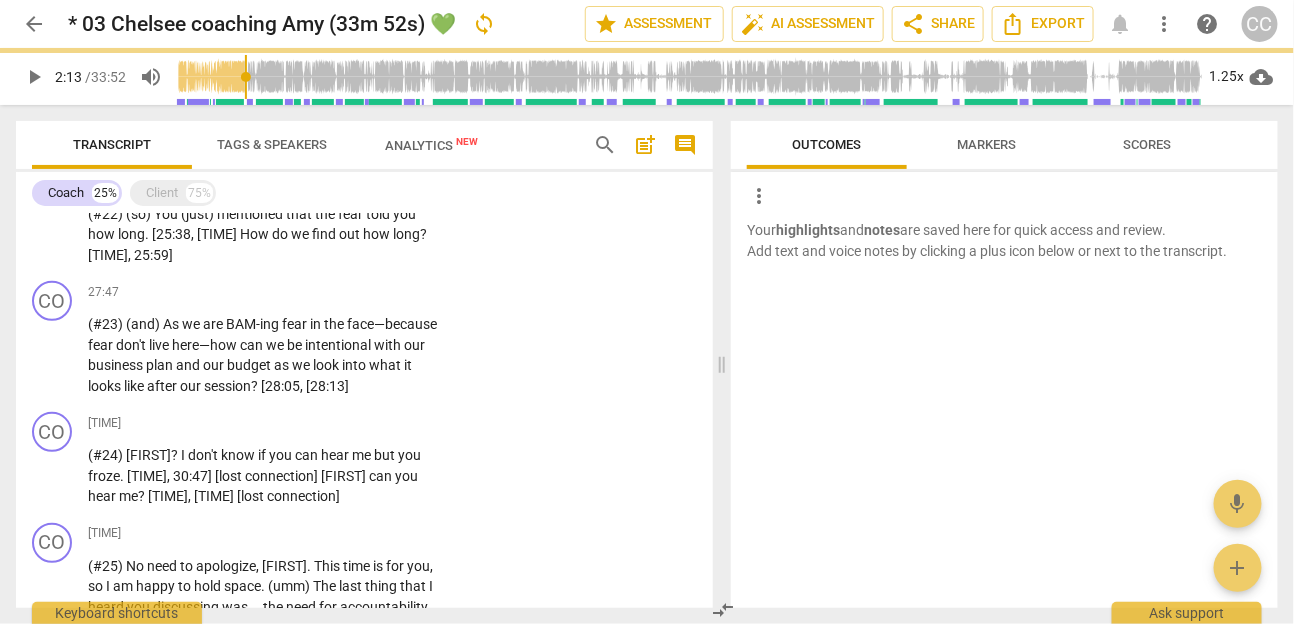 scroll, scrollTop: 2964, scrollLeft: 0, axis: vertical 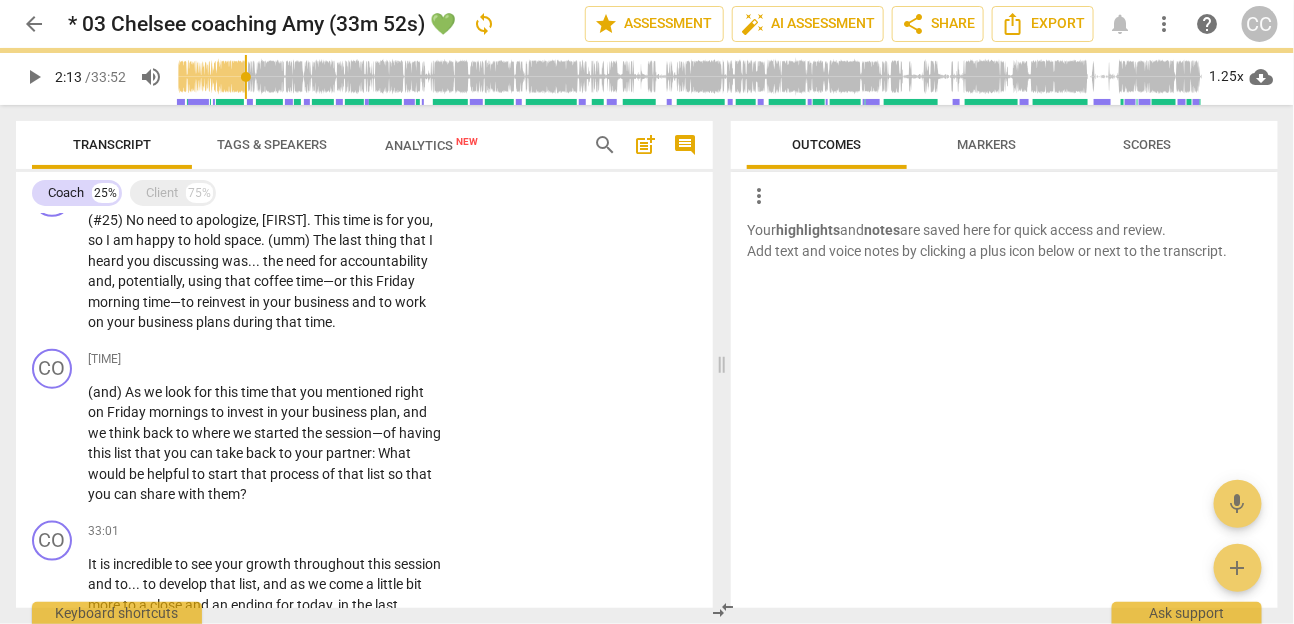 paste 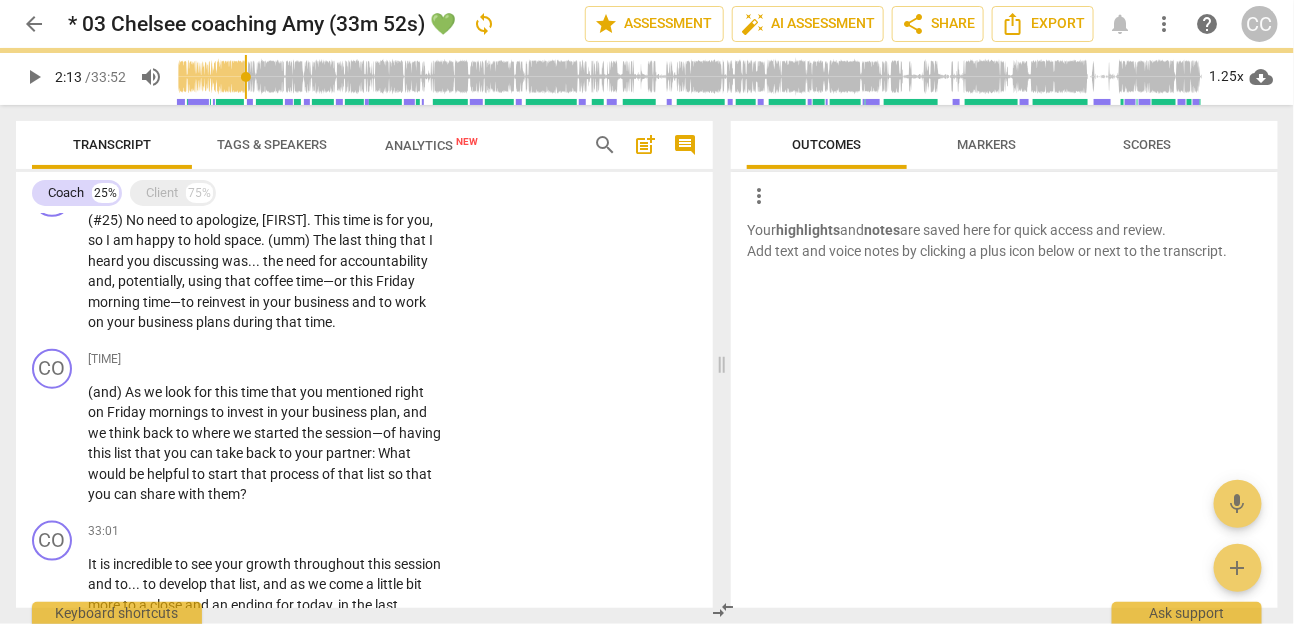 type 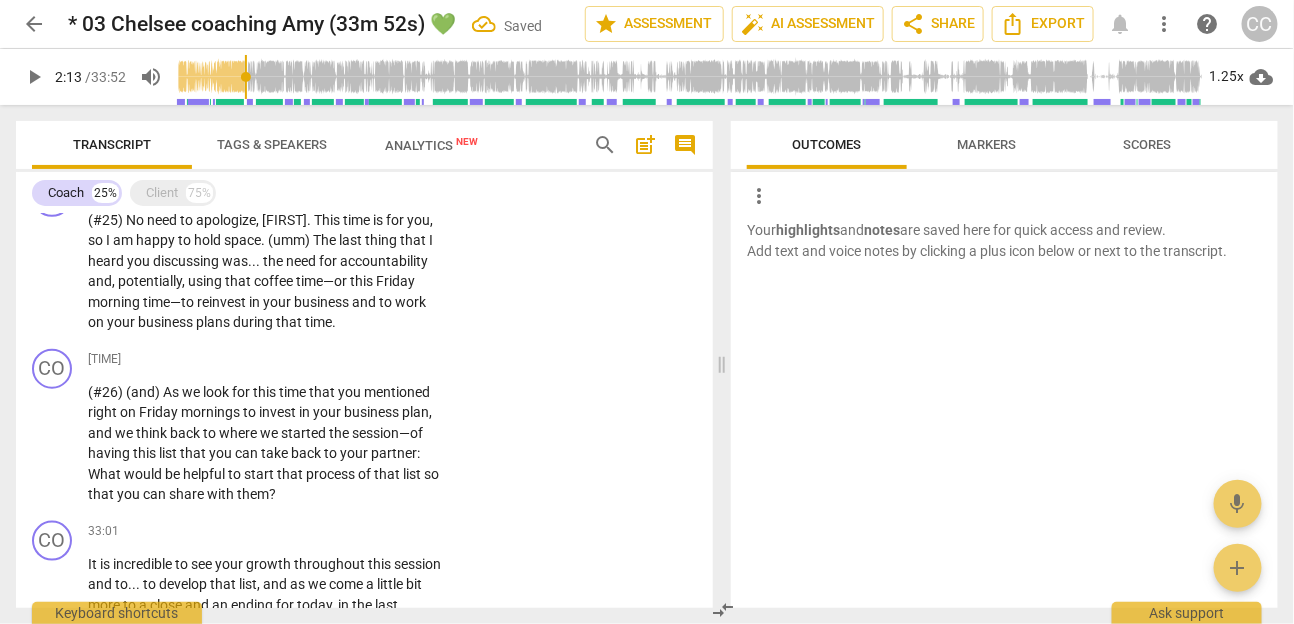 paste 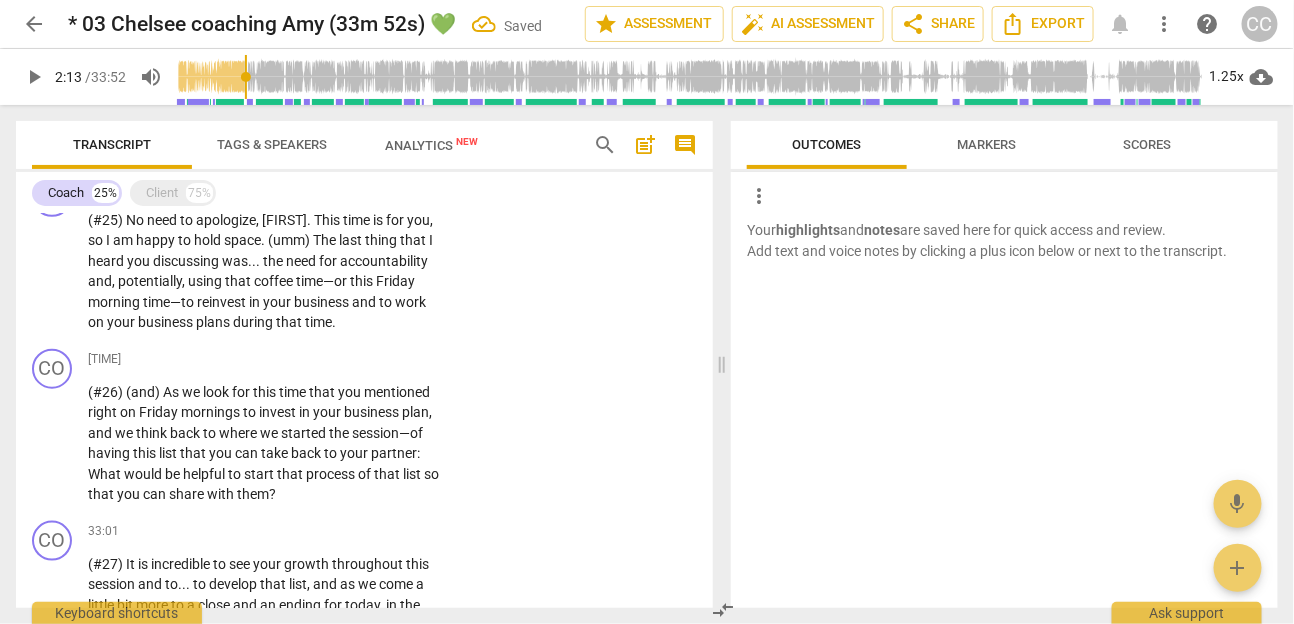 scroll, scrollTop: 3287, scrollLeft: 0, axis: vertical 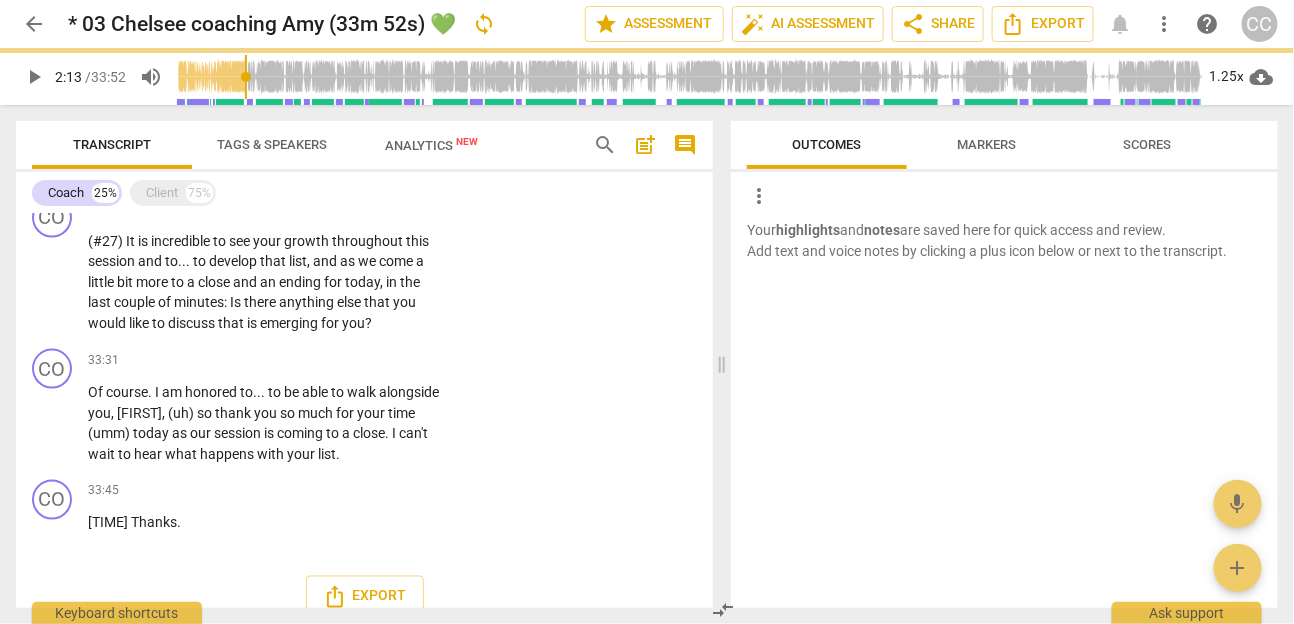 paste 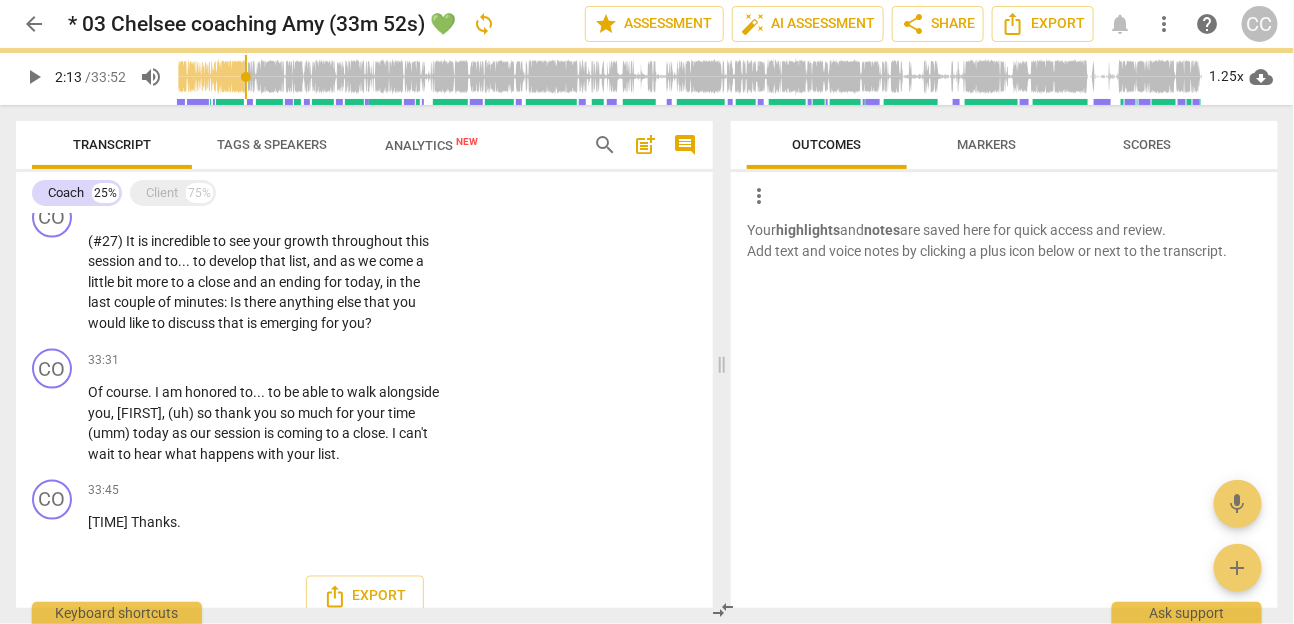 type 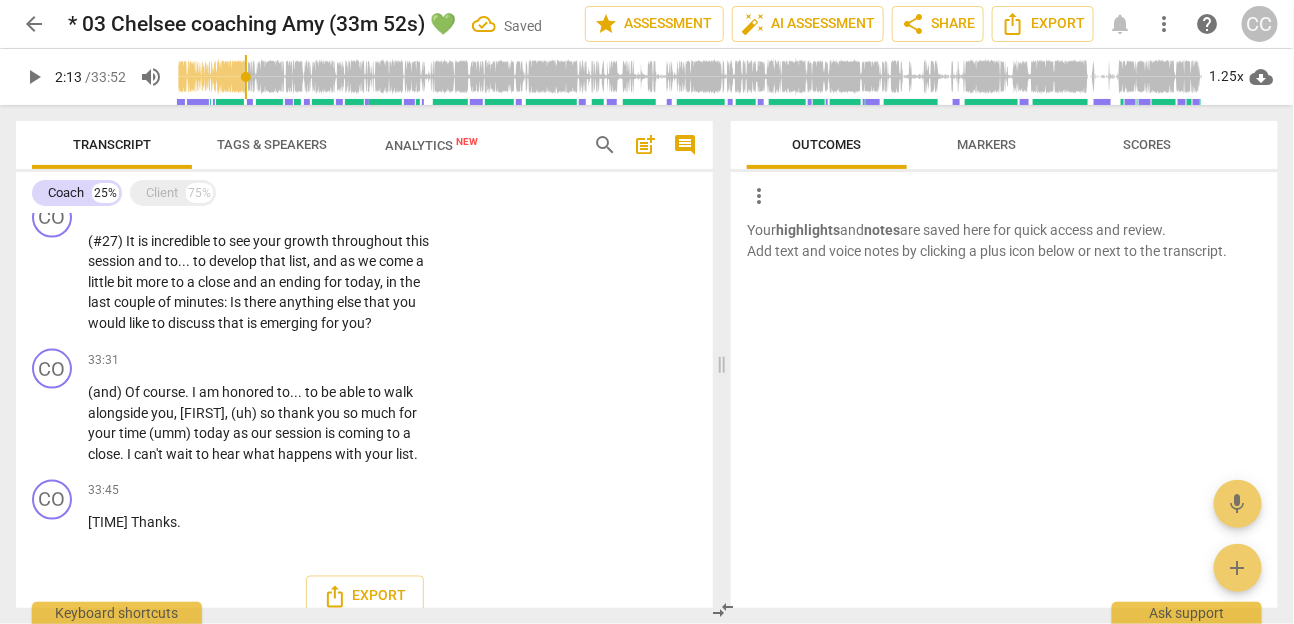 paste 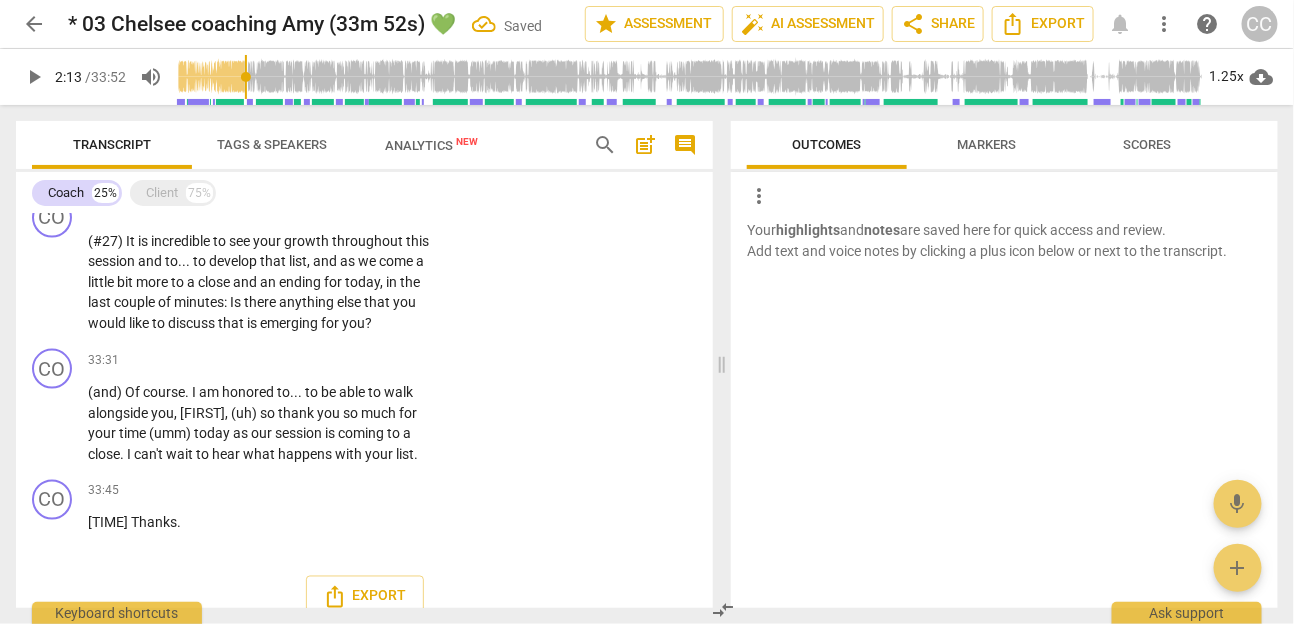 type 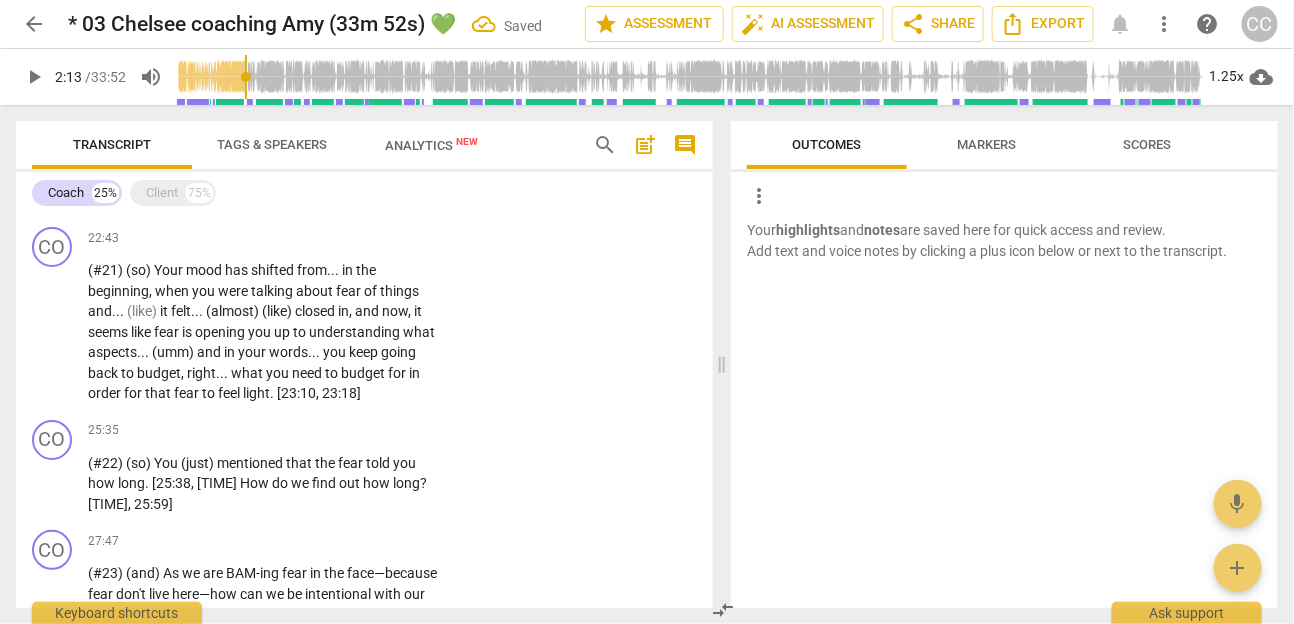 scroll, scrollTop: 3331, scrollLeft: 0, axis: vertical 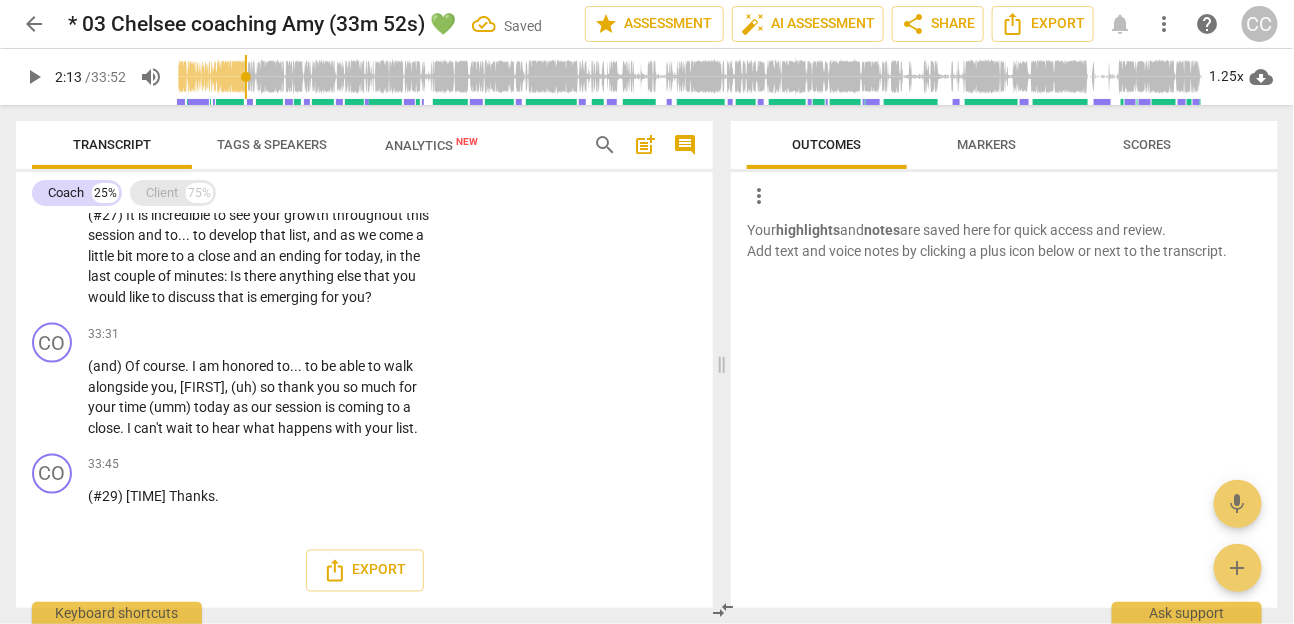 click on "Client" at bounding box center [162, 193] 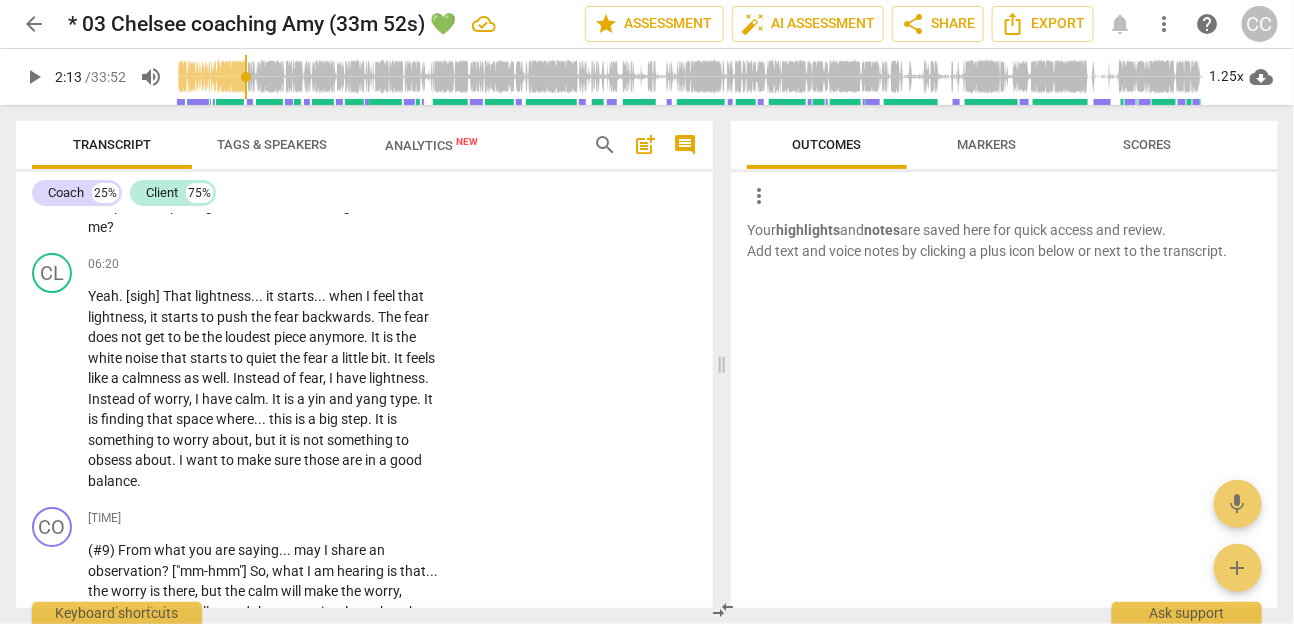 scroll, scrollTop: 0, scrollLeft: 0, axis: both 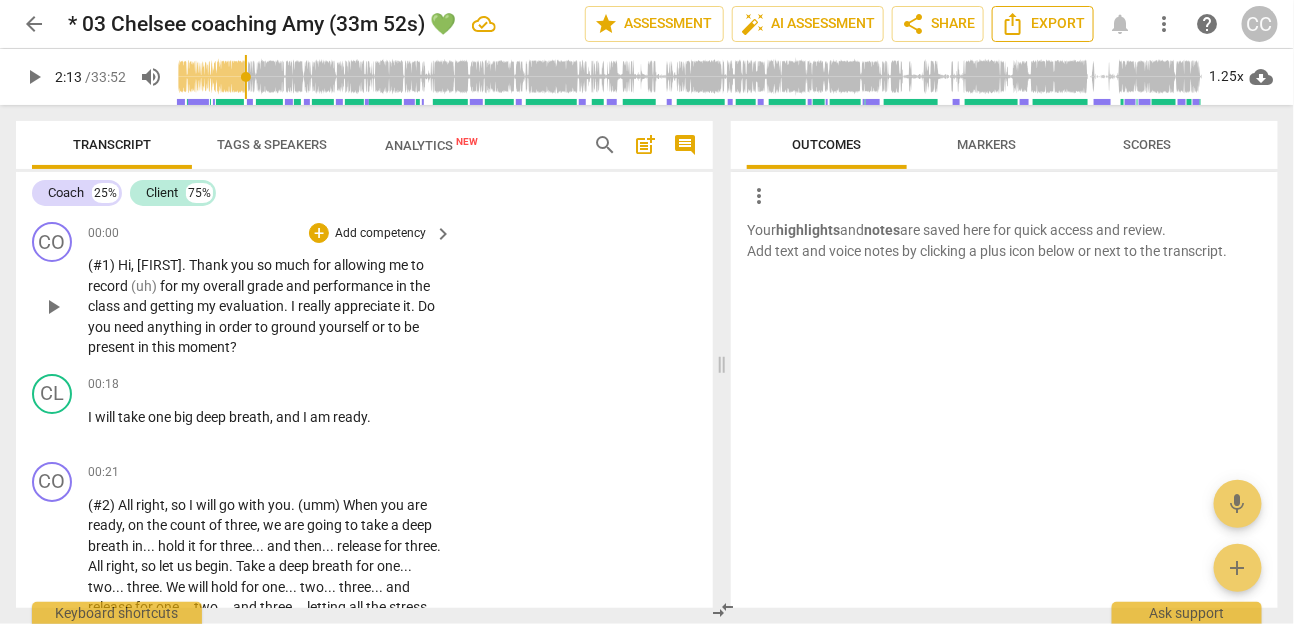 click on "Export" at bounding box center (1043, 24) 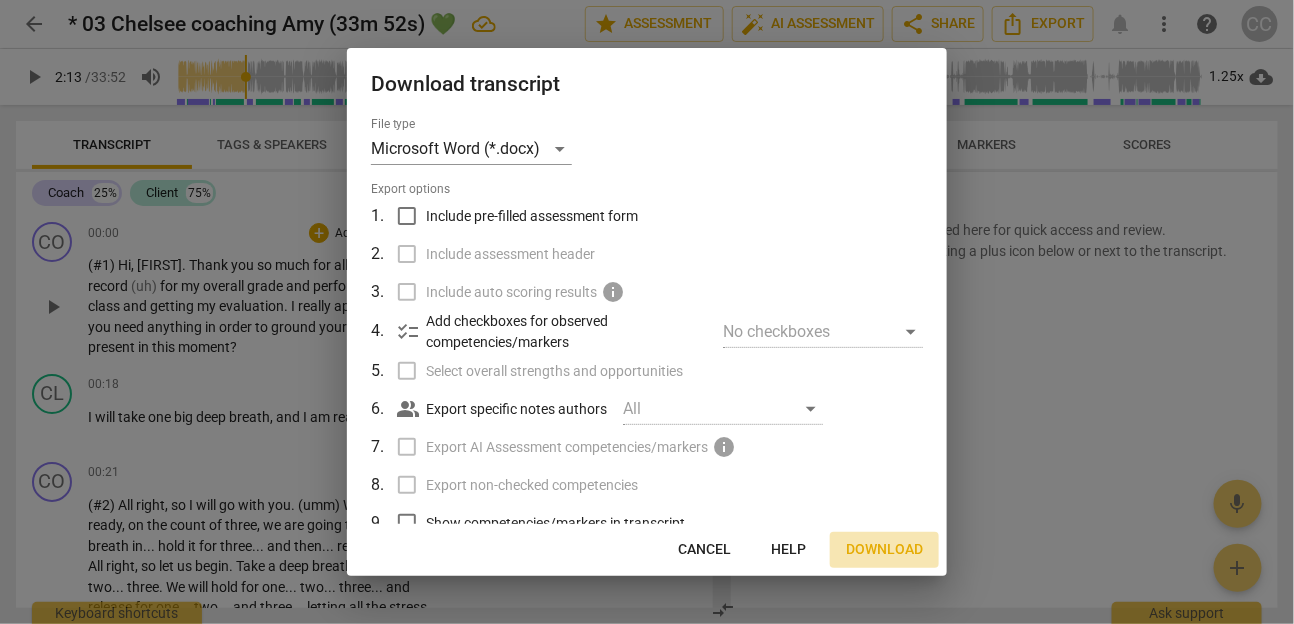 click on "Download" at bounding box center (884, 550) 